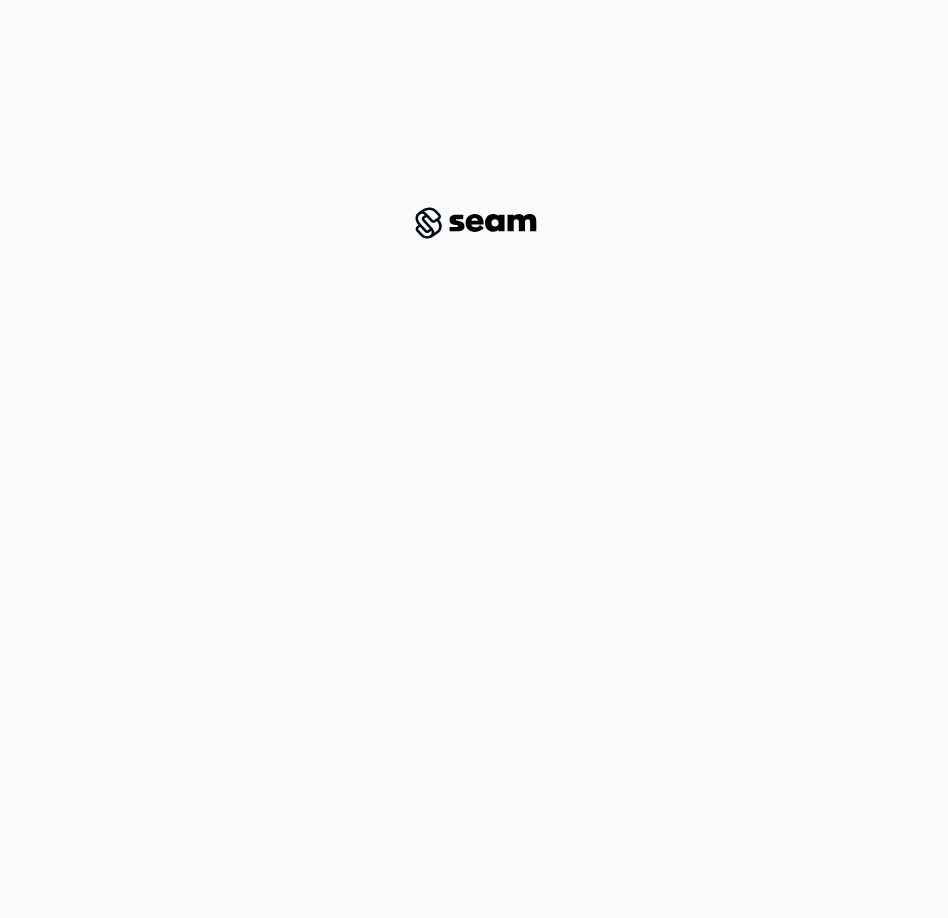 scroll, scrollTop: 0, scrollLeft: 0, axis: both 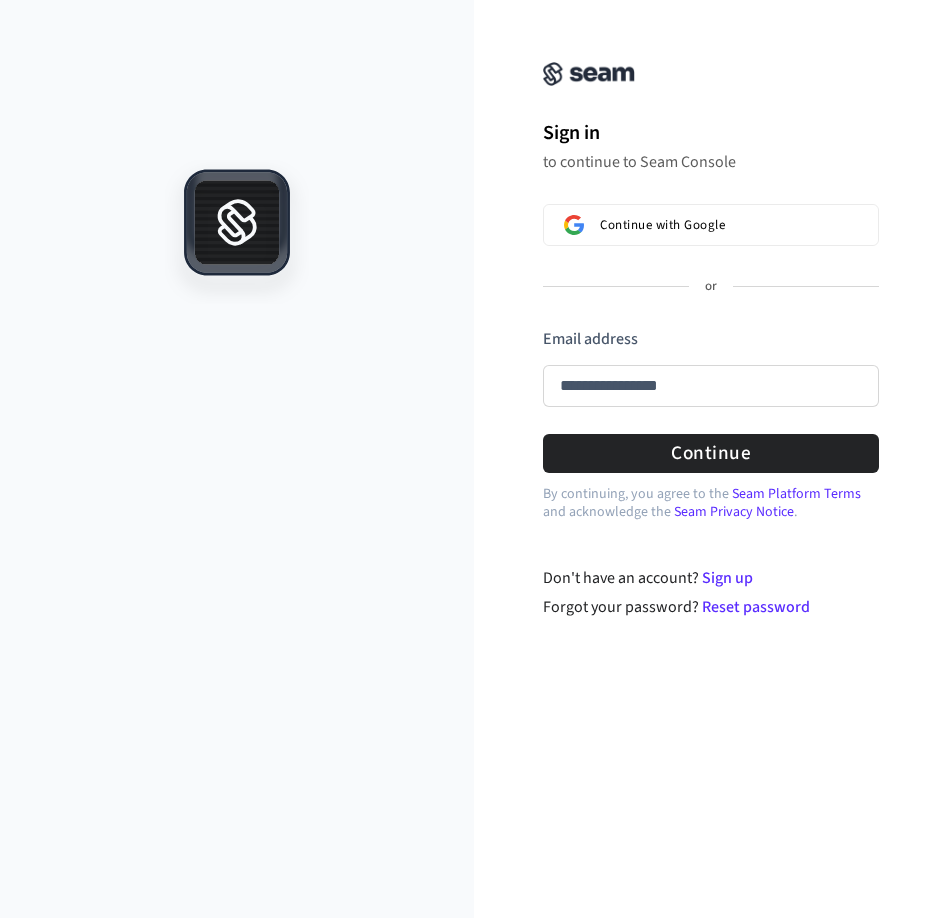 type on "**********" 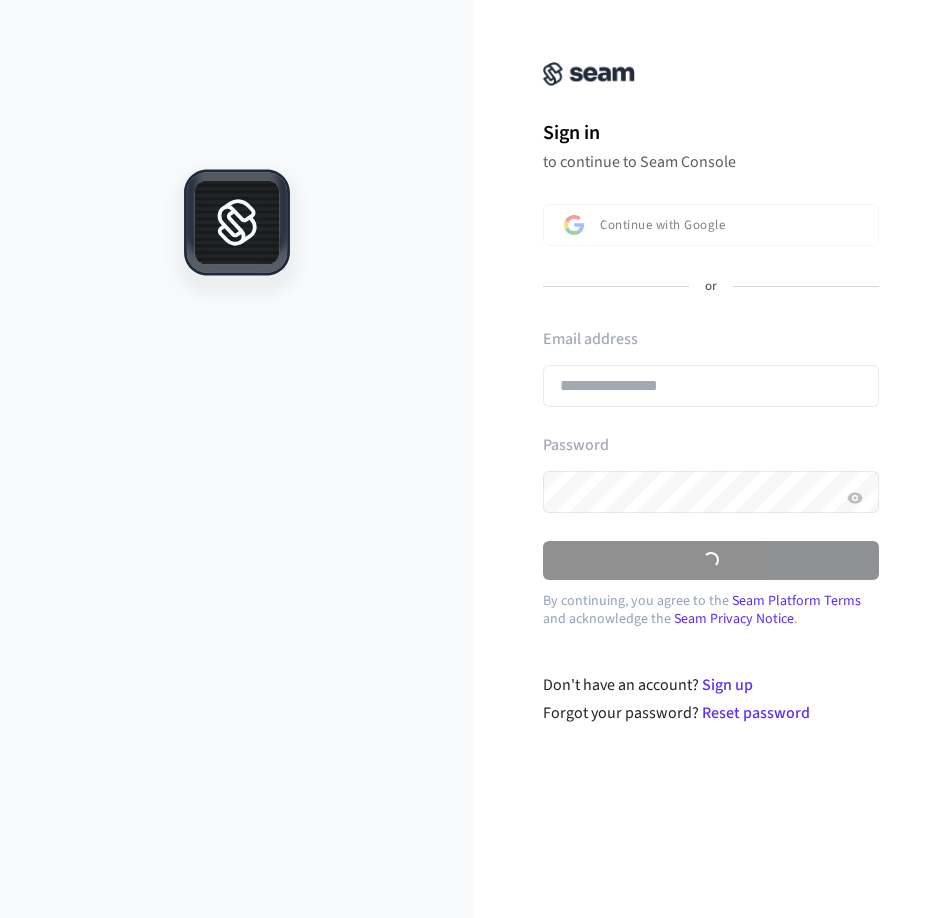 click on "**********" at bounding box center [711, 373] 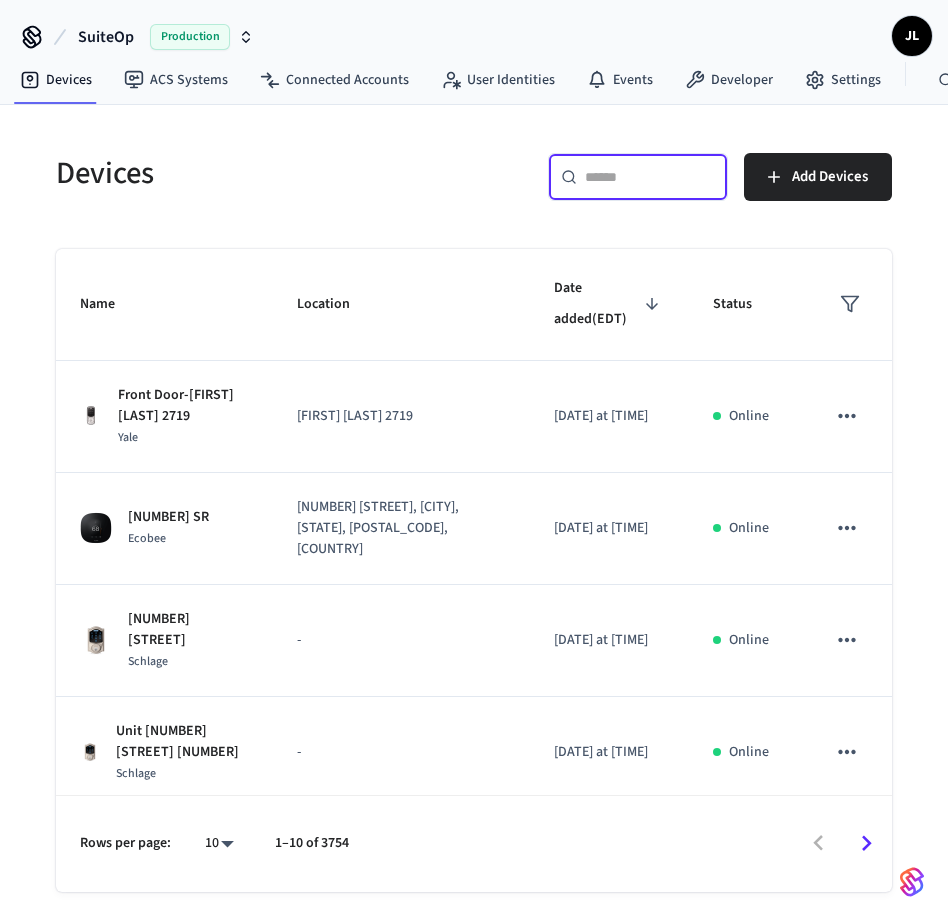 click at bounding box center (650, 177) 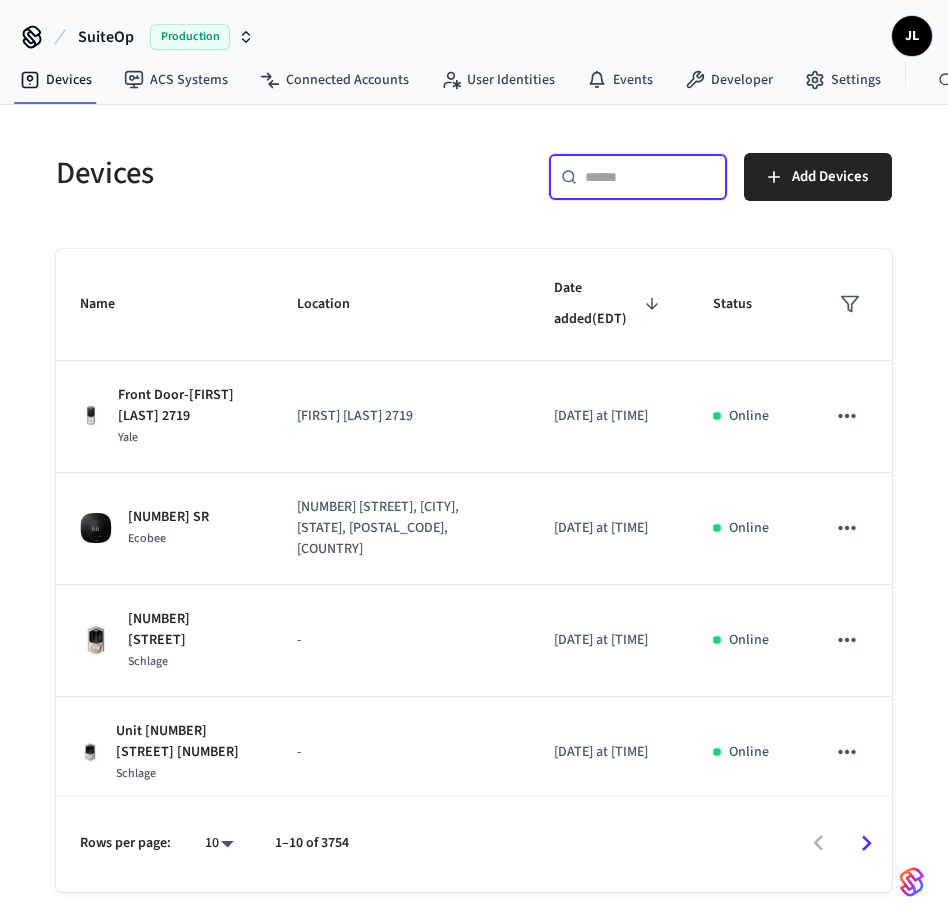 paste on "**********" 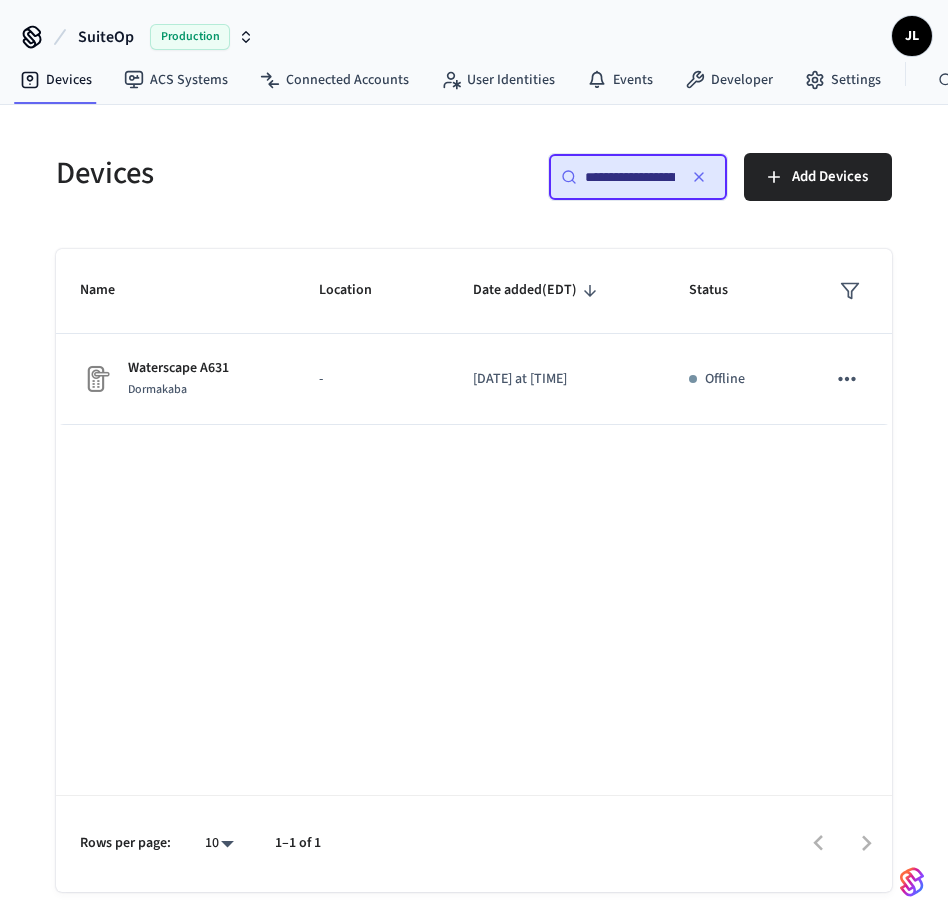 scroll, scrollTop: 0, scrollLeft: 143, axis: horizontal 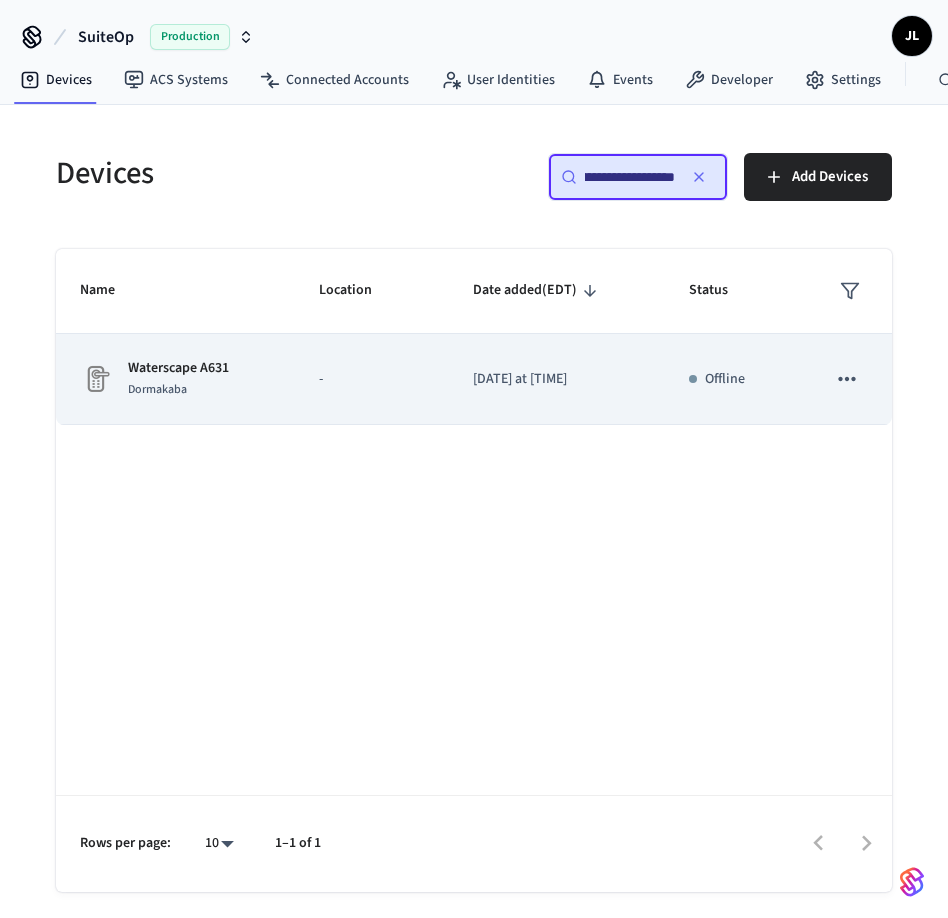 type on "**********" 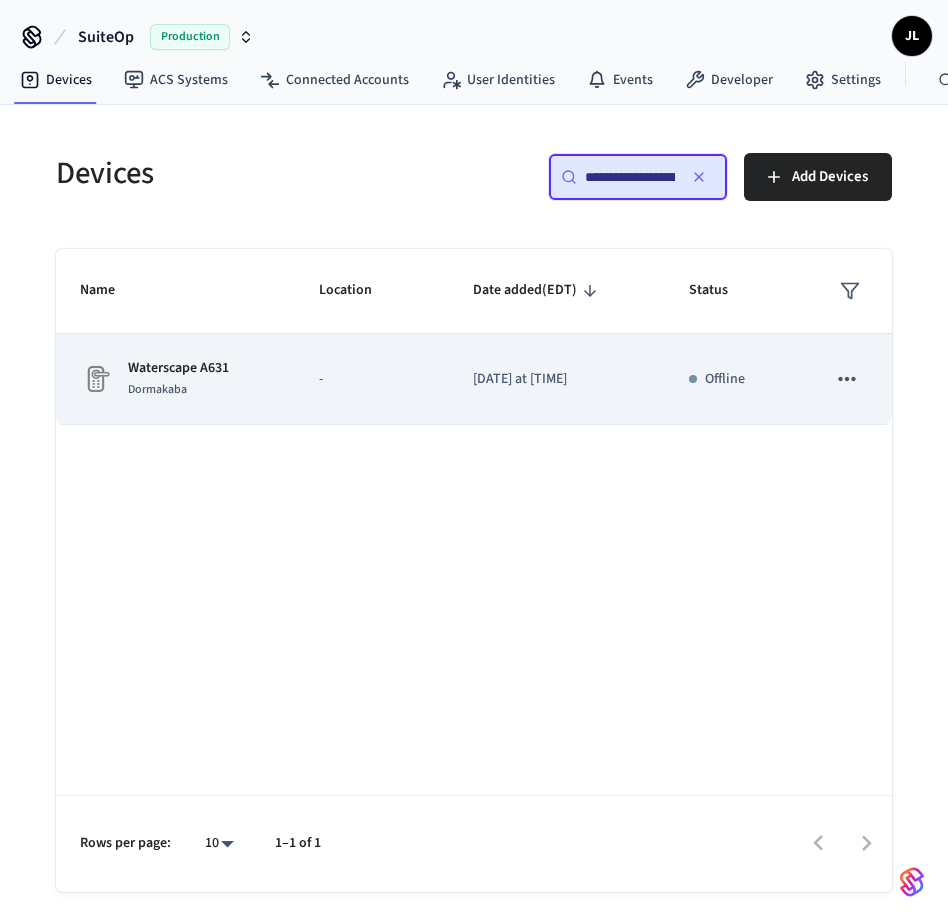 click on "Waterscape A631 Dormakaba" at bounding box center [175, 379] 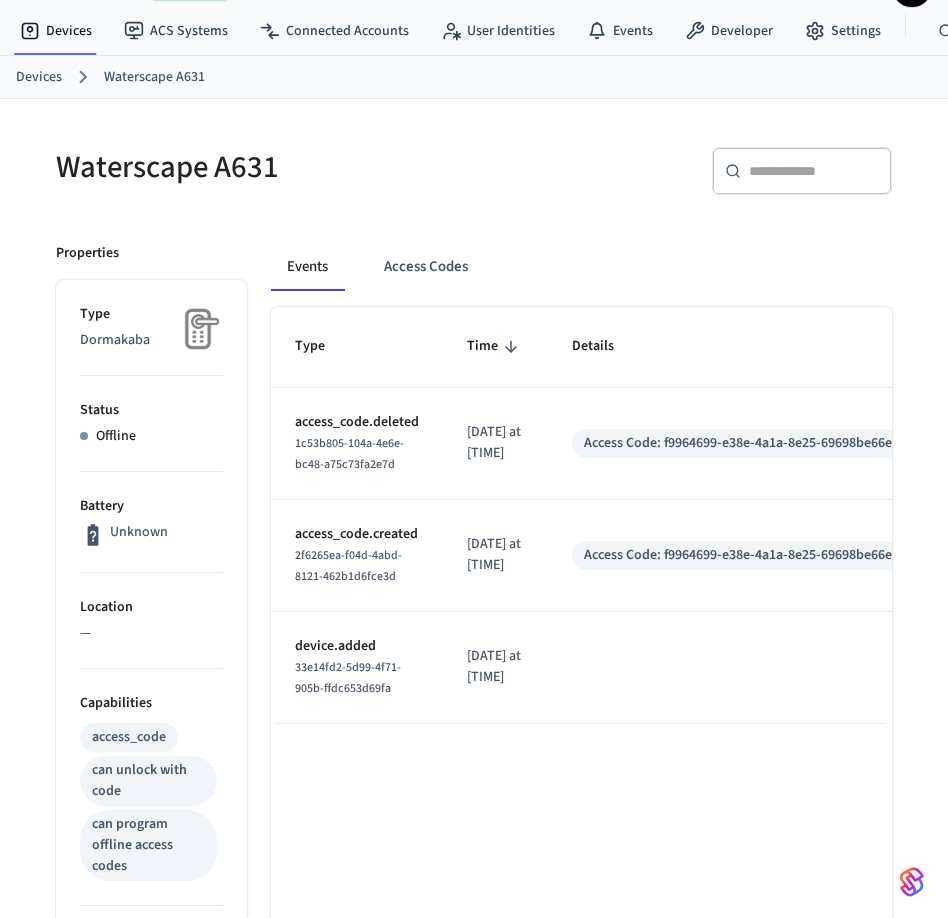 scroll, scrollTop: 57, scrollLeft: 0, axis: vertical 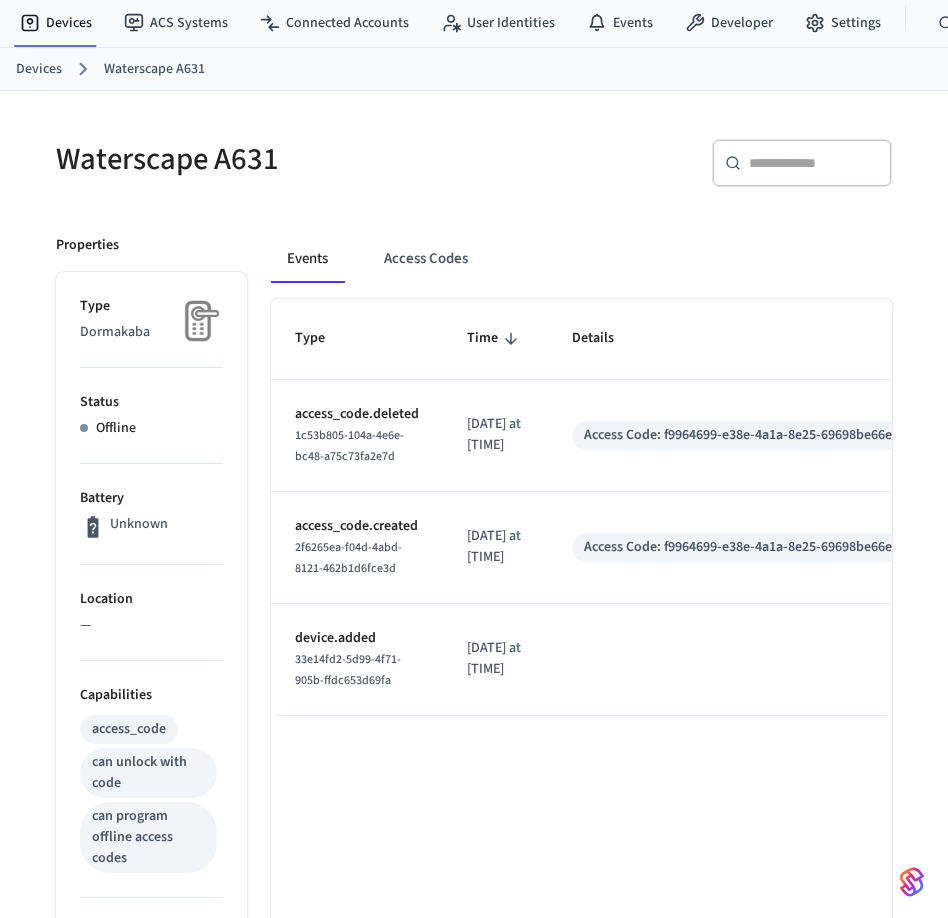 click on "Events Access Codes Type Time Details access_code.deleted 1c53b805-104a-4e6e-bc48-a75c73fa2e7d [DATE] at [TIME] Access Code:   f9964699-e38e-4a1a-8e25-69698be66ebb access_code.created 2f6265ea-f04d-4abd-8121-462b1d6fce3d [DATE] at [TIME] Access Code:   f9964699-e38e-4a1a-8e25-69698be66ebb device.added 33e14fd2-5d99-4f71-905b-ffdc653d69fa [DATE] at [TIME] Rows per page: 10 ** 1–3 of 3" at bounding box center (569, 769) 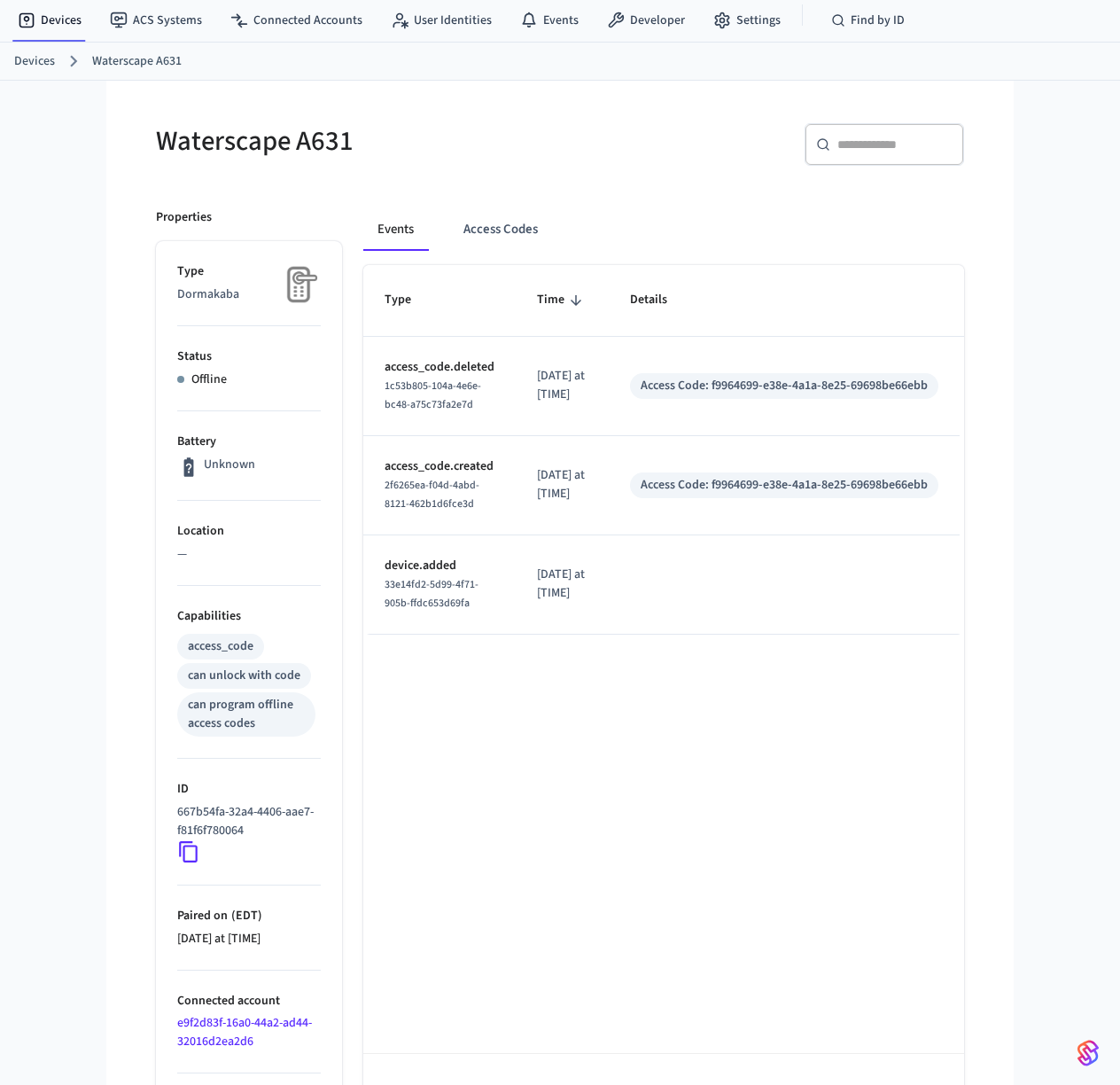scroll, scrollTop: 101, scrollLeft: 0, axis: vertical 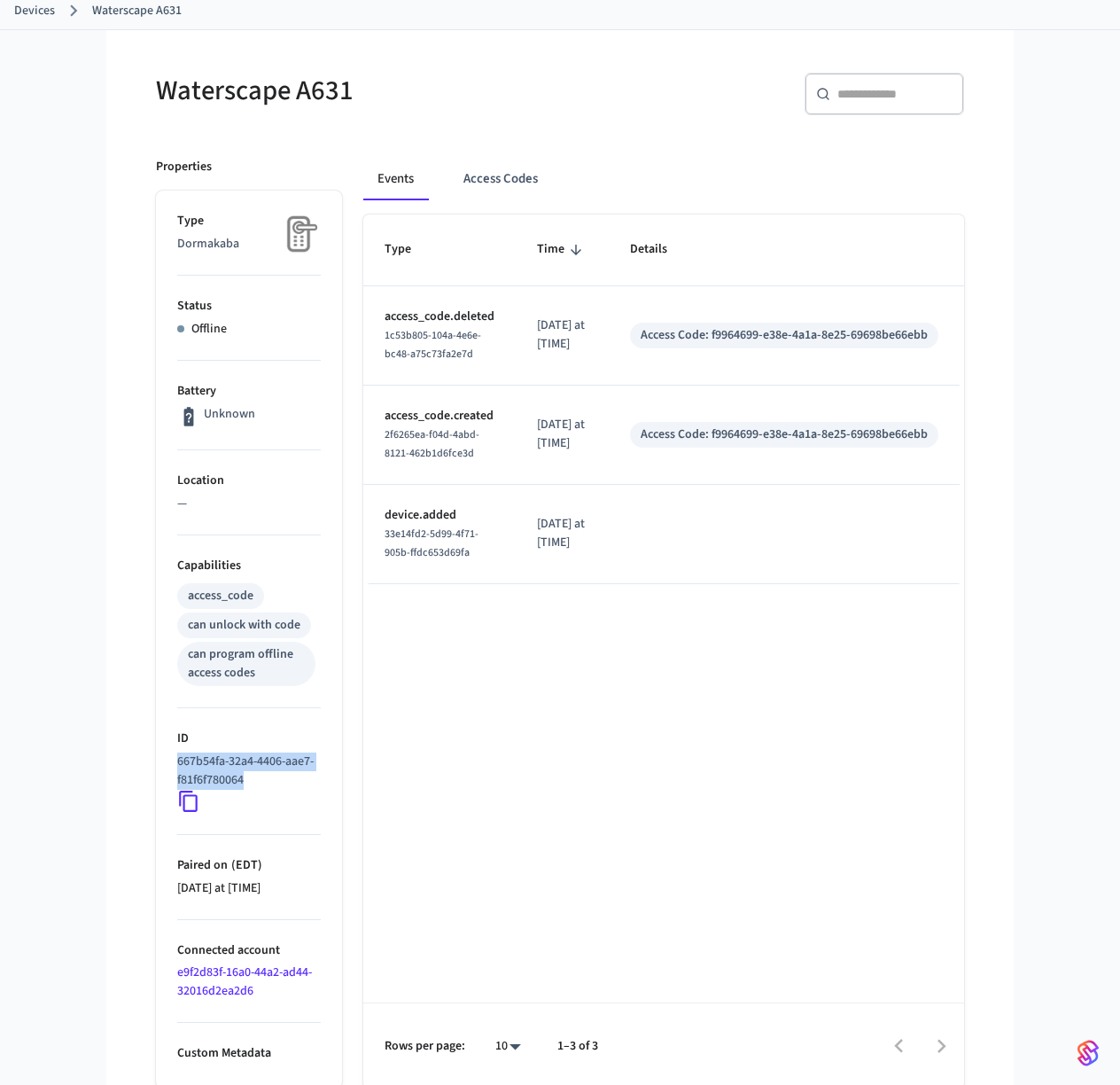 drag, startPoint x: 283, startPoint y: 778, endPoint x: 160, endPoint y: 761, distance: 124.16924 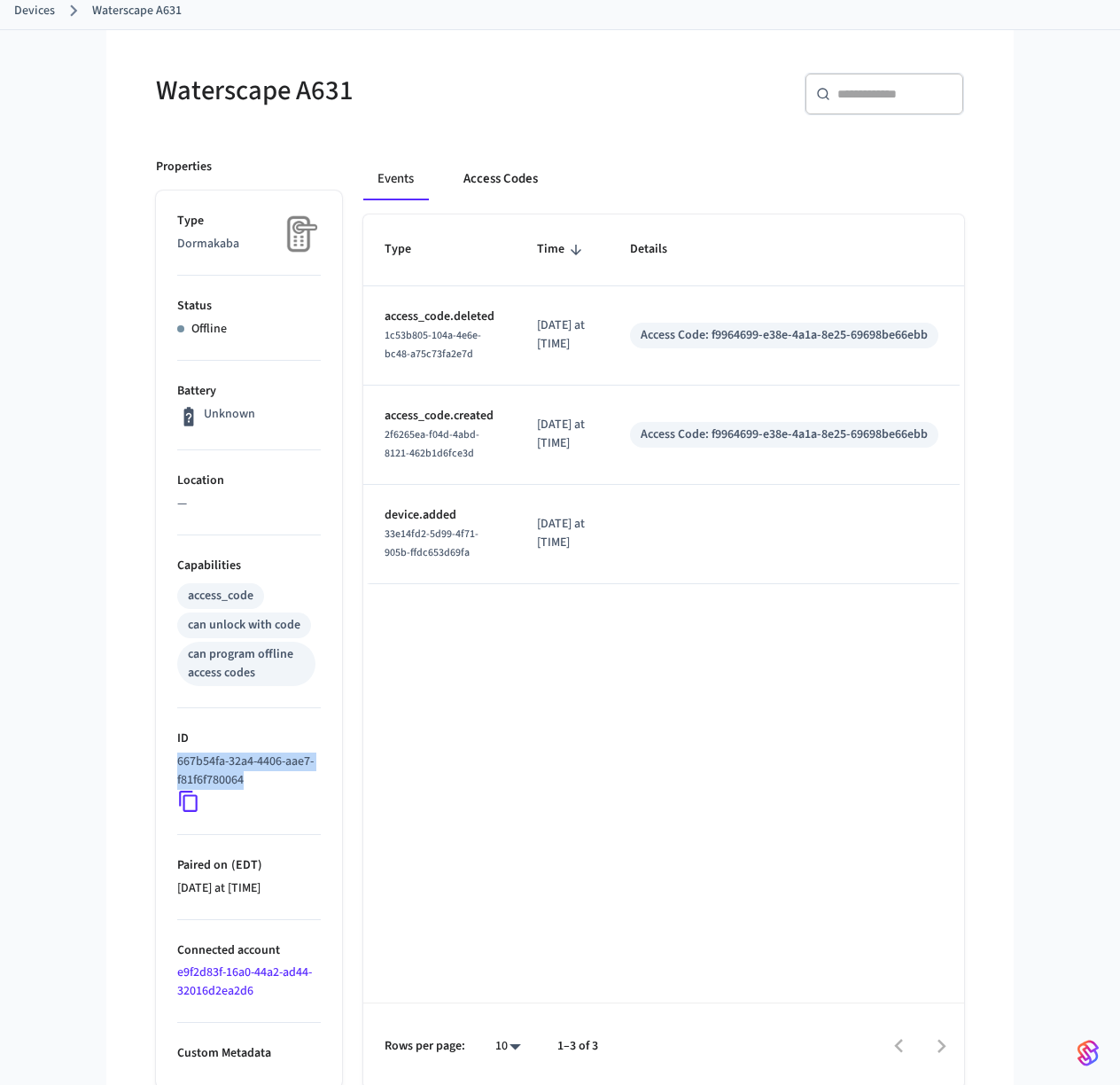 click on "Access Codes" at bounding box center (501, 179) 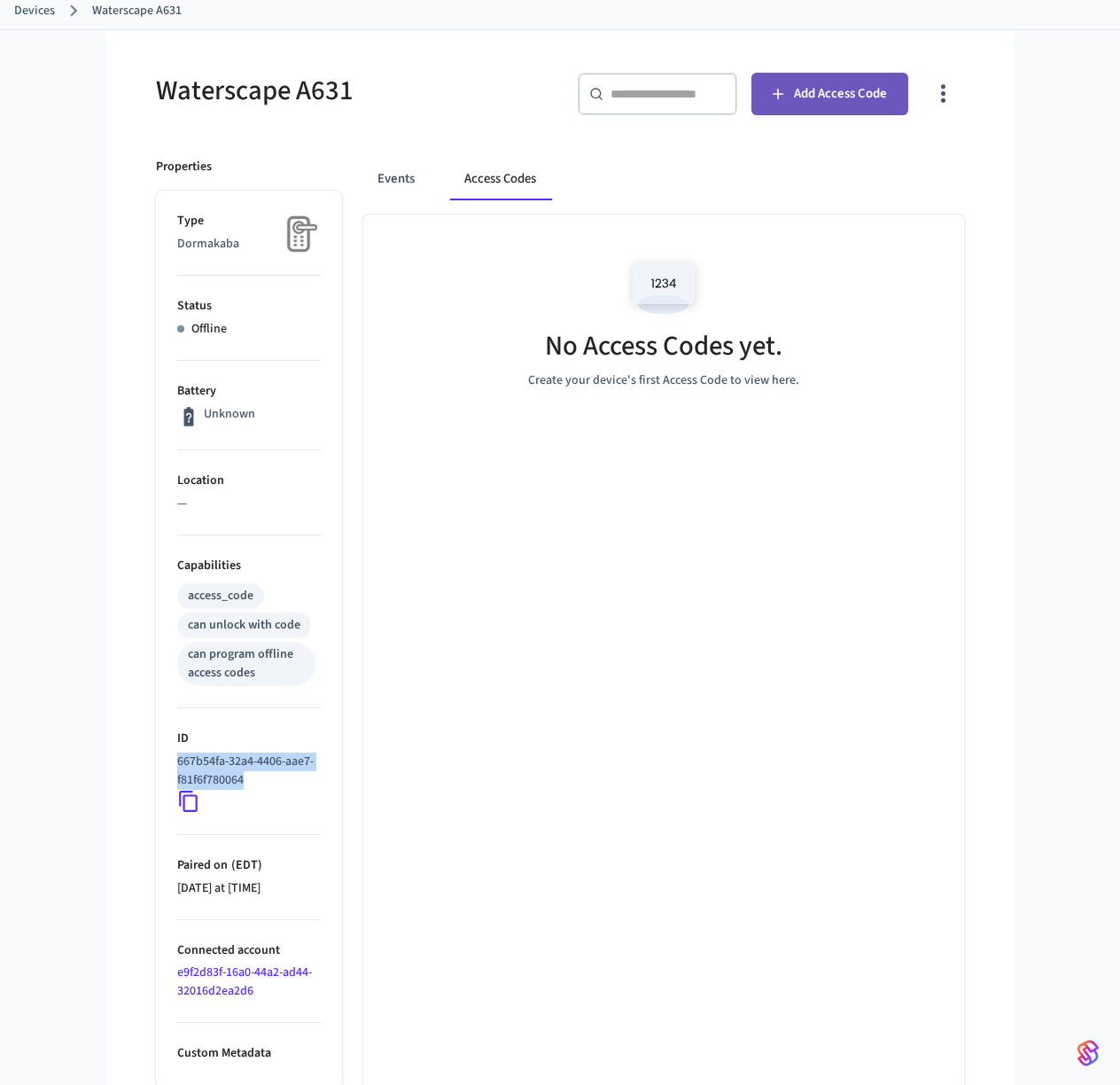 click on "Add Access Code" at bounding box center [829, 94] 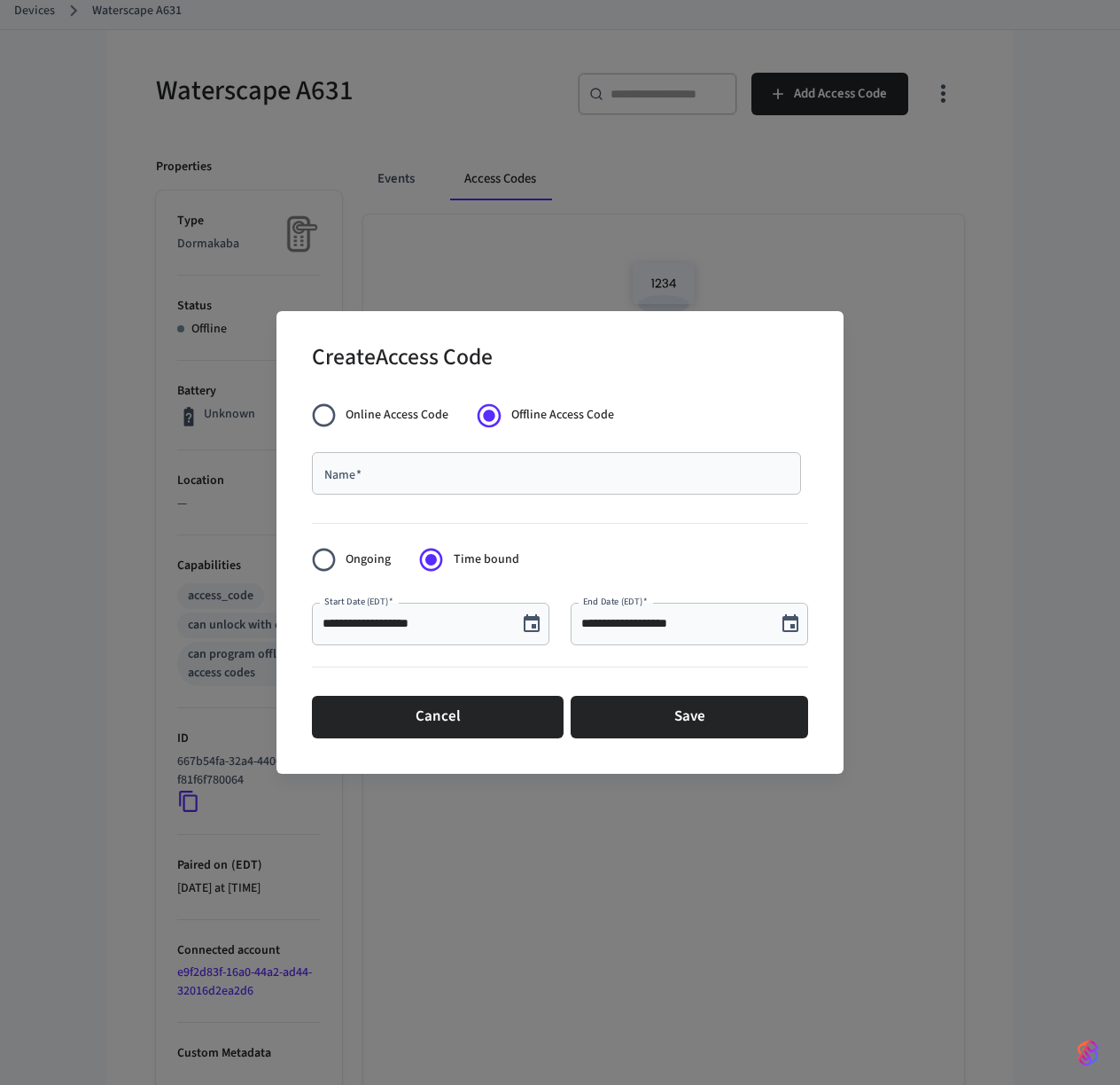 click on "Name   *" at bounding box center (556, 473) 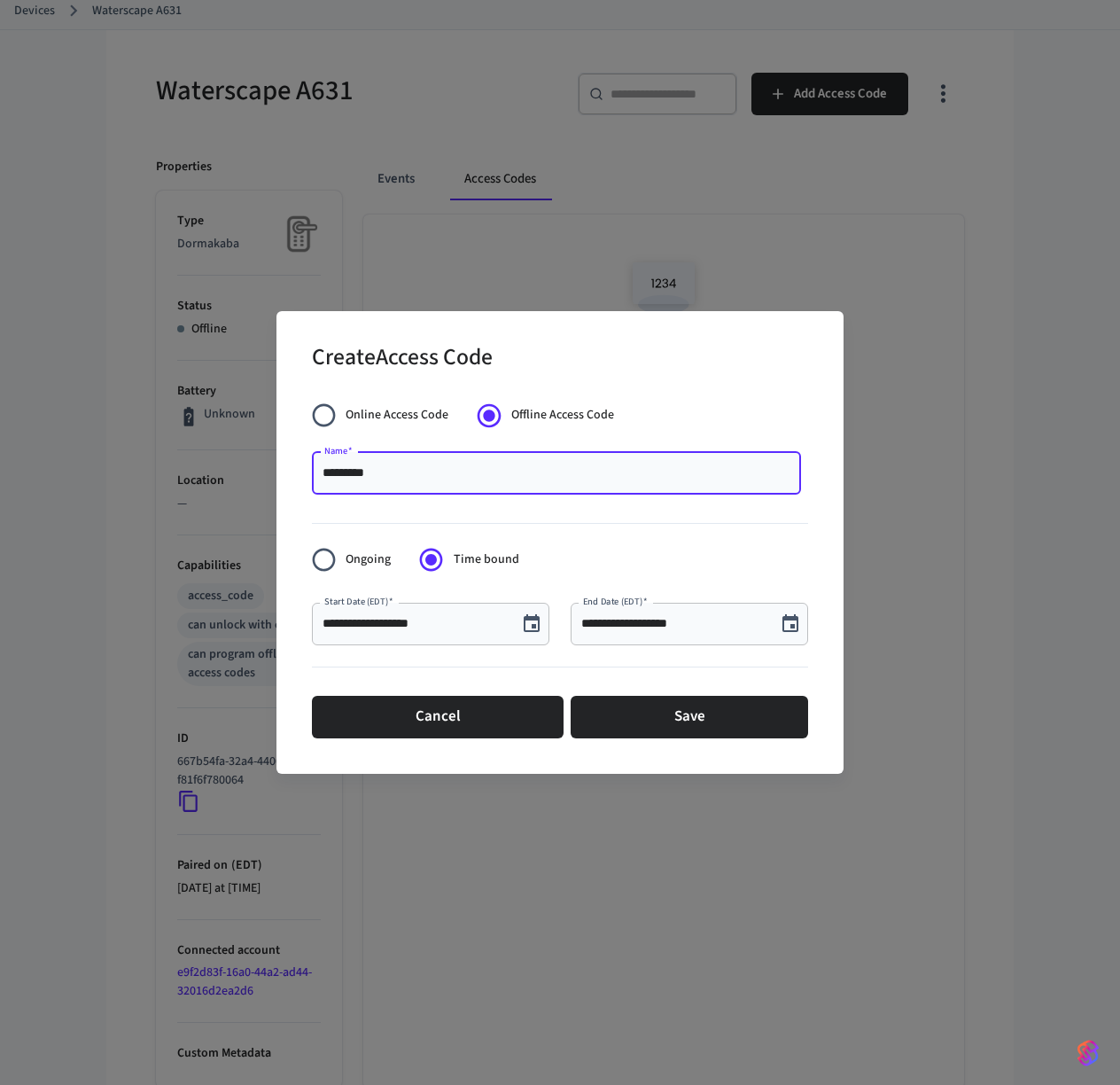 type on "*********" 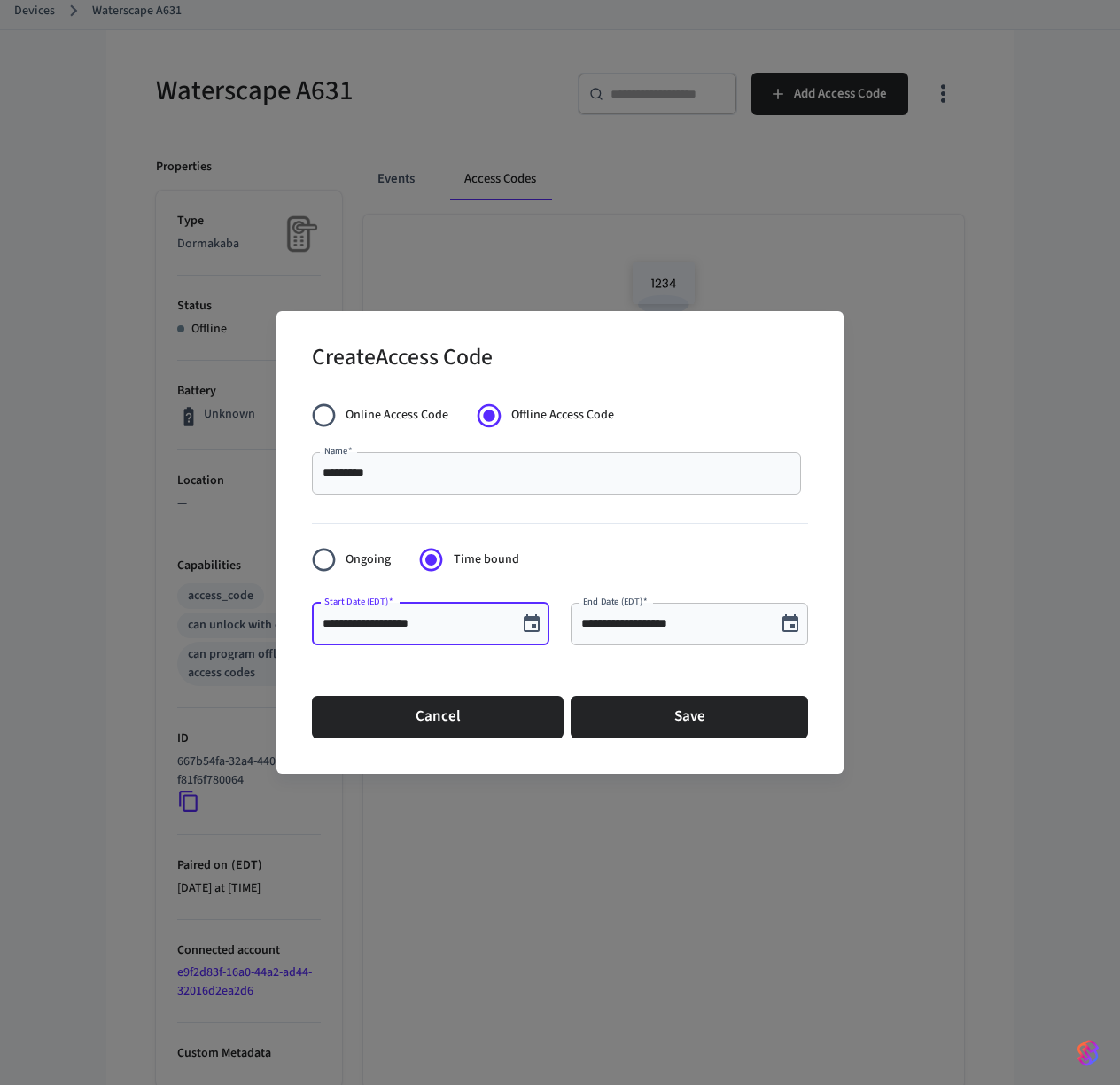 click on "**********" at bounding box center [415, 624] 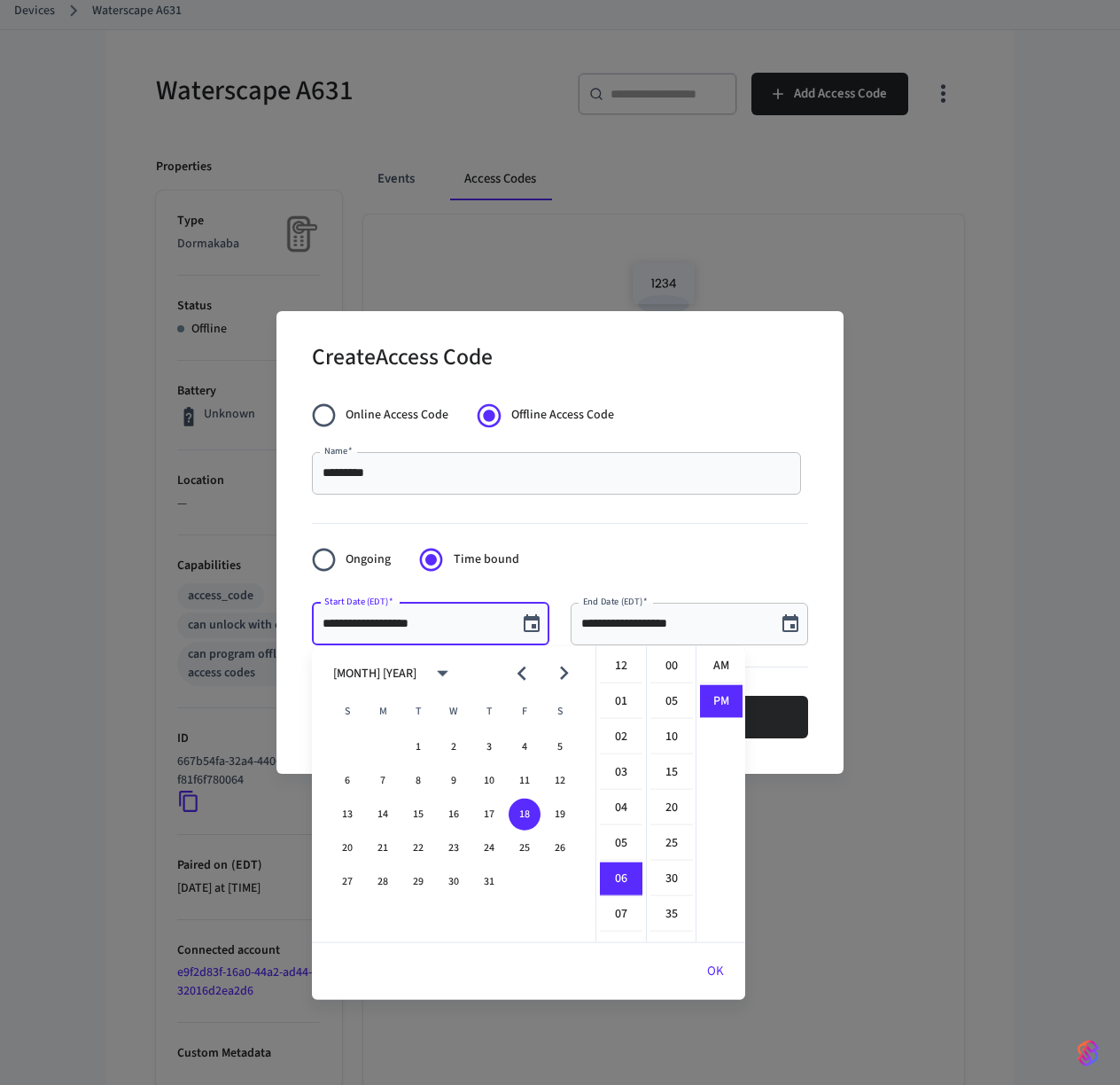 scroll, scrollTop: 211, scrollLeft: 0, axis: vertical 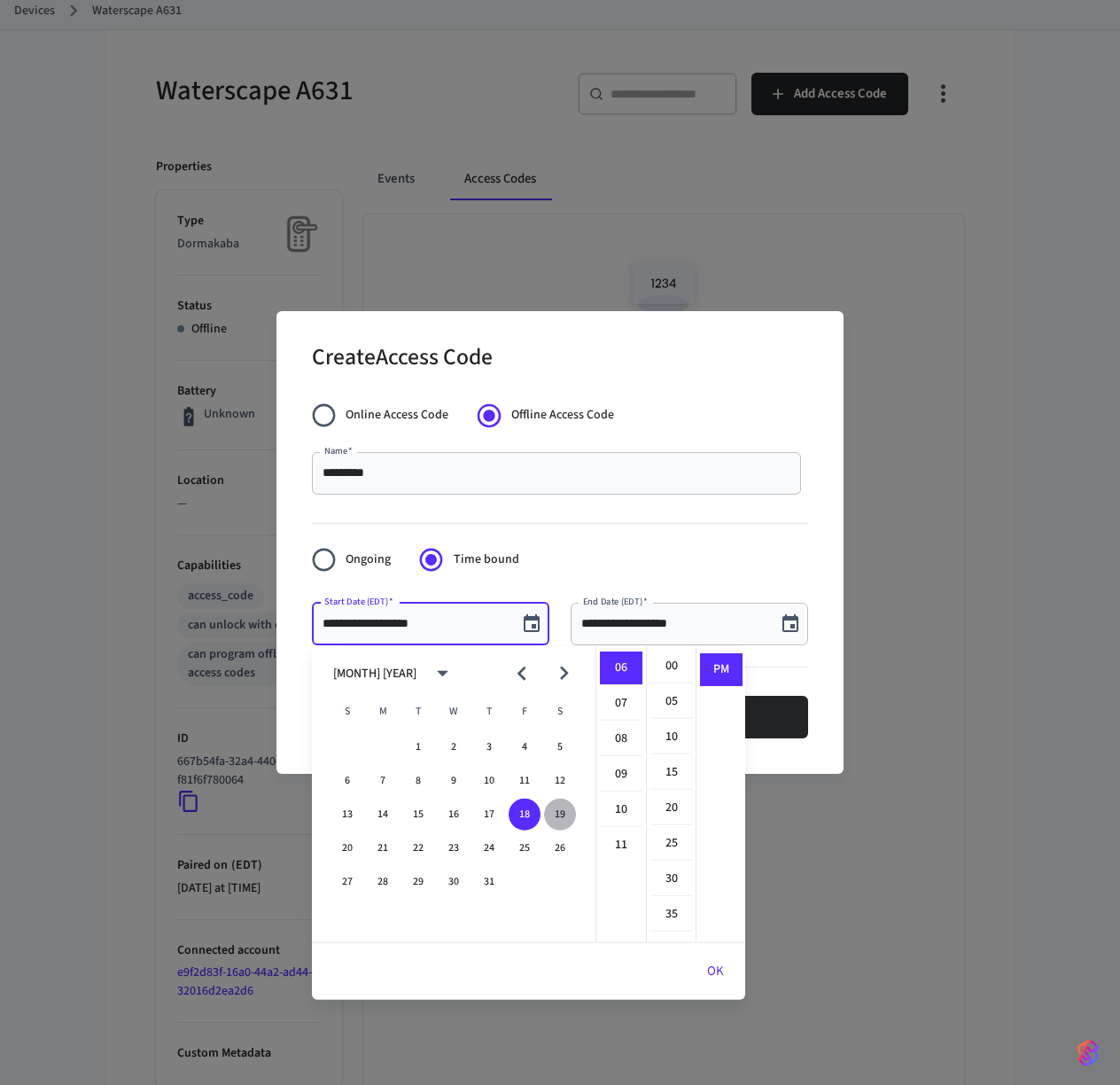 click on "19" at bounding box center [560, 815] 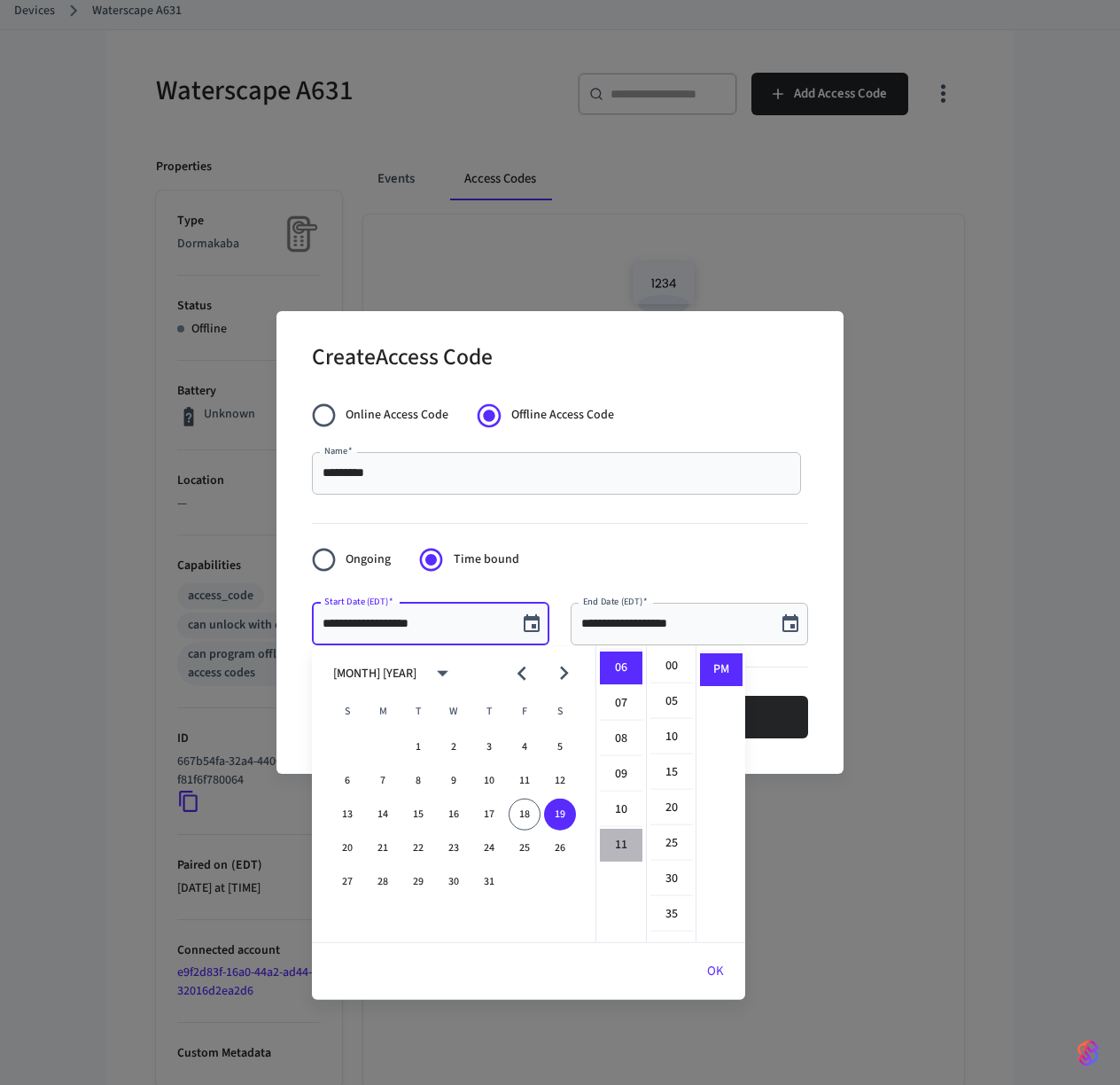 click on "11" at bounding box center (621, 845) 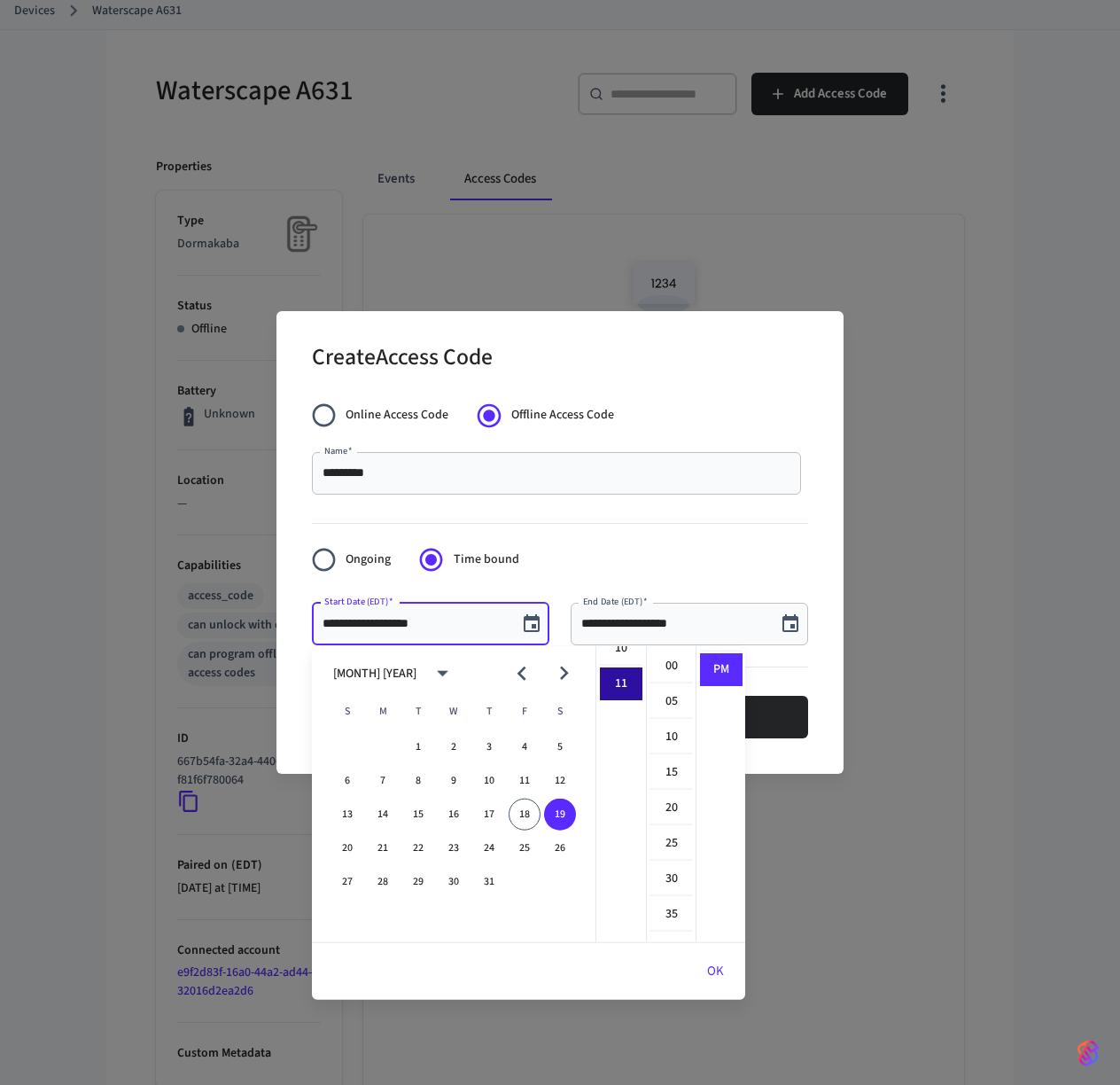 scroll, scrollTop: 384, scrollLeft: 0, axis: vertical 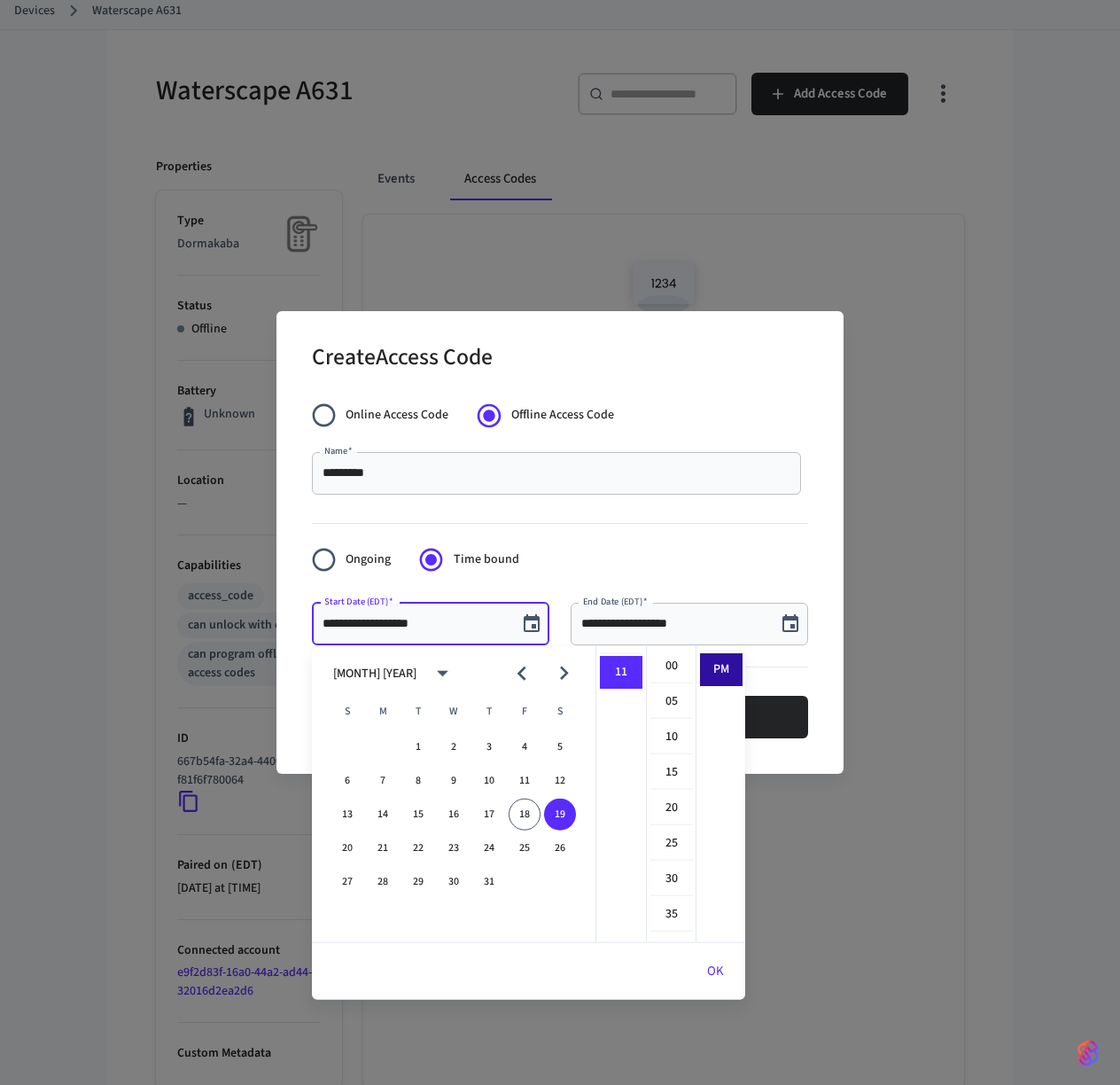 click on "PM" at bounding box center (721, 669) 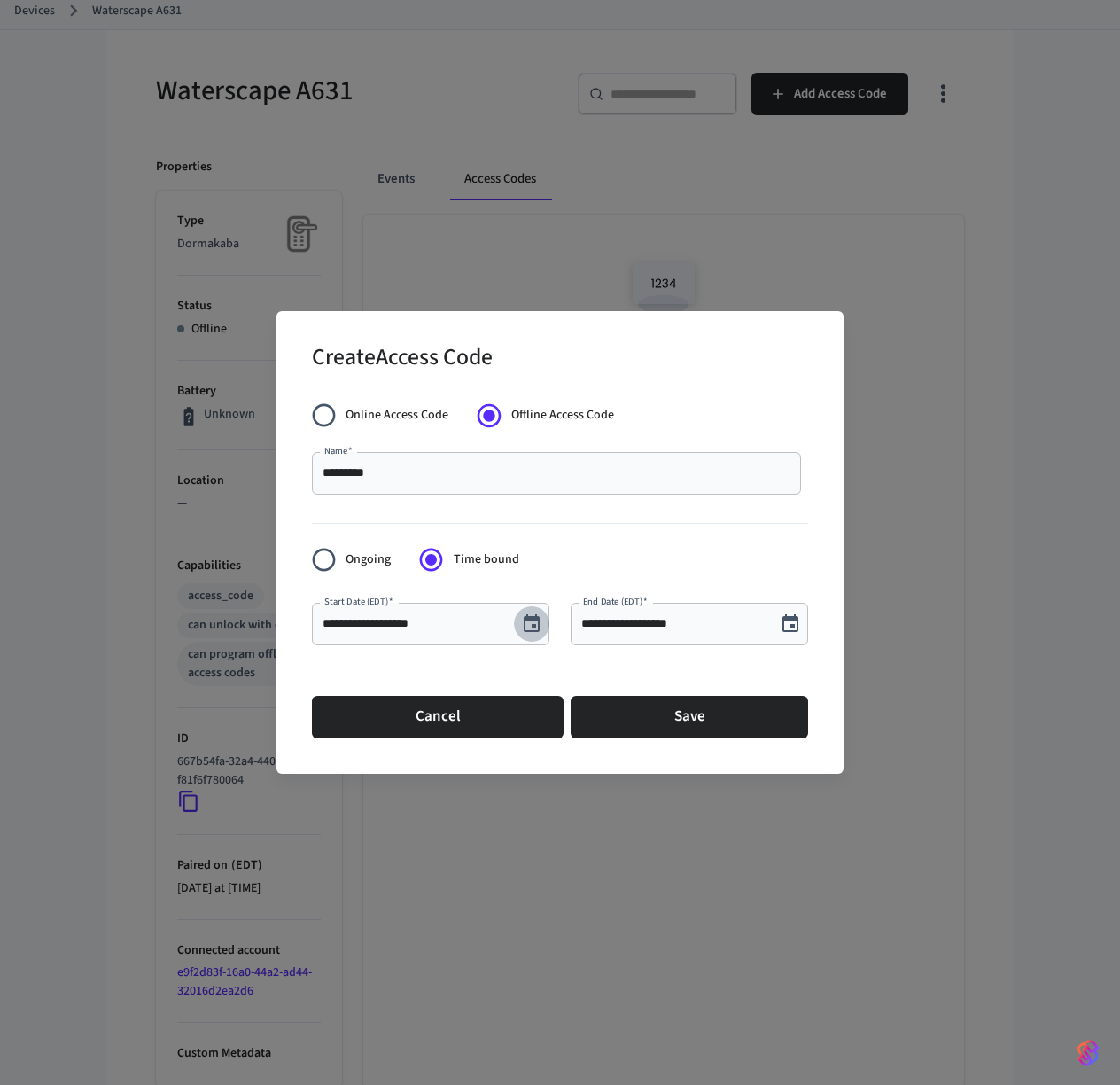 click 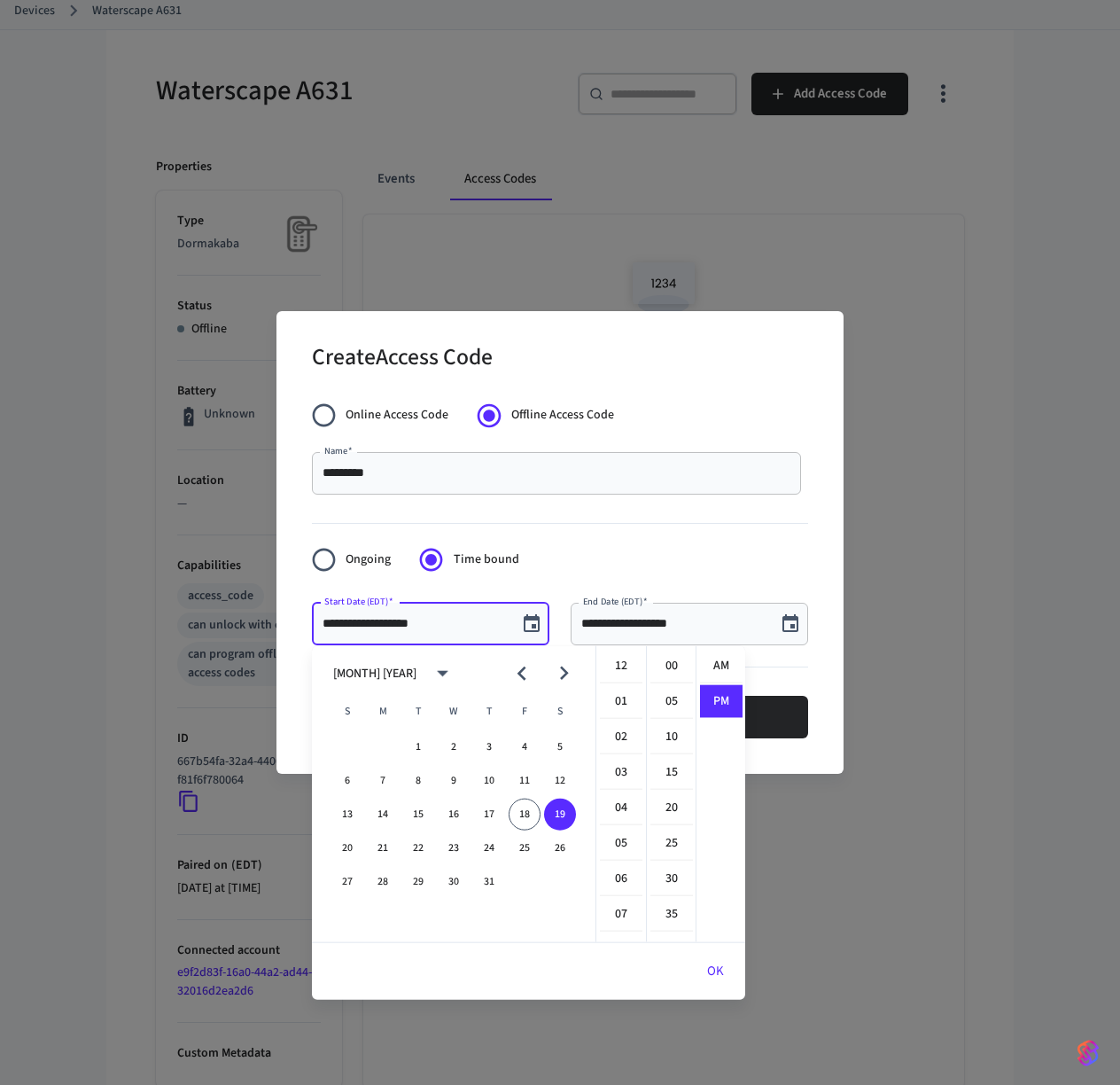 scroll, scrollTop: 384, scrollLeft: 0, axis: vertical 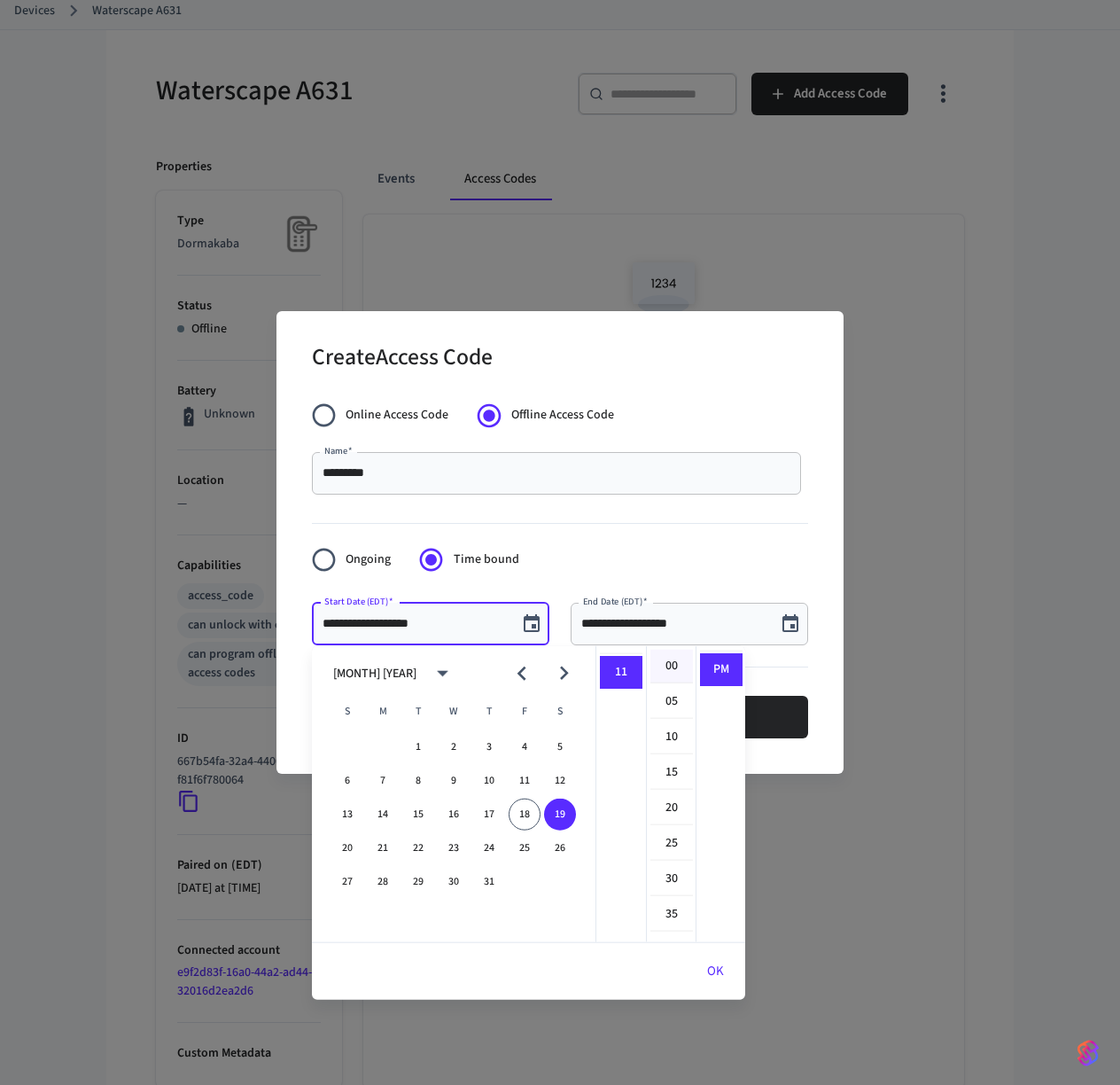 click on "00" at bounding box center [672, 667] 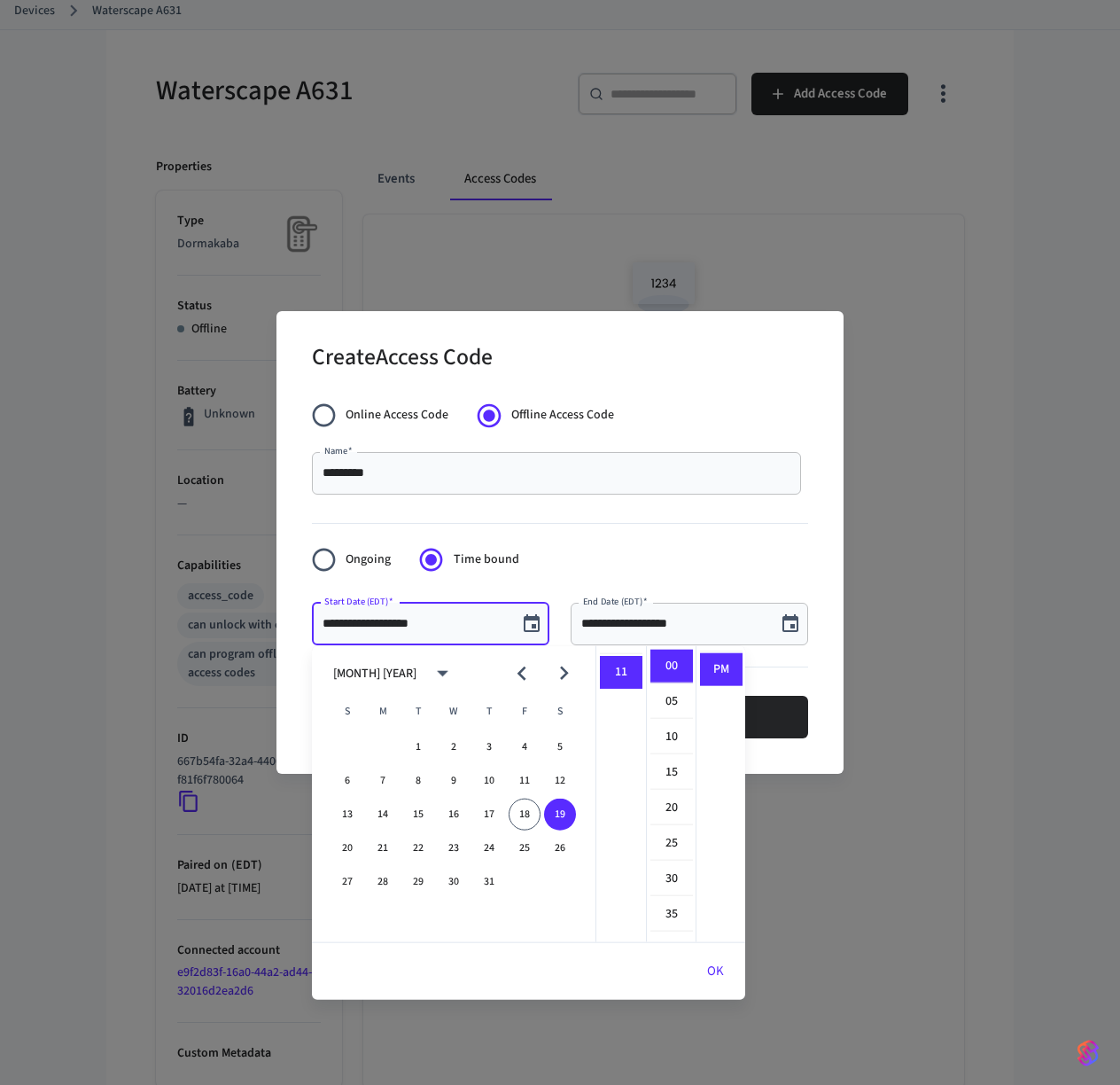 scroll, scrollTop: 0, scrollLeft: 0, axis: both 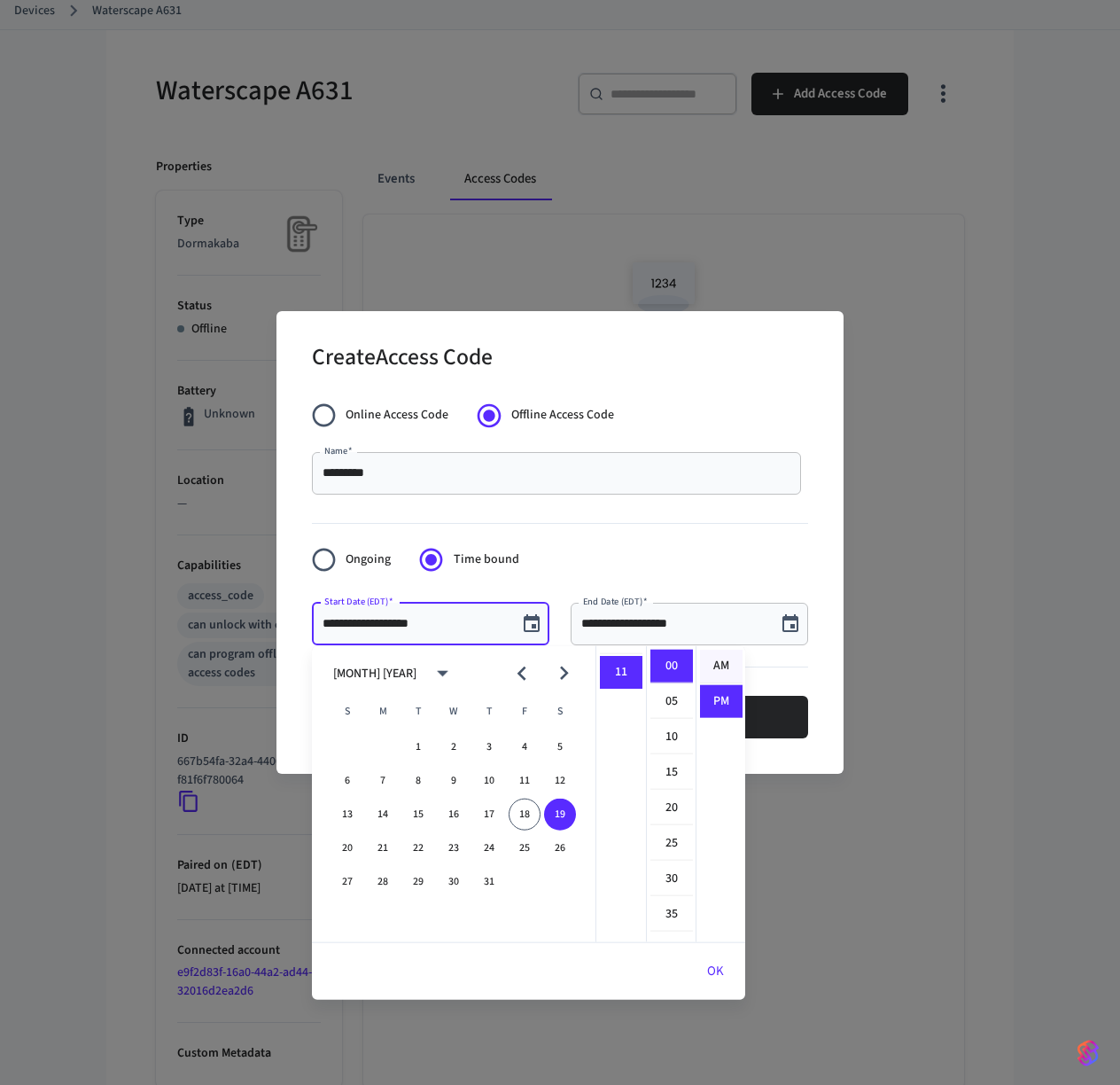 click on "AM" at bounding box center [721, 667] 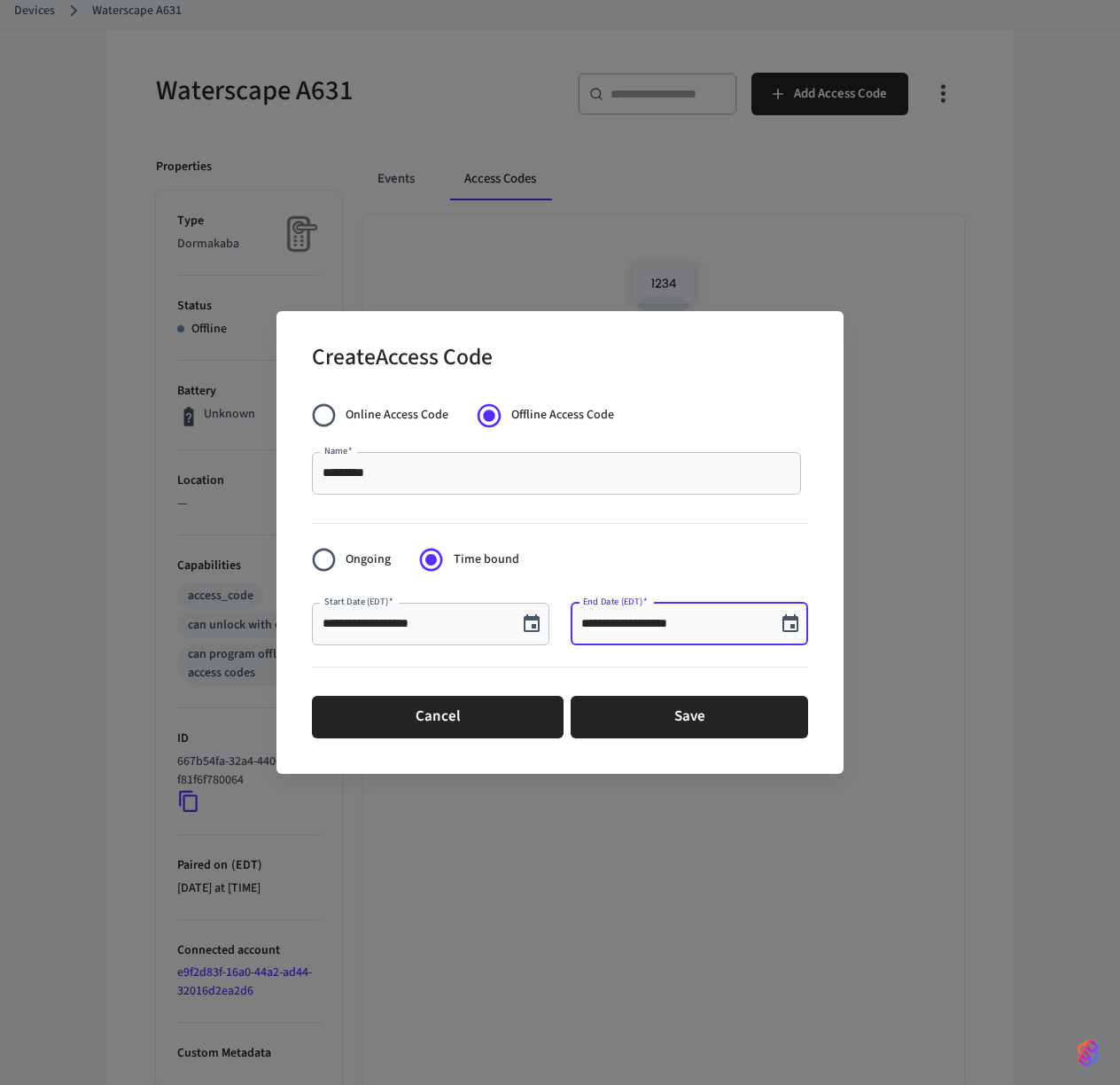click on "**********" at bounding box center (673, 624) 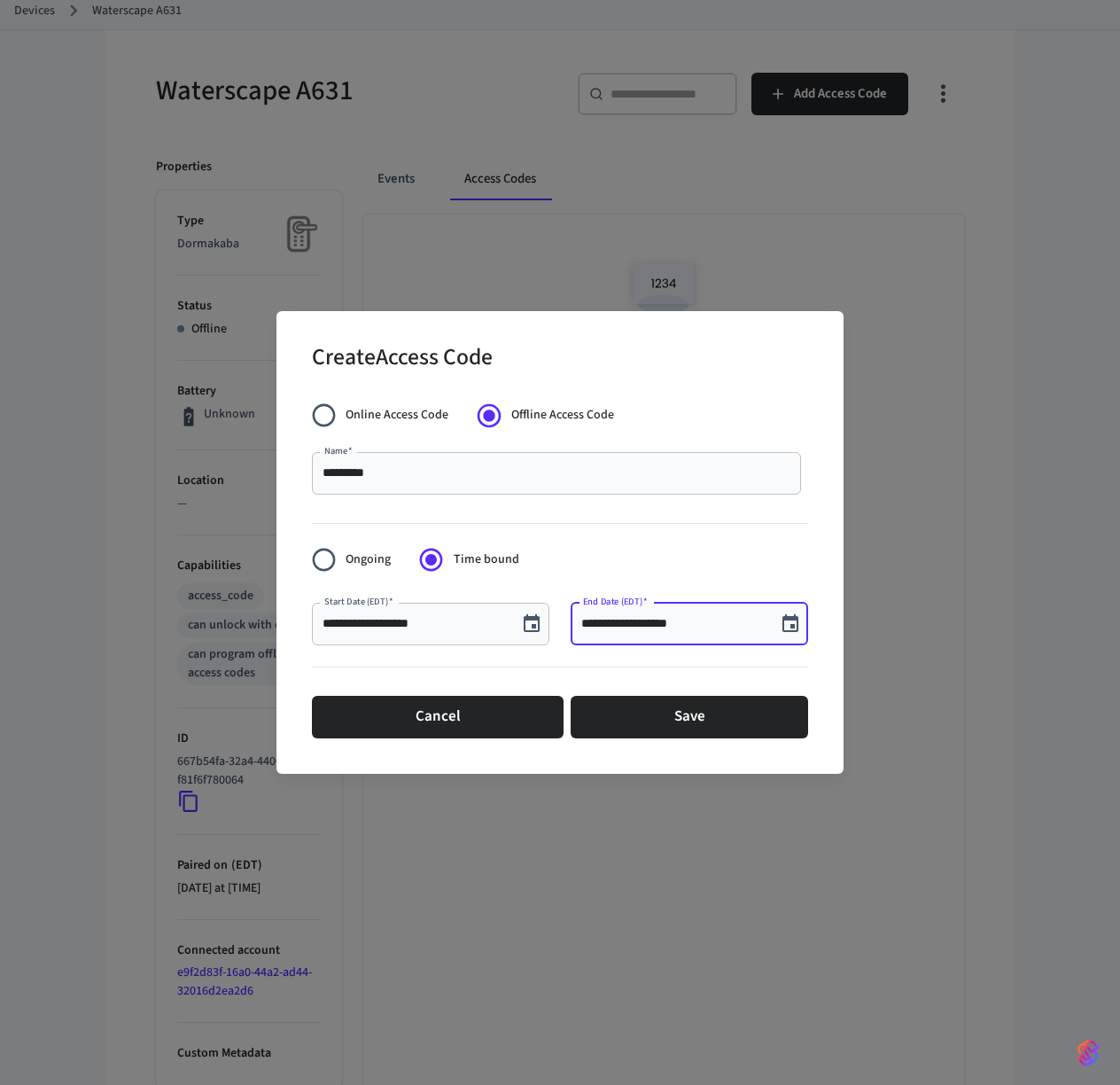 click on "**********" at bounding box center (673, 624) 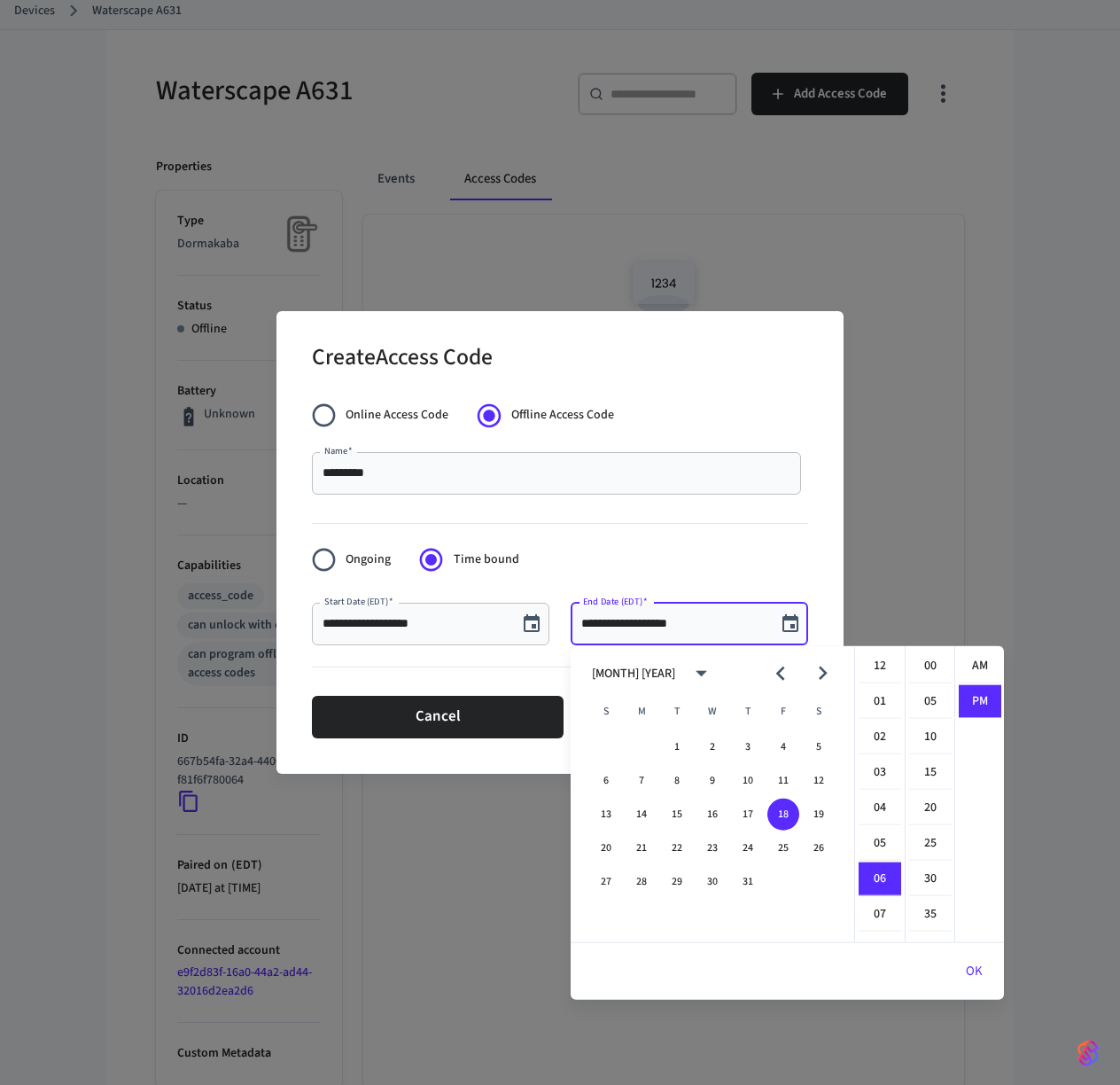 scroll, scrollTop: 211, scrollLeft: 0, axis: vertical 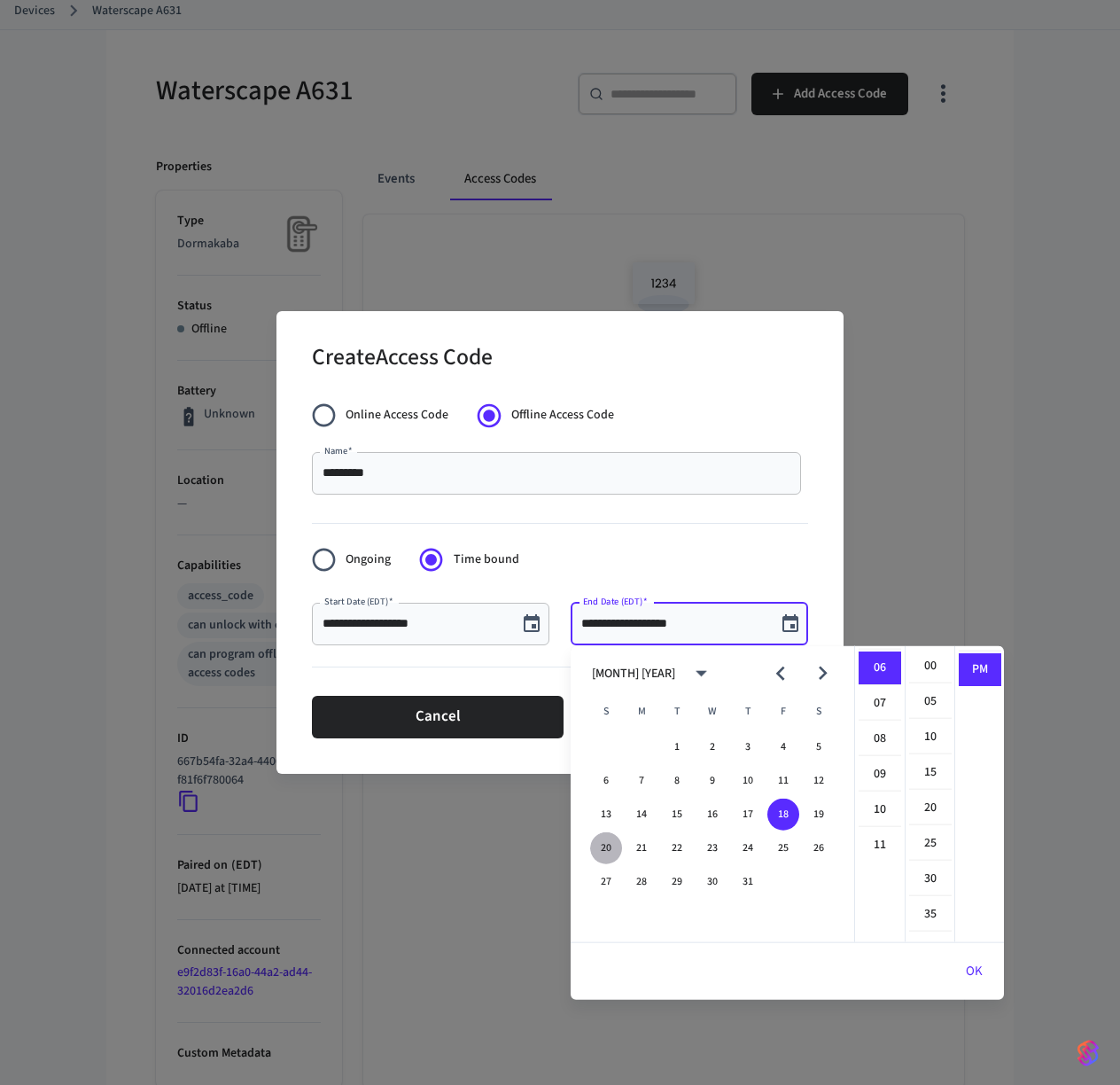 click on "20" at bounding box center [606, 848] 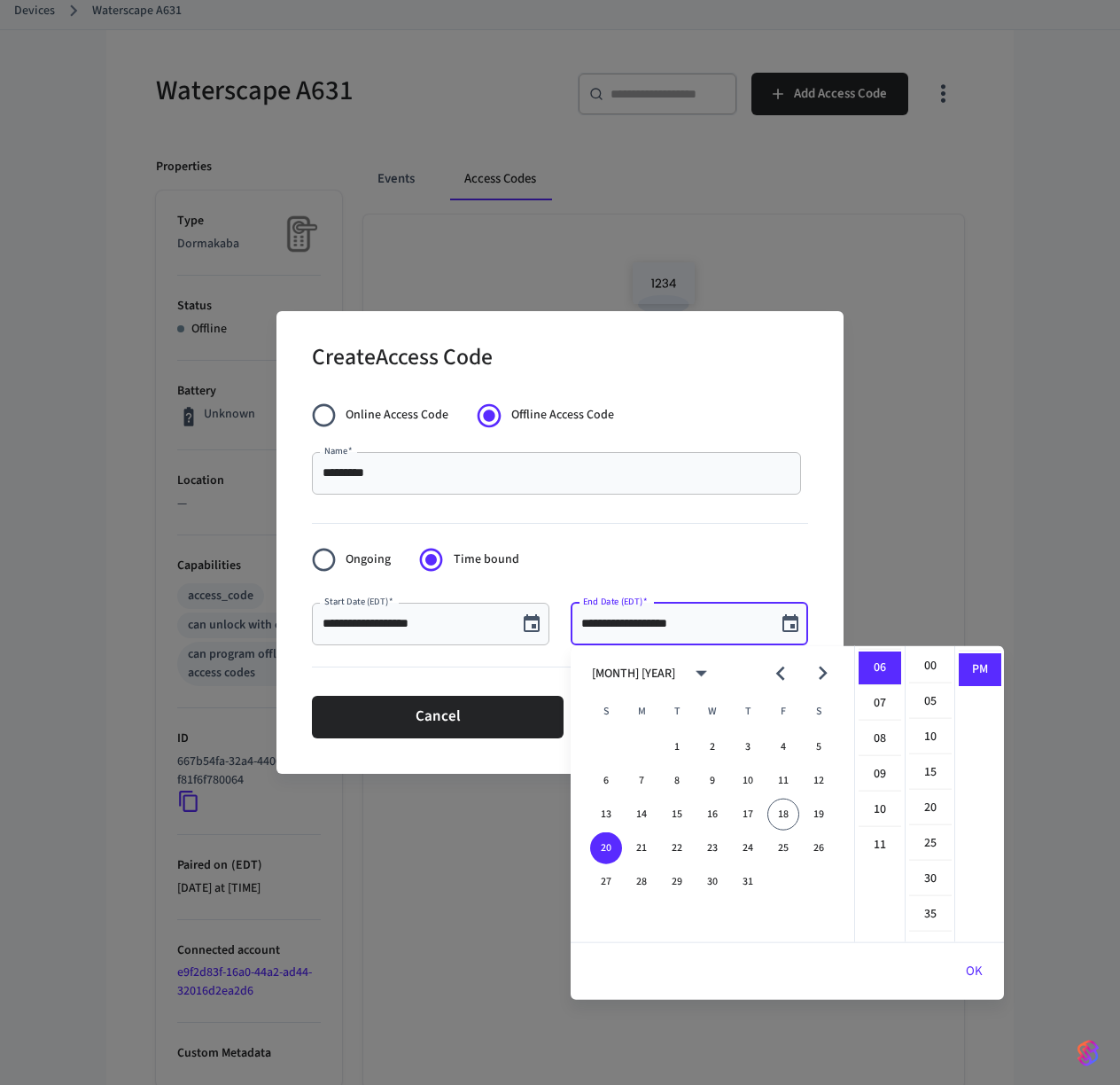 click on "**********" at bounding box center (673, 624) 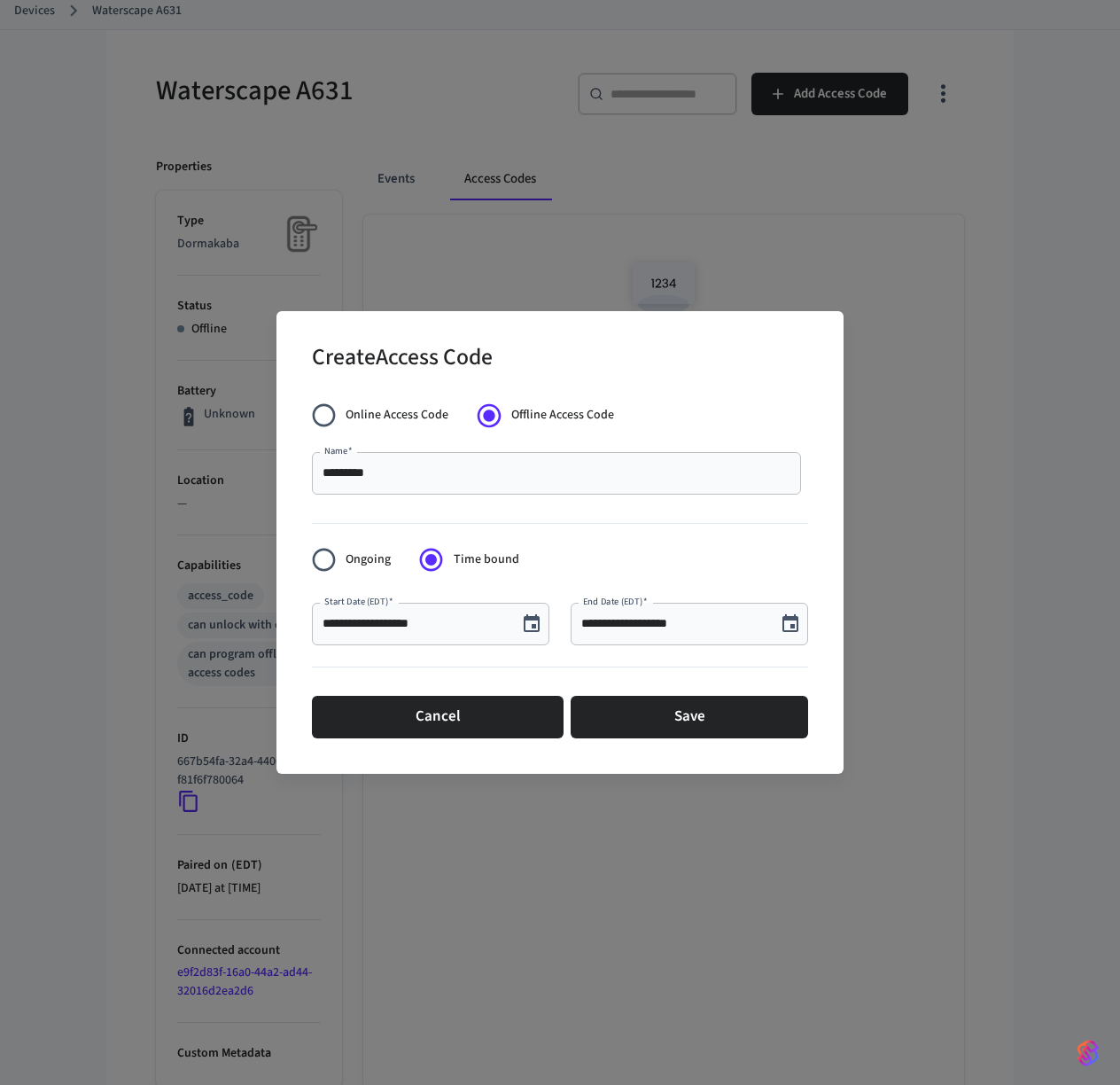click on "**********" at bounding box center [673, 624] 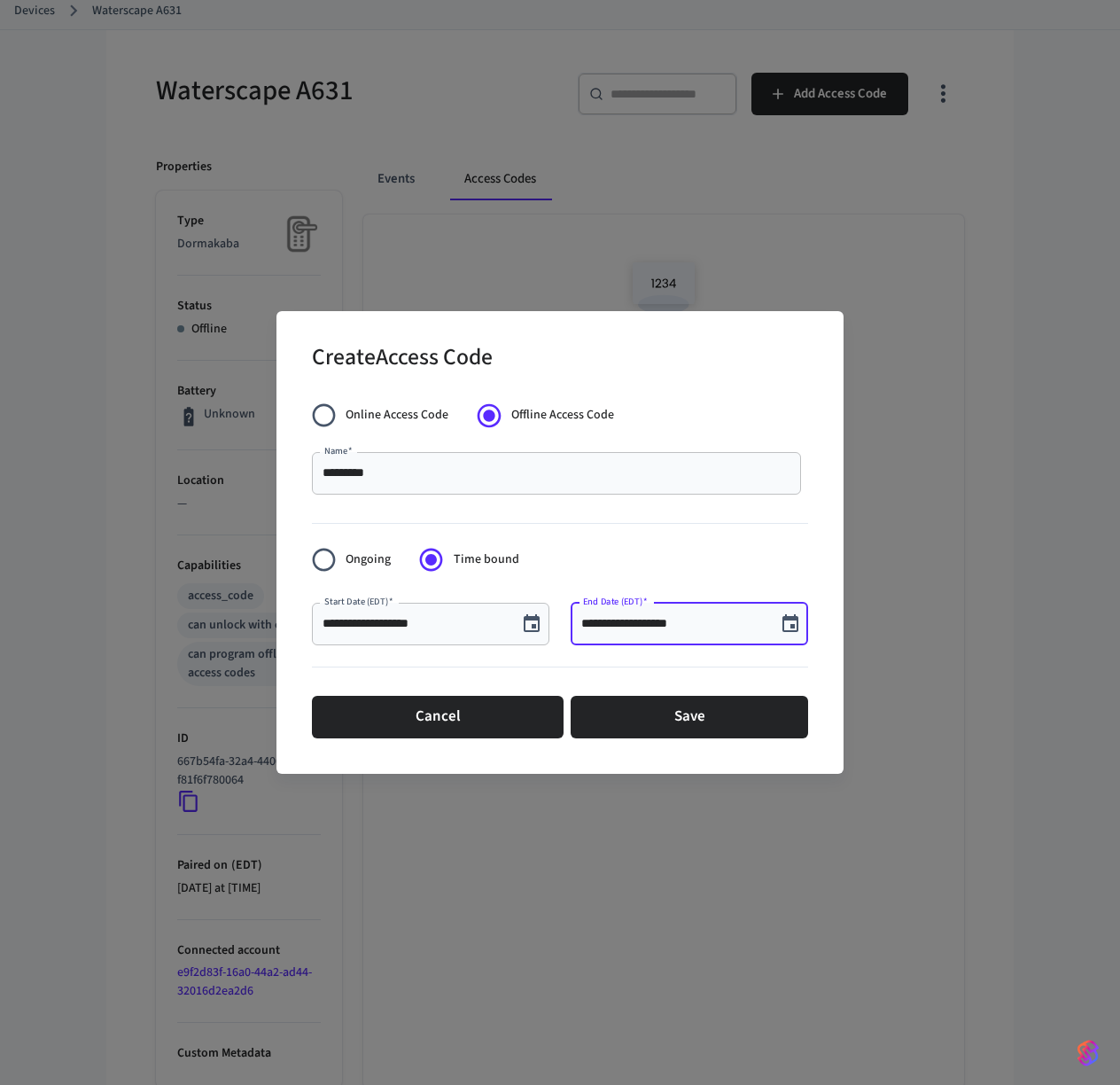 click 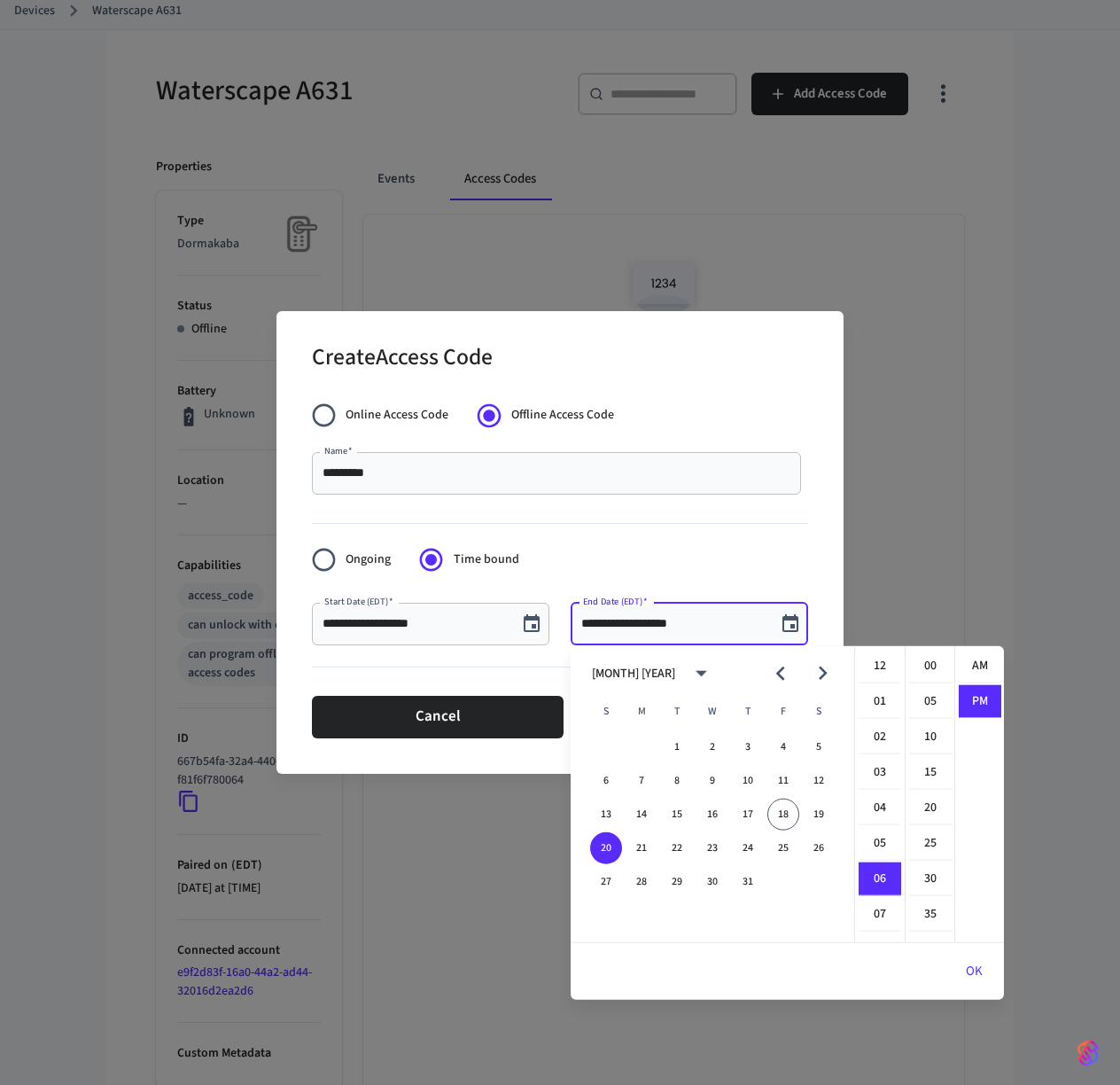 scroll, scrollTop: 211, scrollLeft: 0, axis: vertical 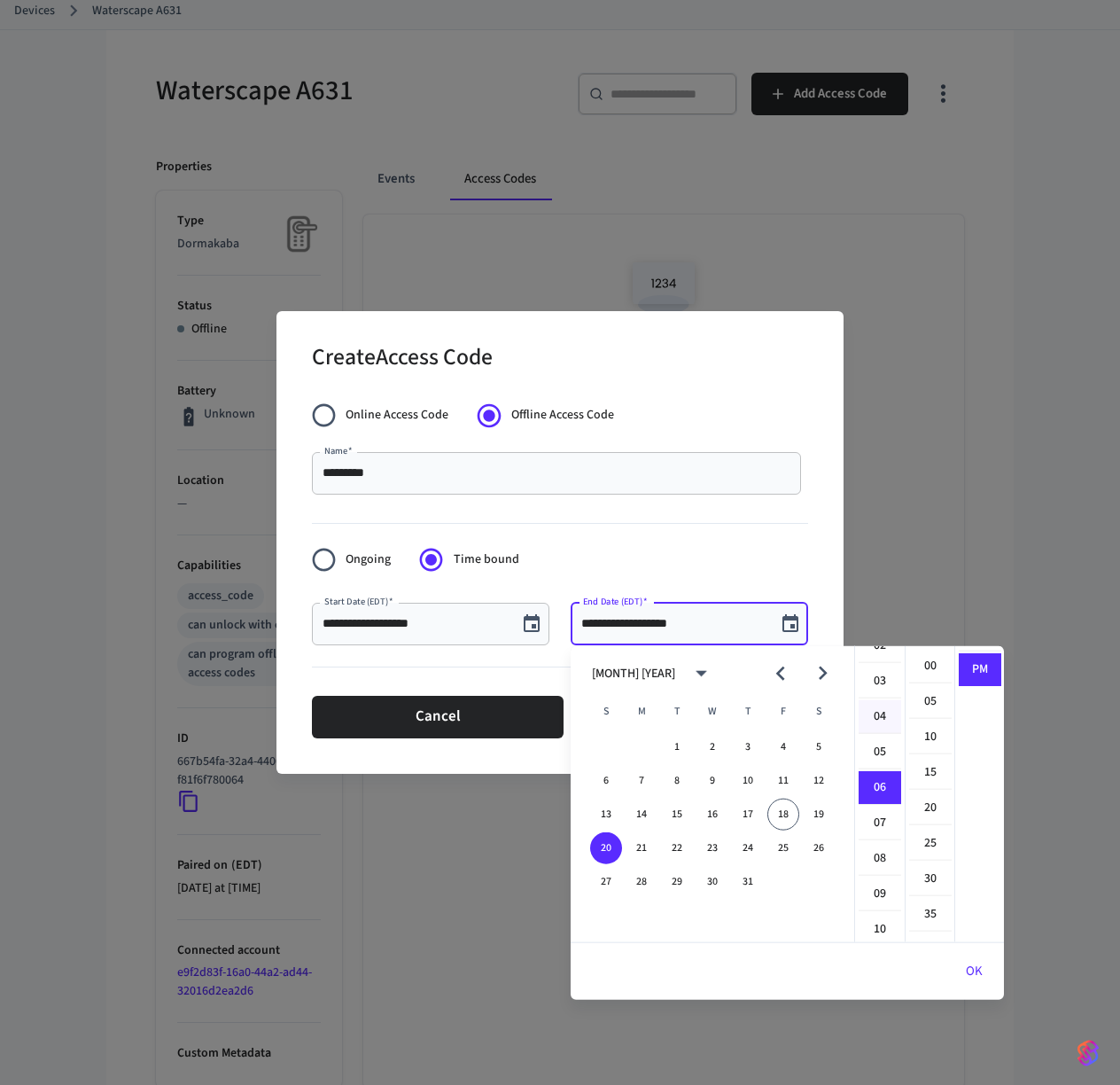 click on "04" at bounding box center (880, 717) 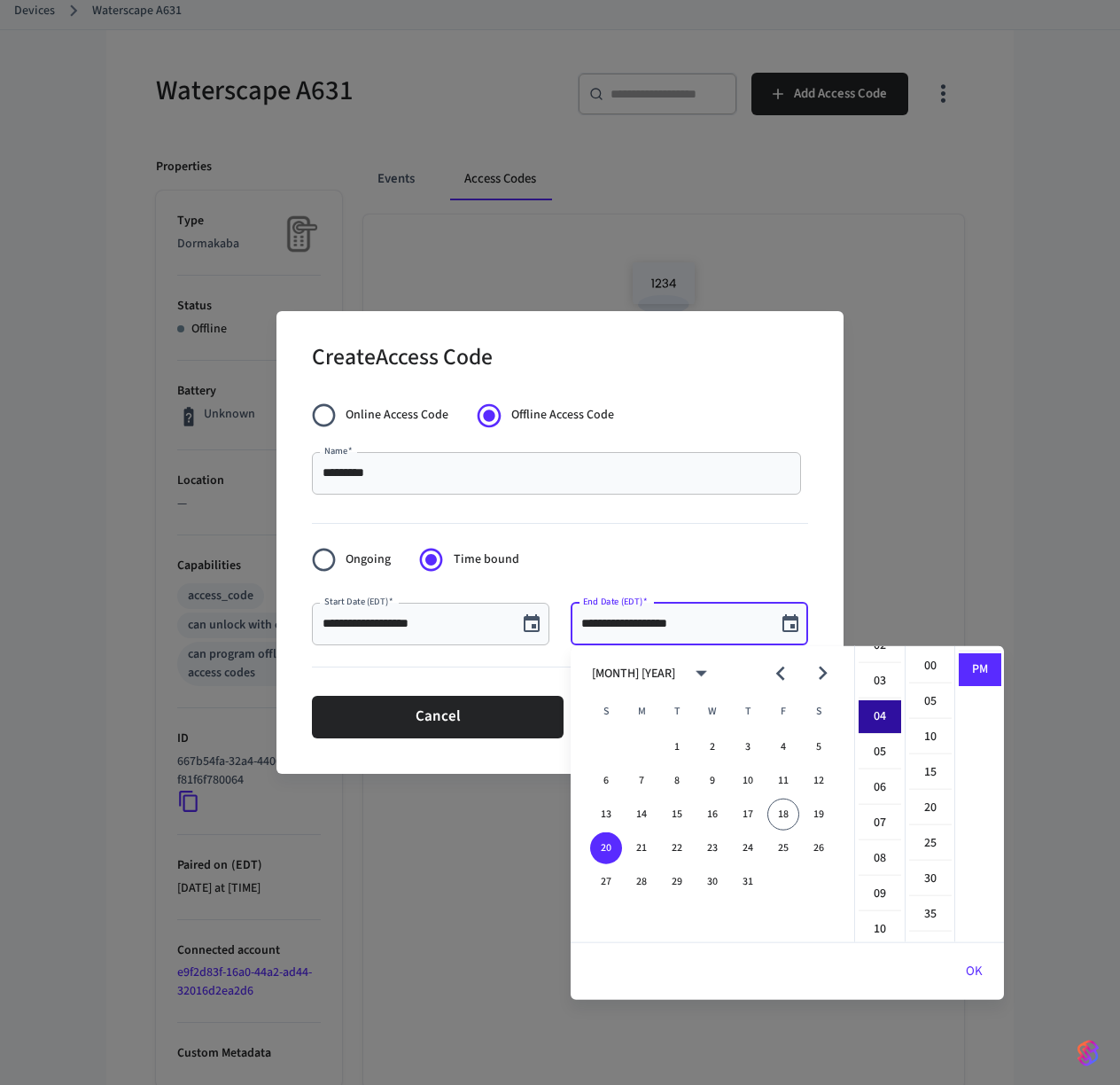 scroll, scrollTop: 141, scrollLeft: 0, axis: vertical 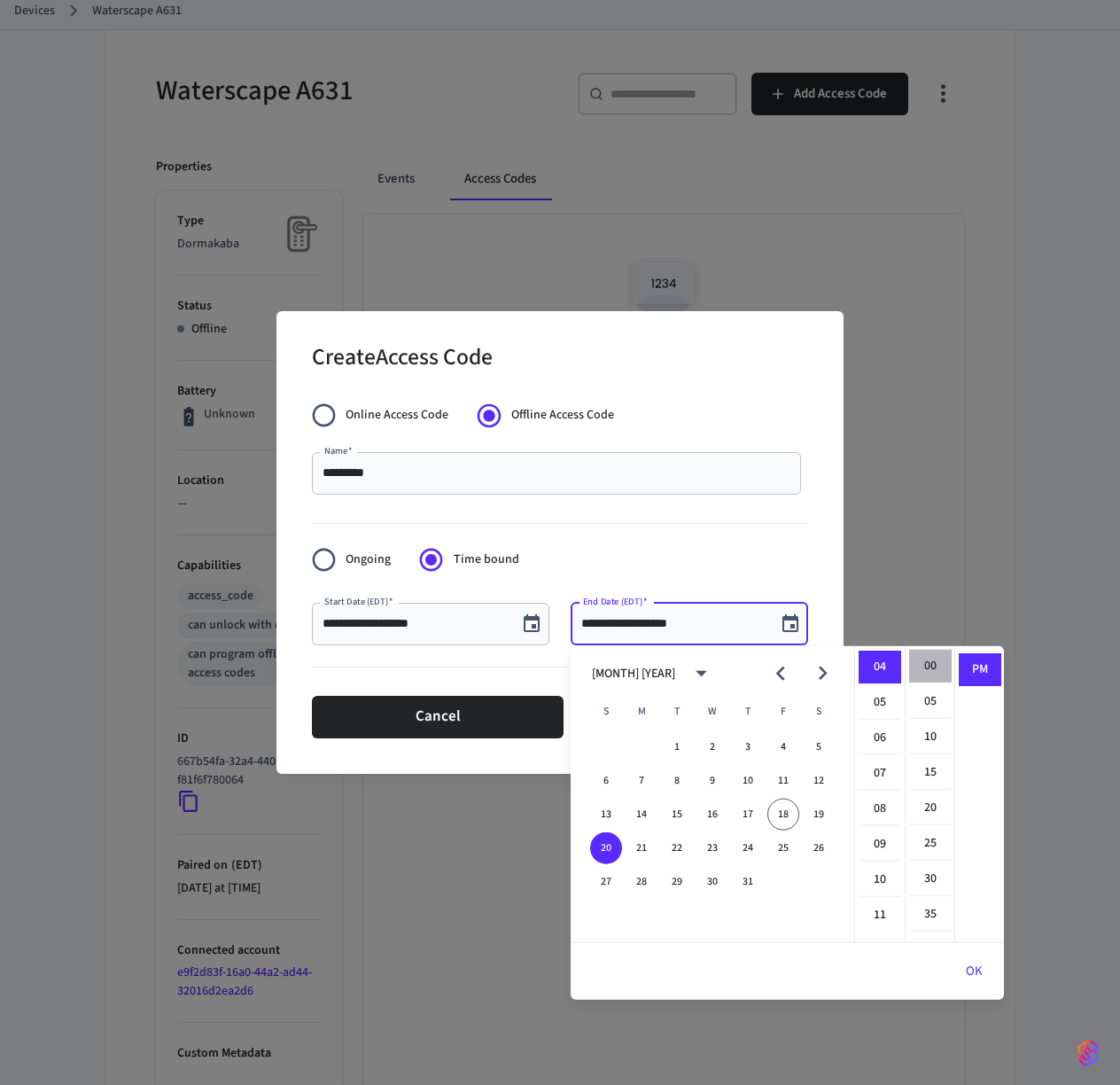 click on "00" at bounding box center (930, 667) 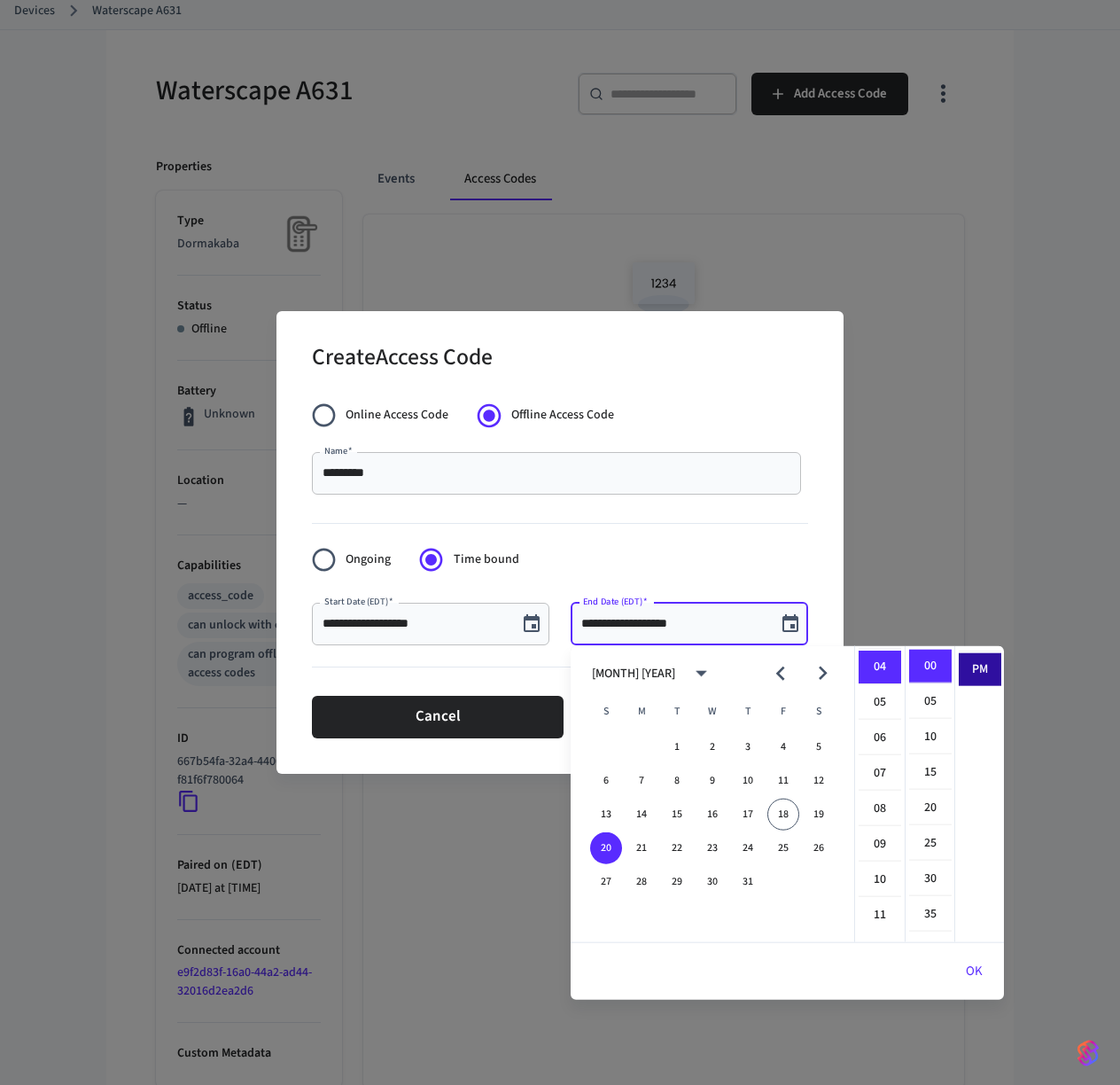 scroll, scrollTop: 0, scrollLeft: 0, axis: both 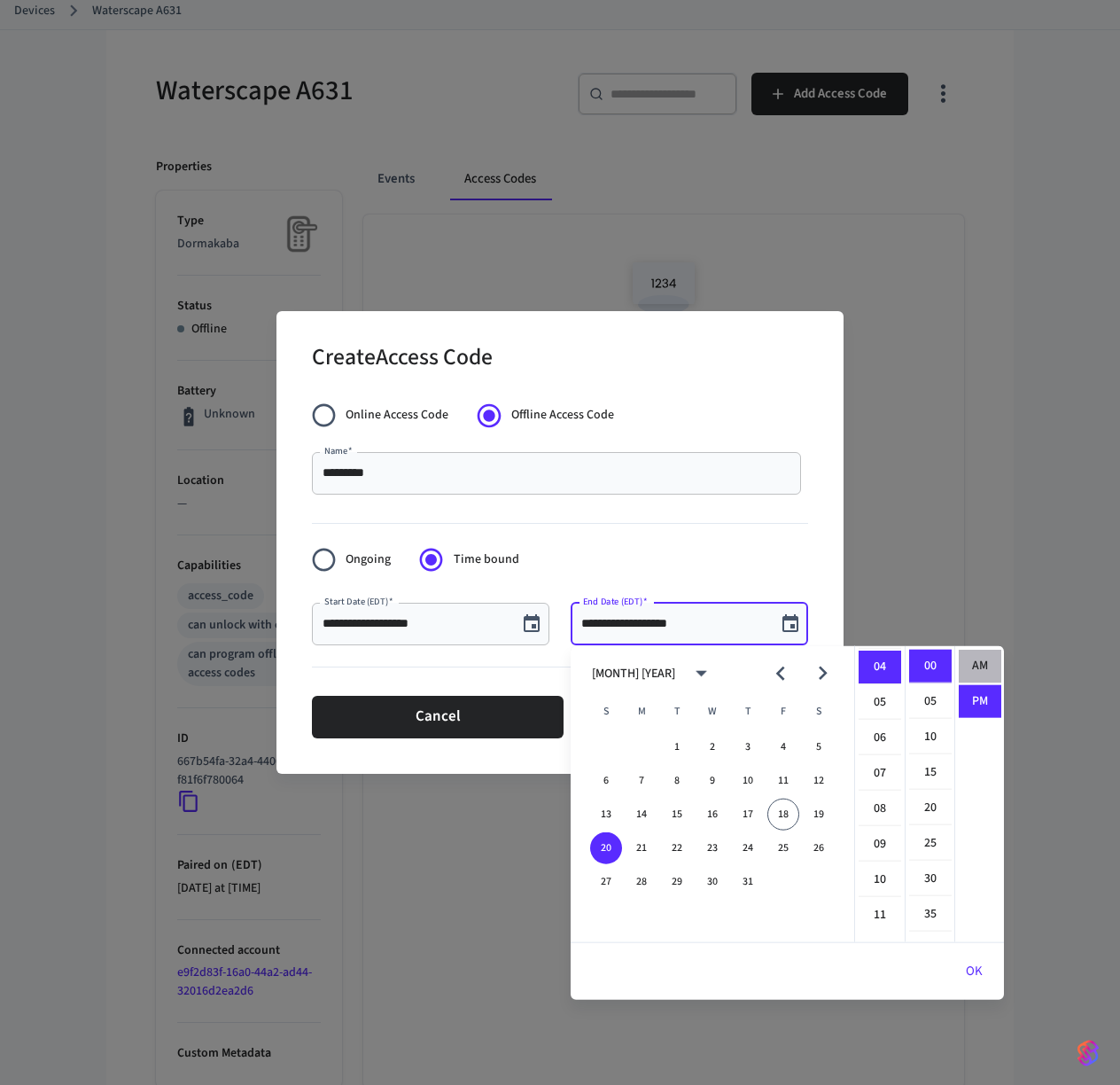 click on "AM" at bounding box center (980, 667) 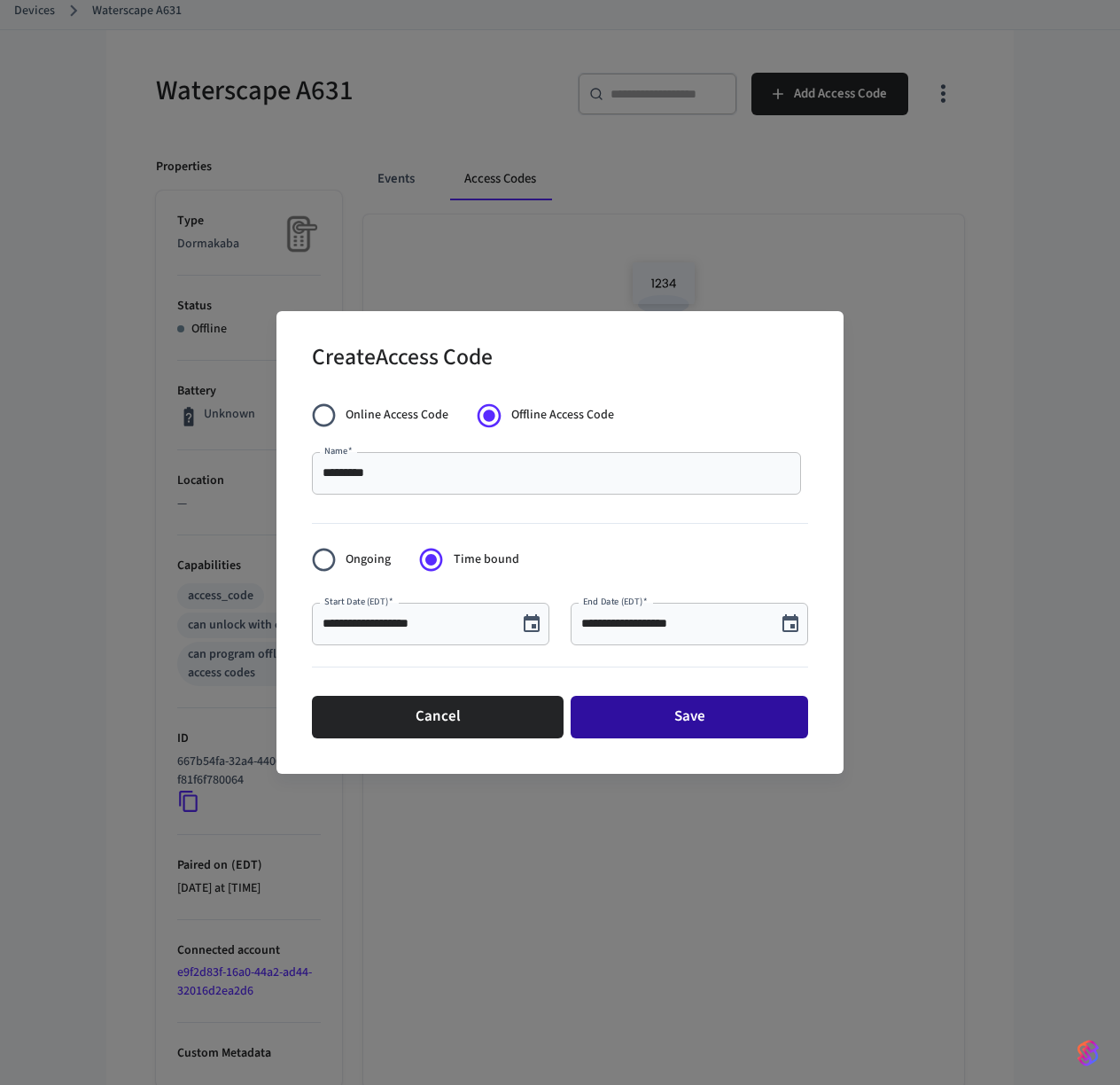 click on "Save" at bounding box center (689, 717) 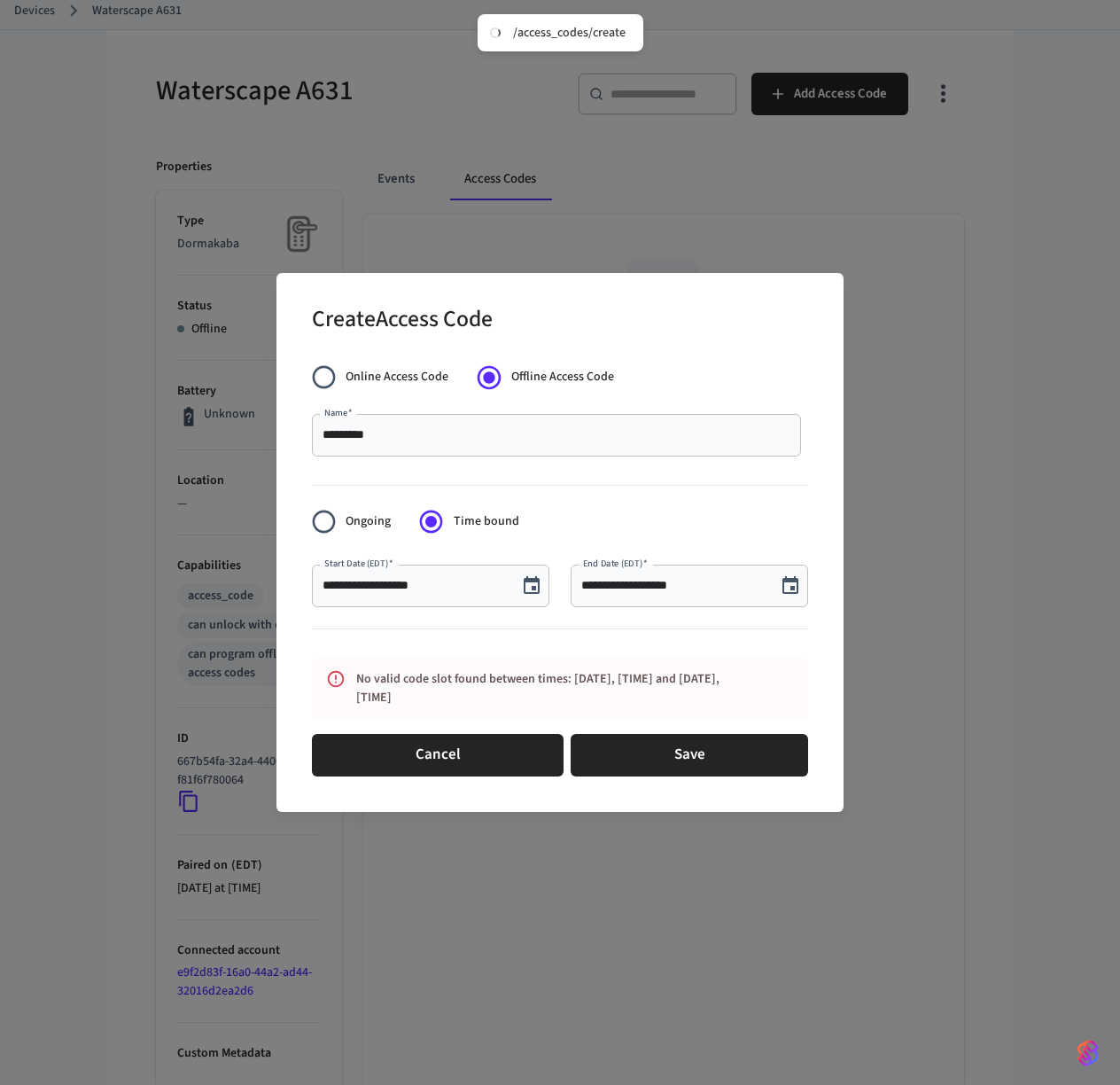 click 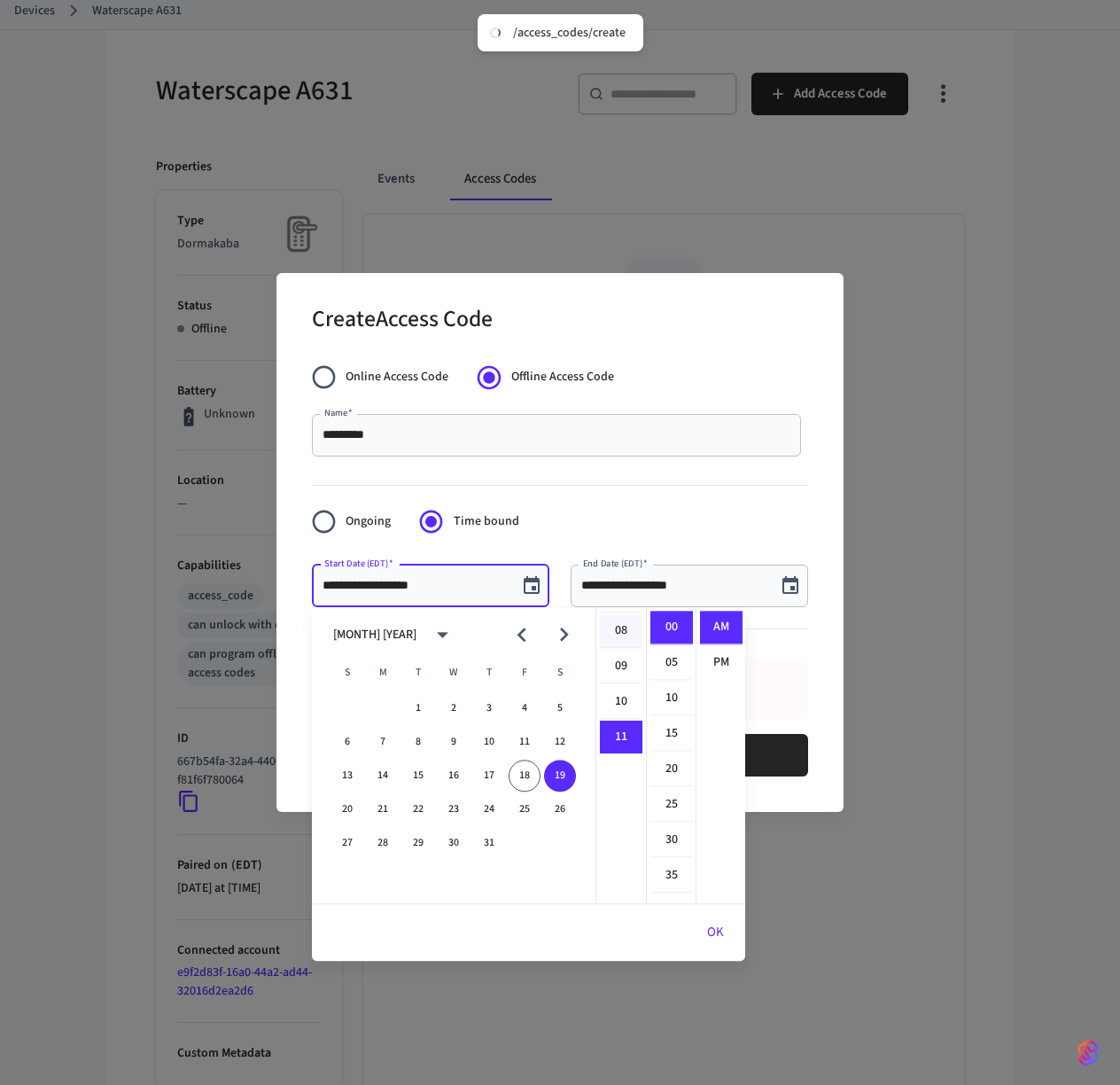 scroll, scrollTop: 308, scrollLeft: 0, axis: vertical 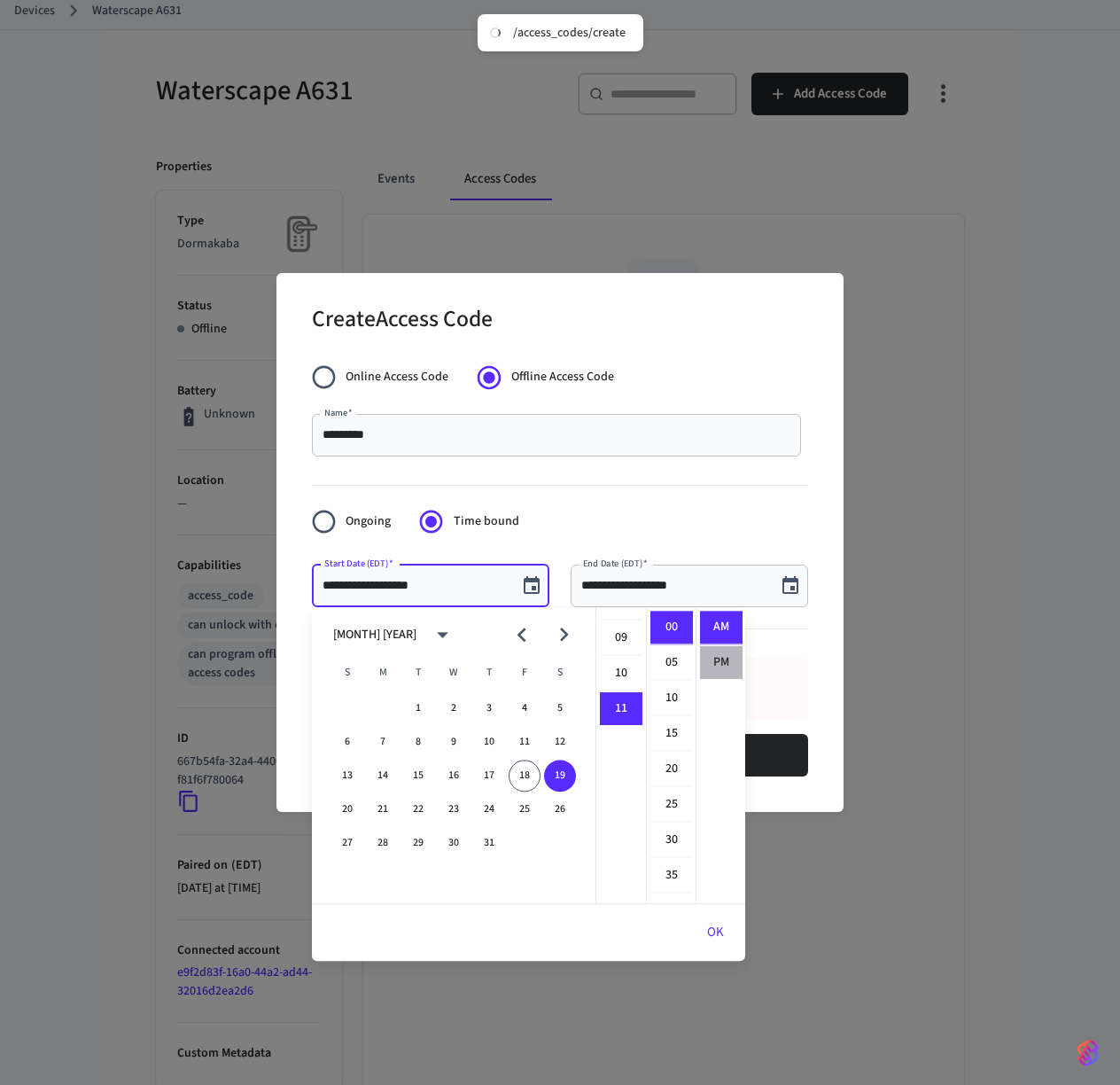 click on "PM" at bounding box center (721, 662) 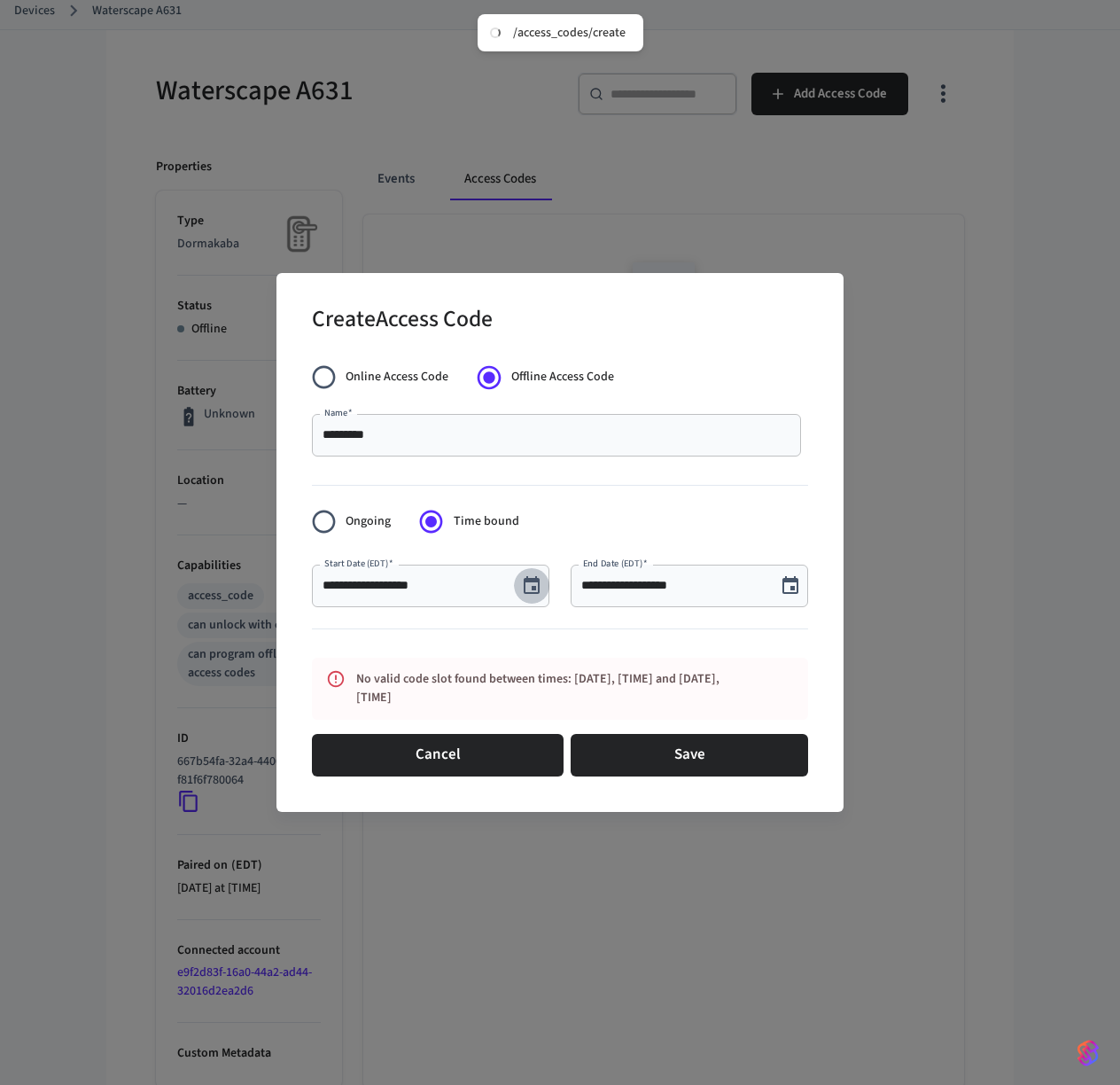 click 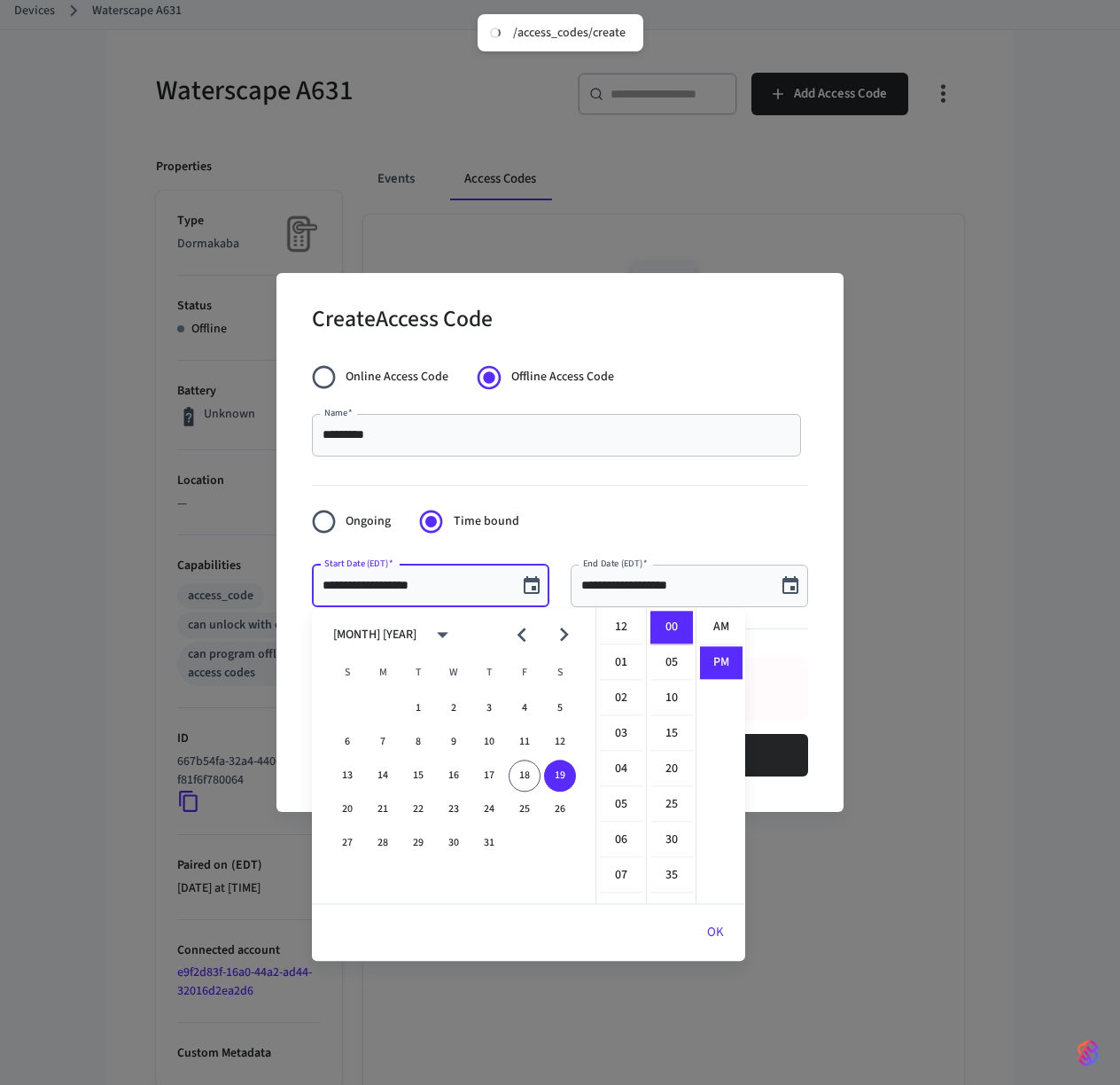 scroll, scrollTop: 384, scrollLeft: 0, axis: vertical 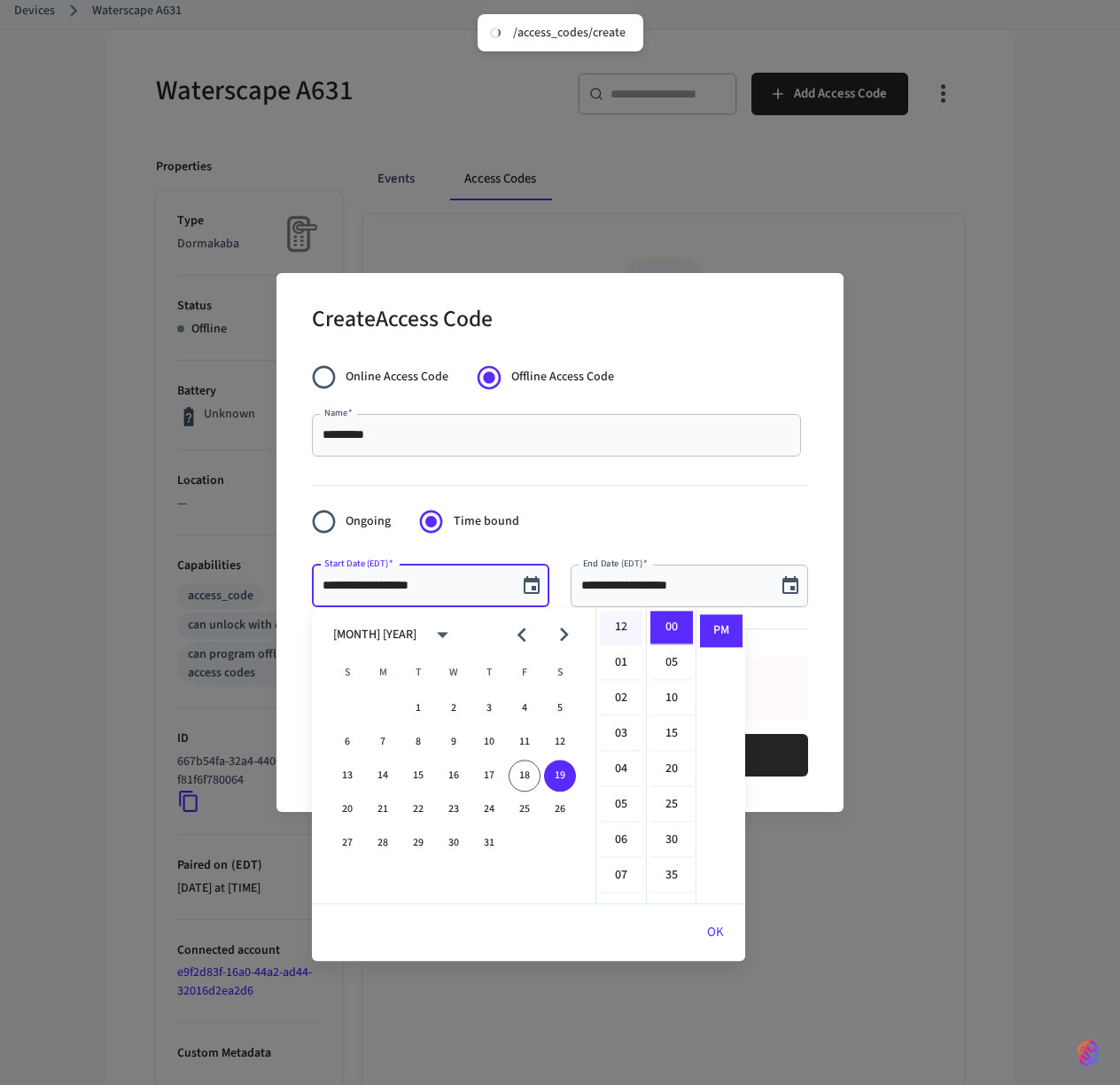 click on "12" at bounding box center [621, 628] 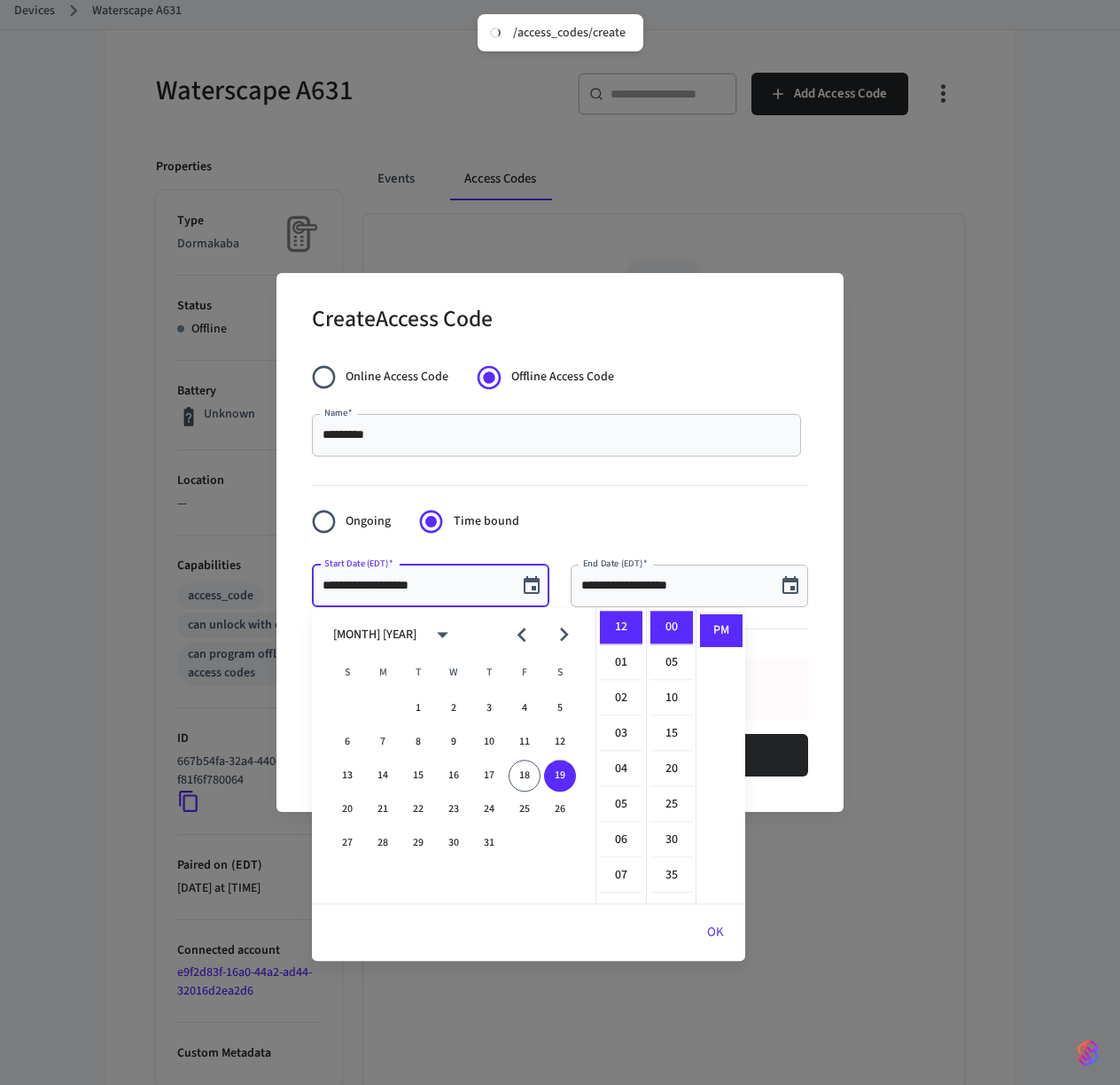 click on "**********" at bounding box center [679, 579] 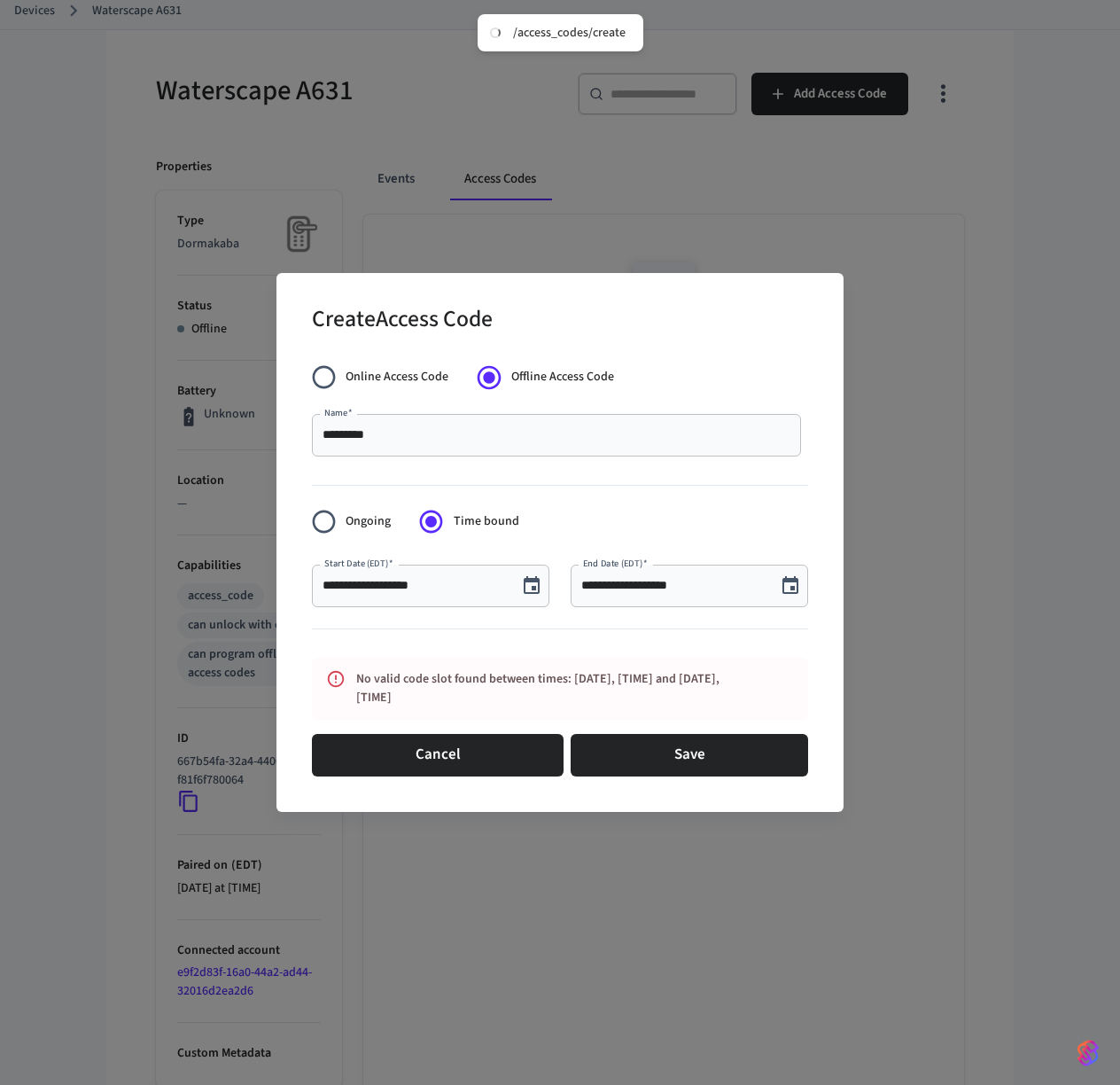click on "**********" at bounding box center [673, 586] 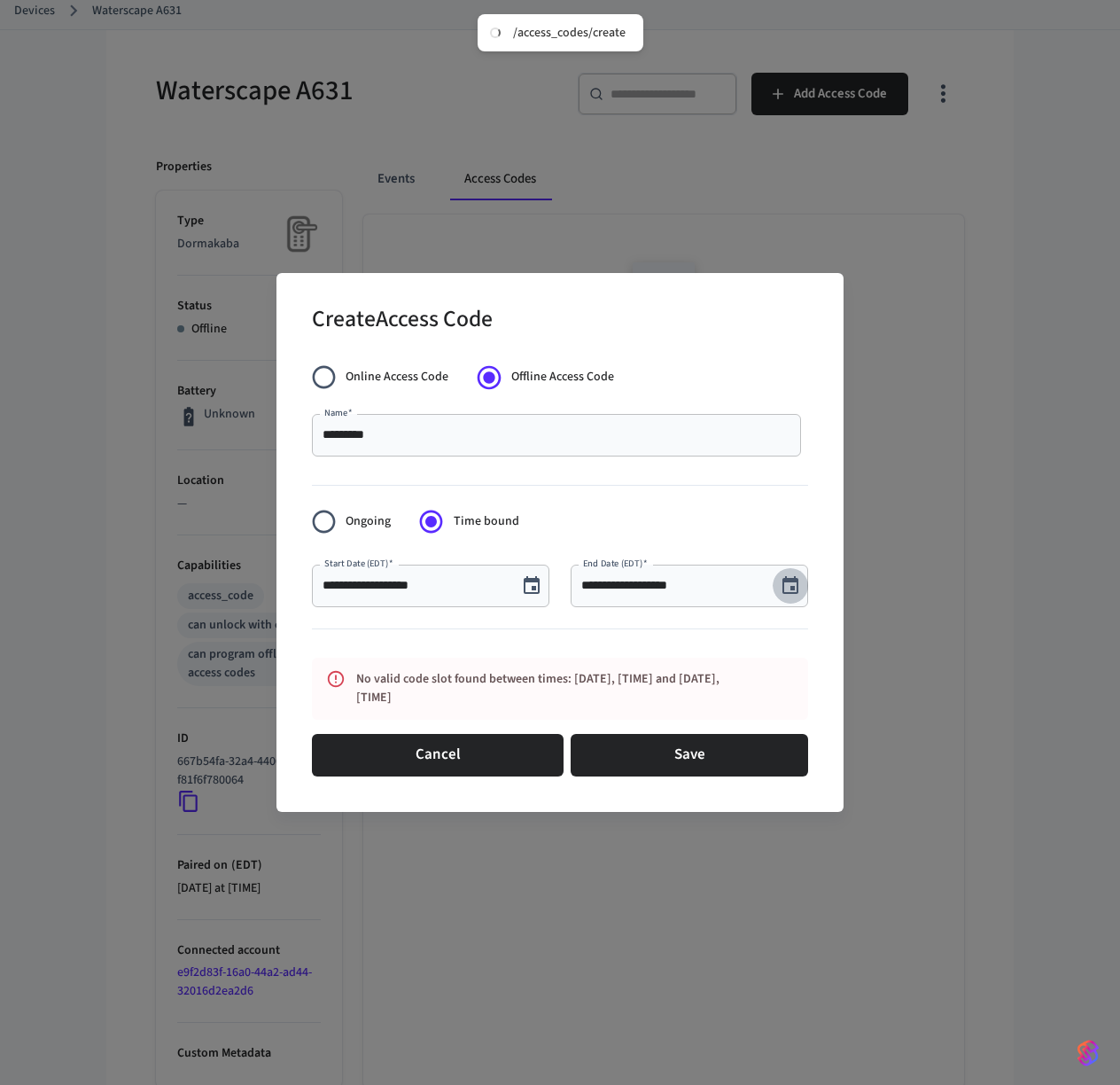 click 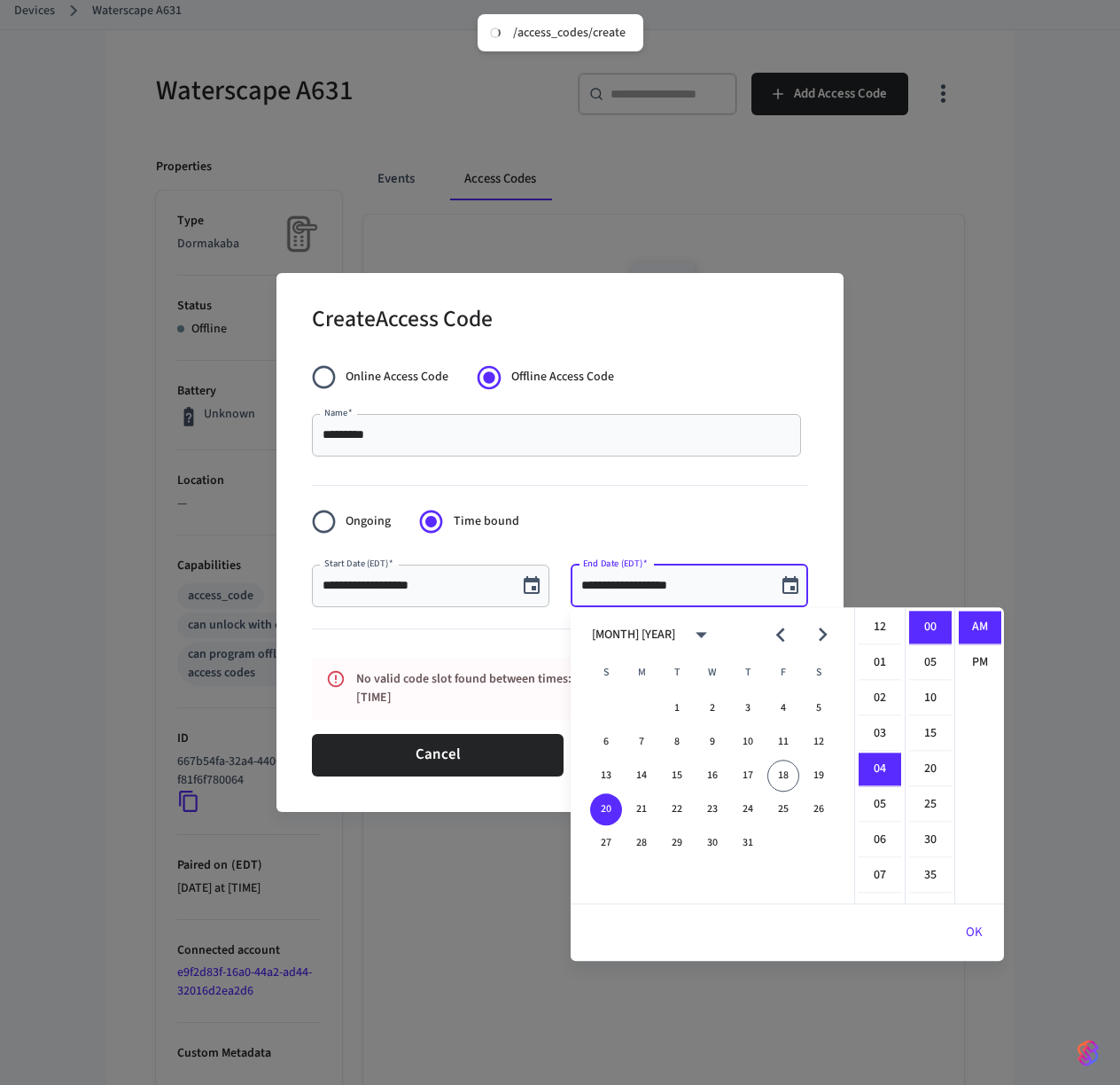 scroll, scrollTop: 141, scrollLeft: 0, axis: vertical 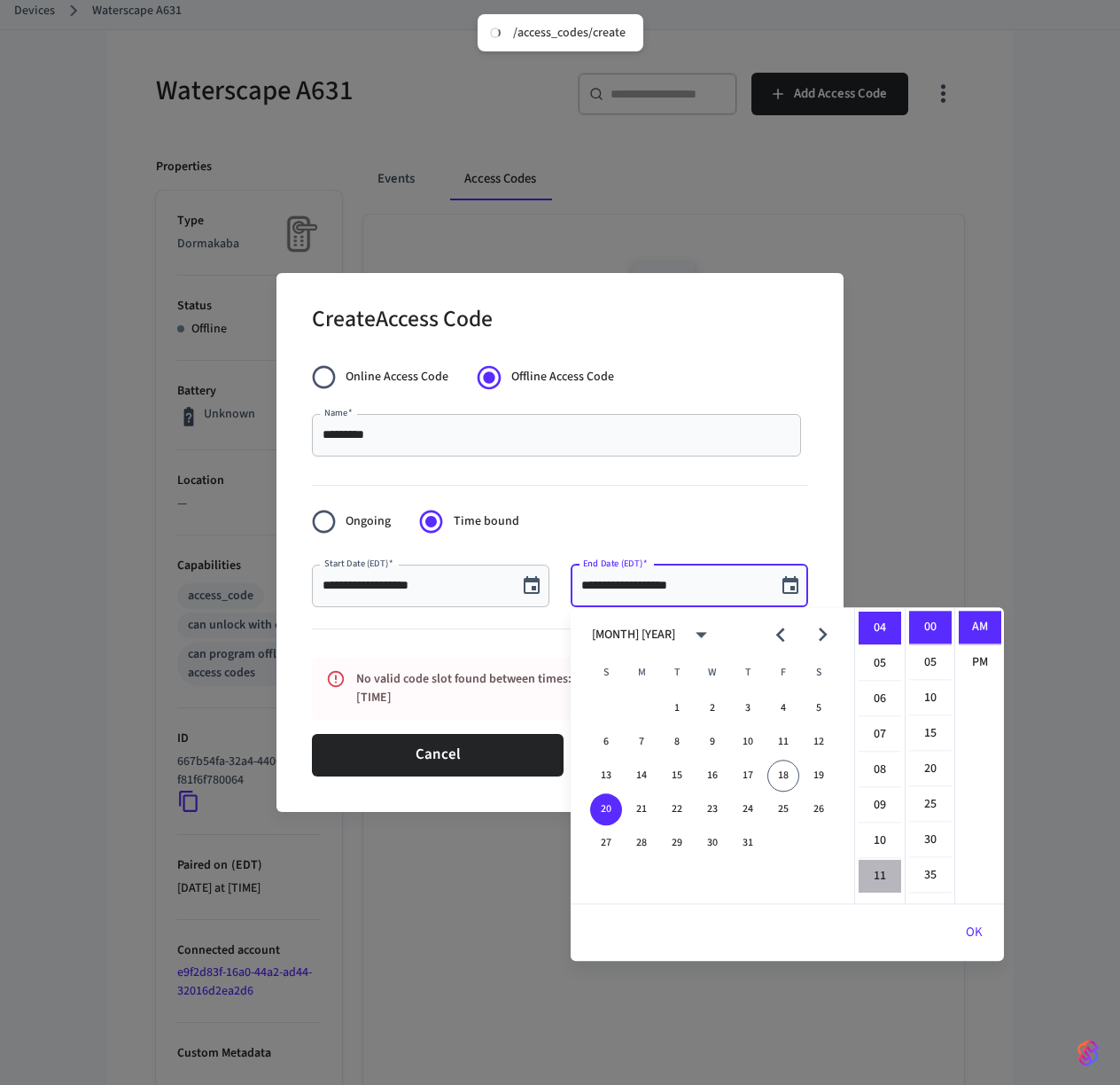 click on "11" at bounding box center (880, 876) 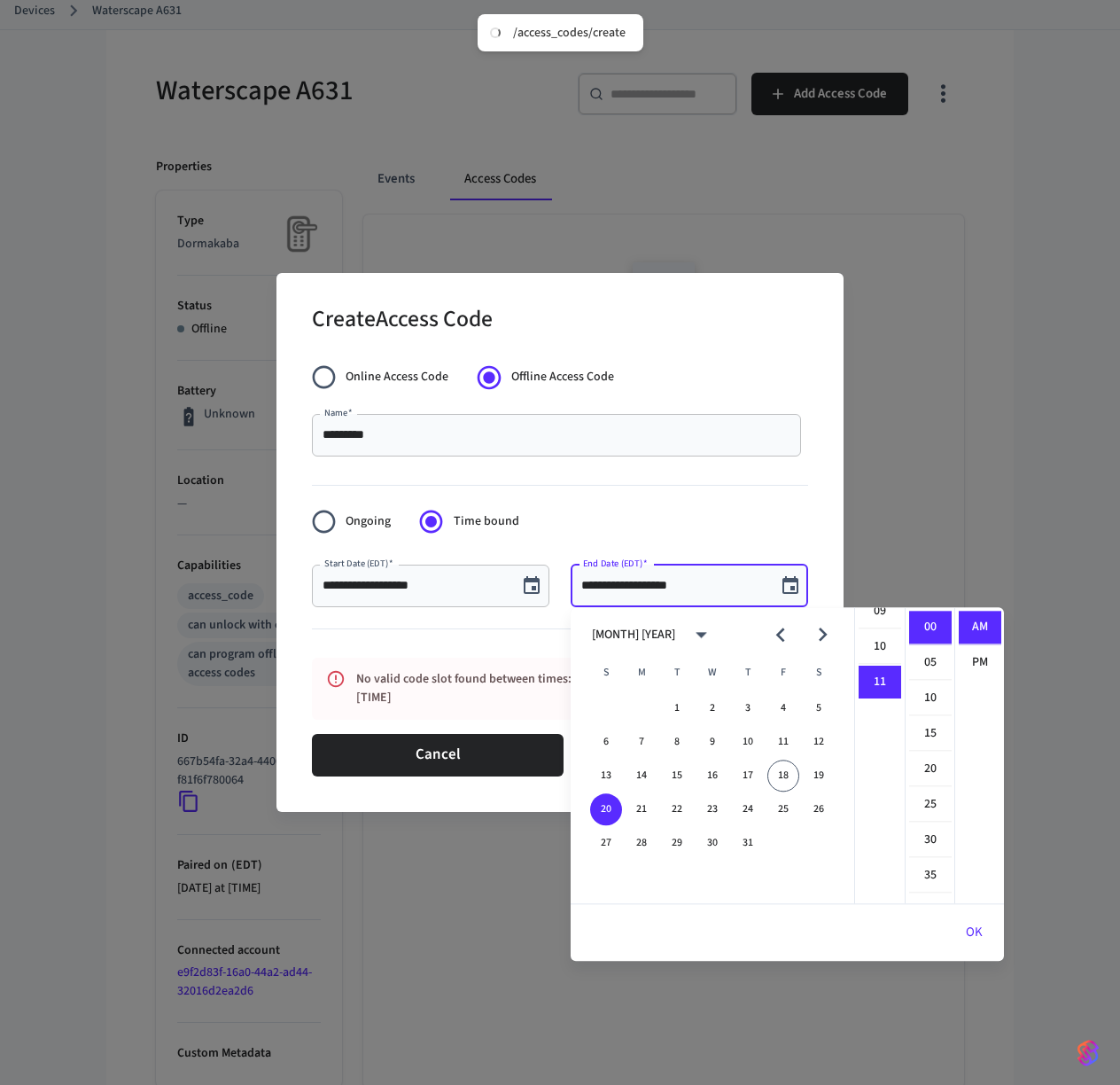 scroll, scrollTop: 384, scrollLeft: 0, axis: vertical 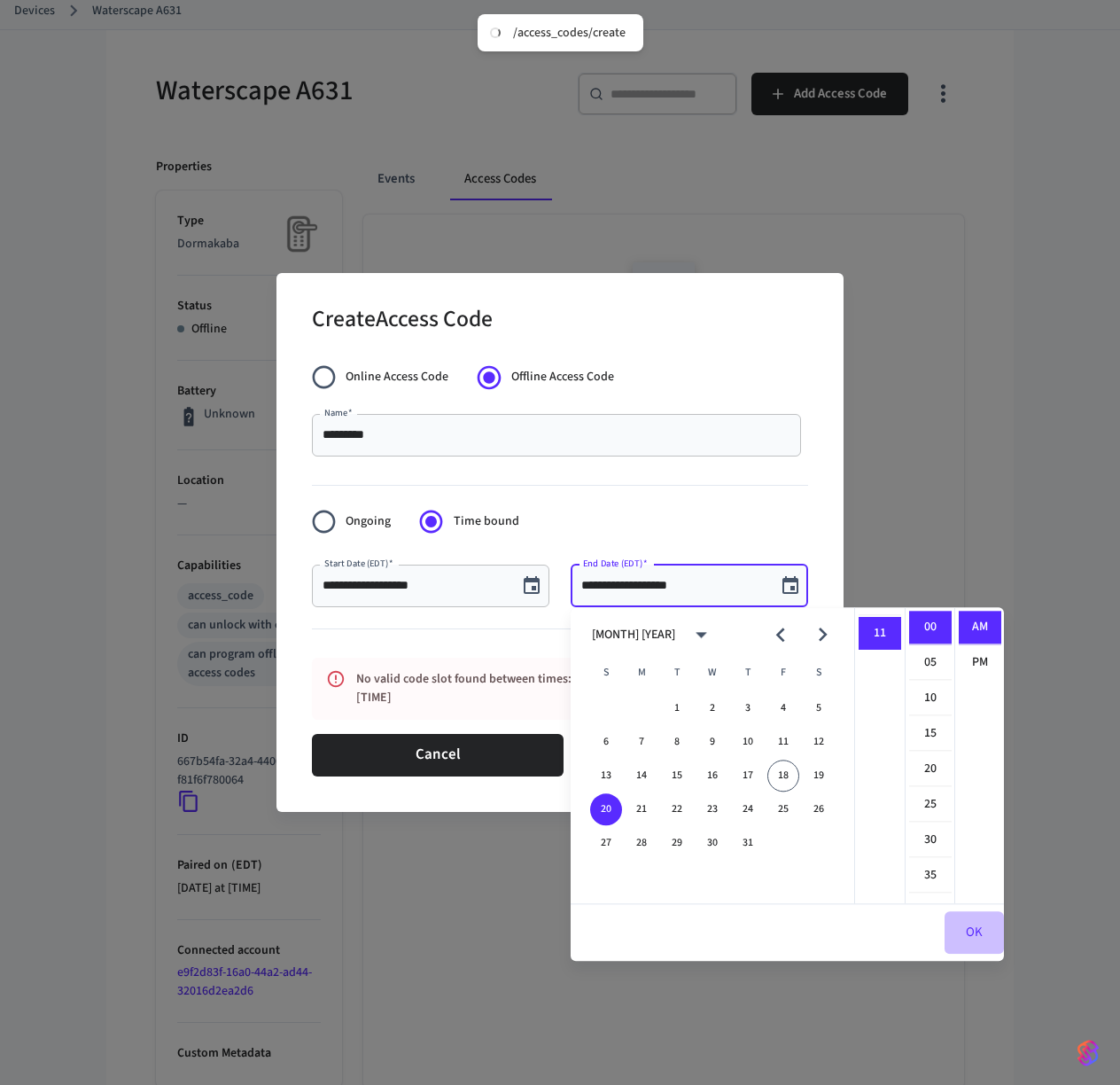 click on "OK" at bounding box center [974, 933] 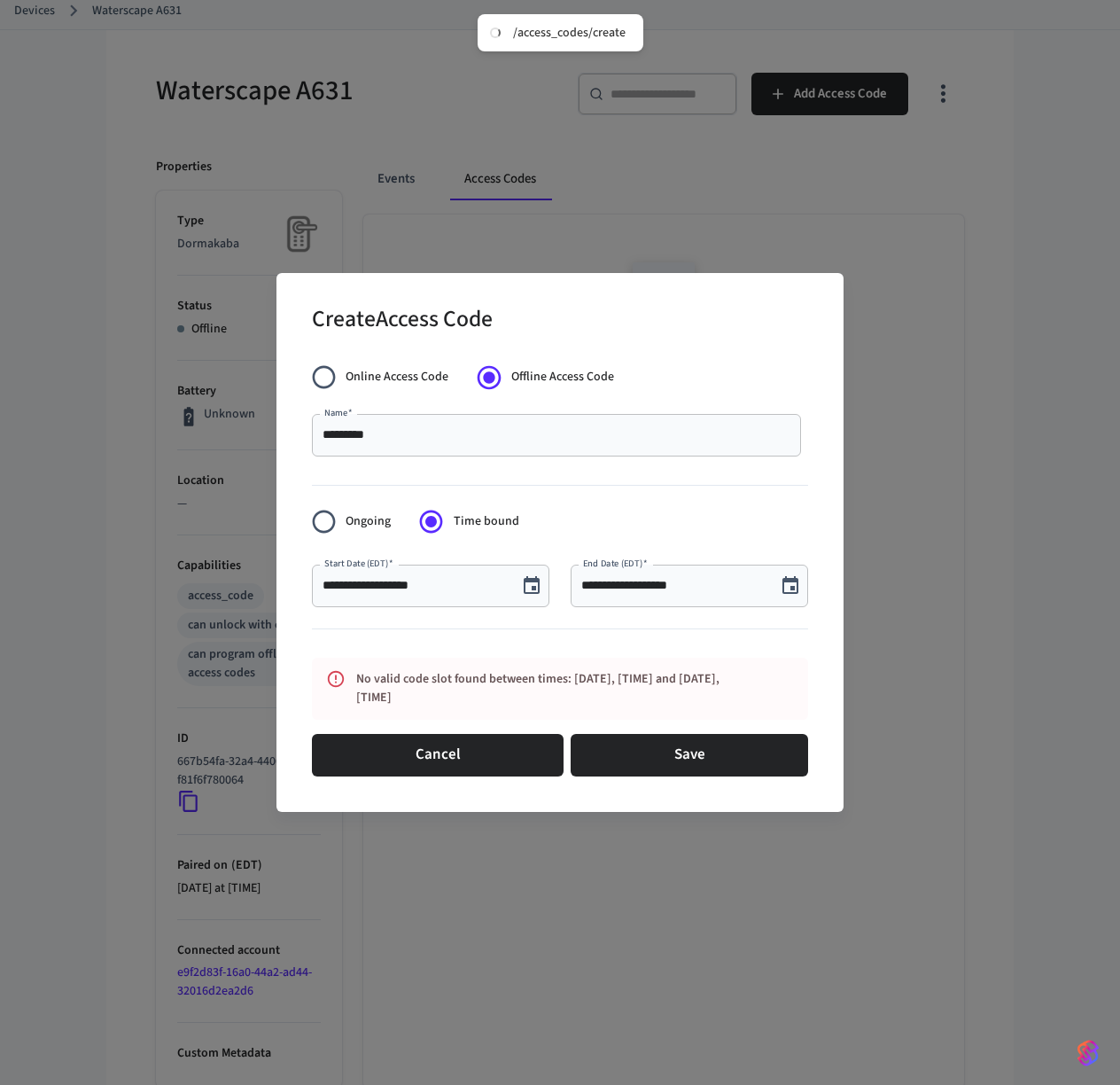 click at bounding box center [560, 632] 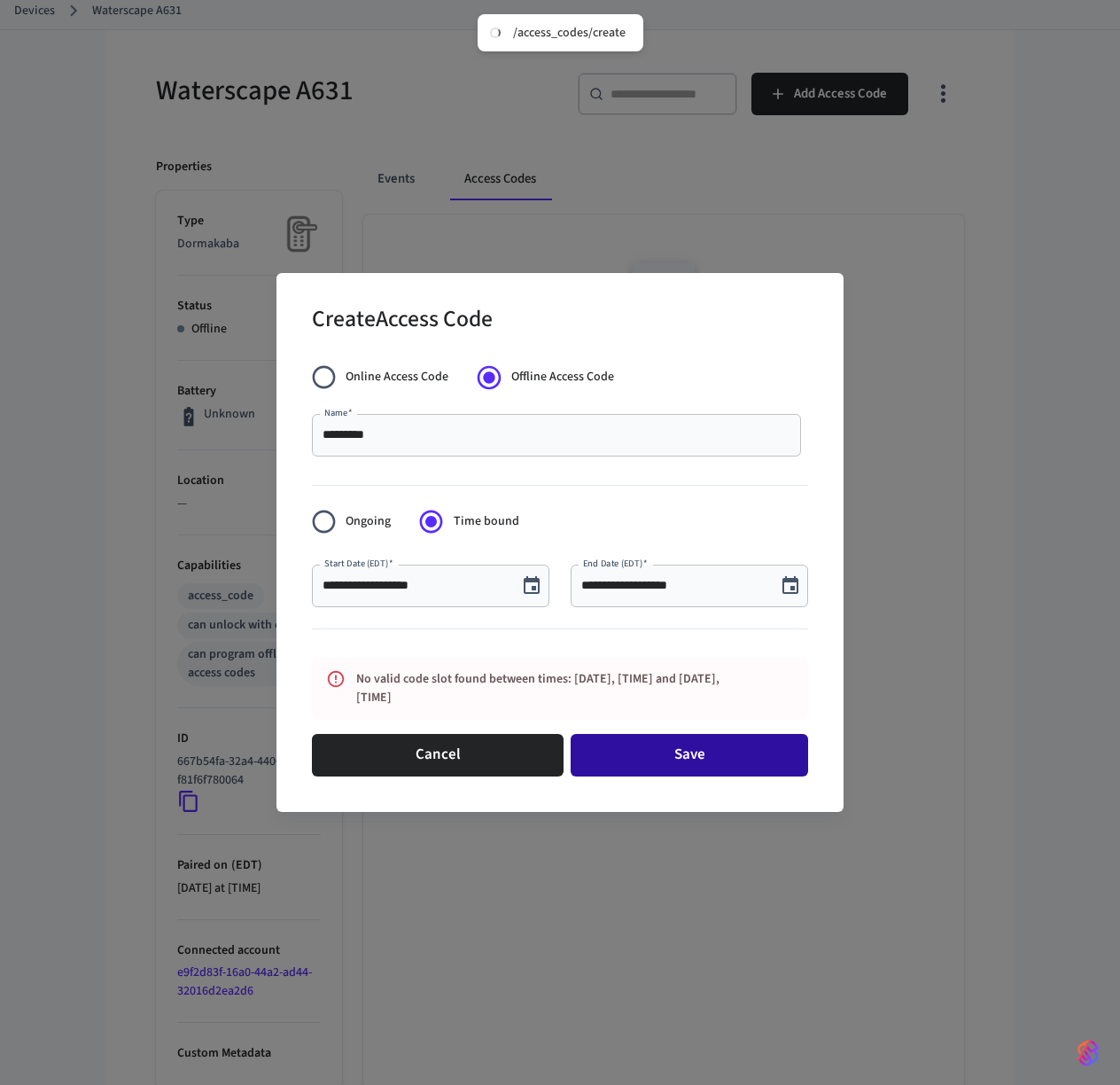 click on "Save" at bounding box center [689, 755] 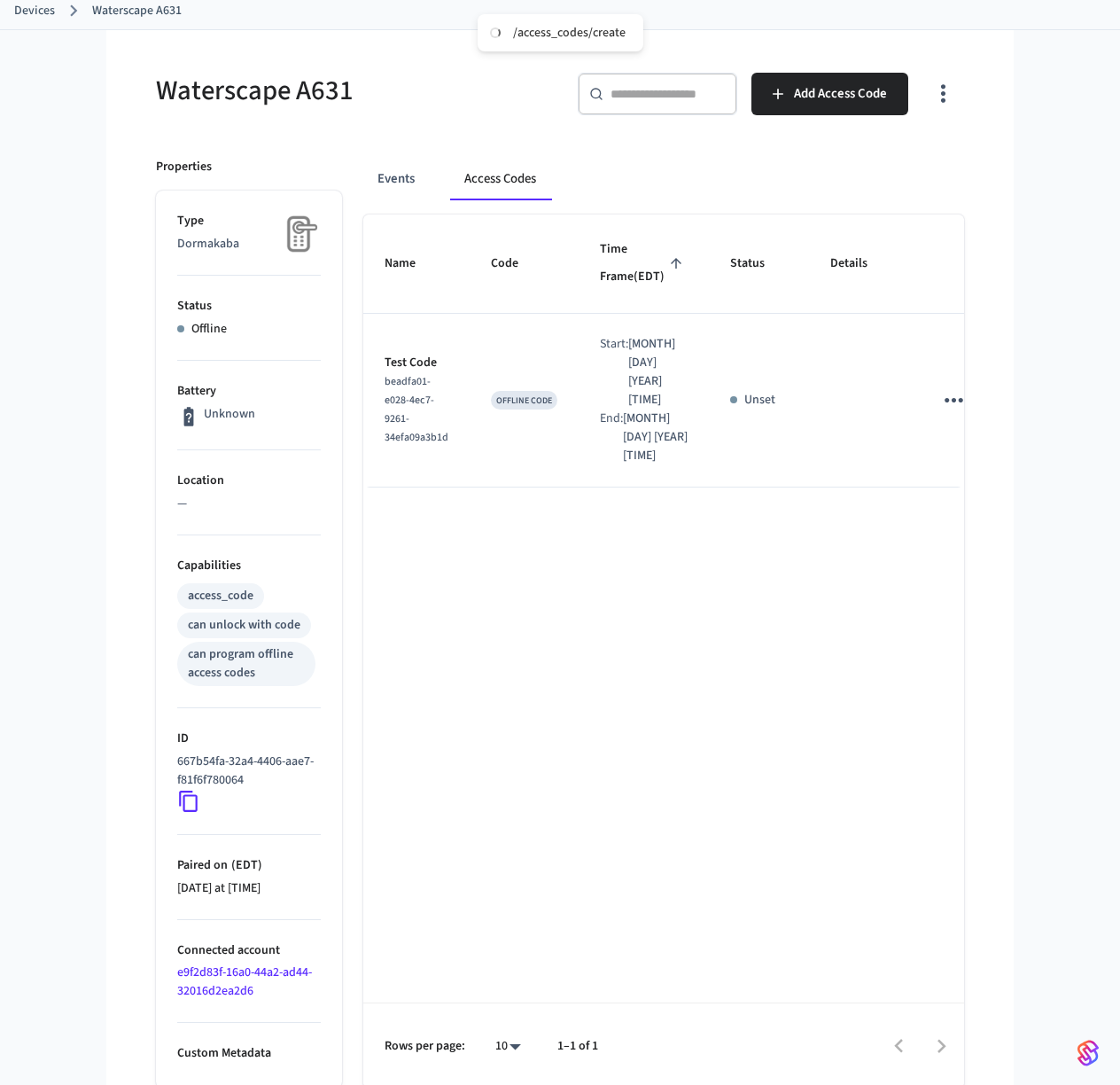 click 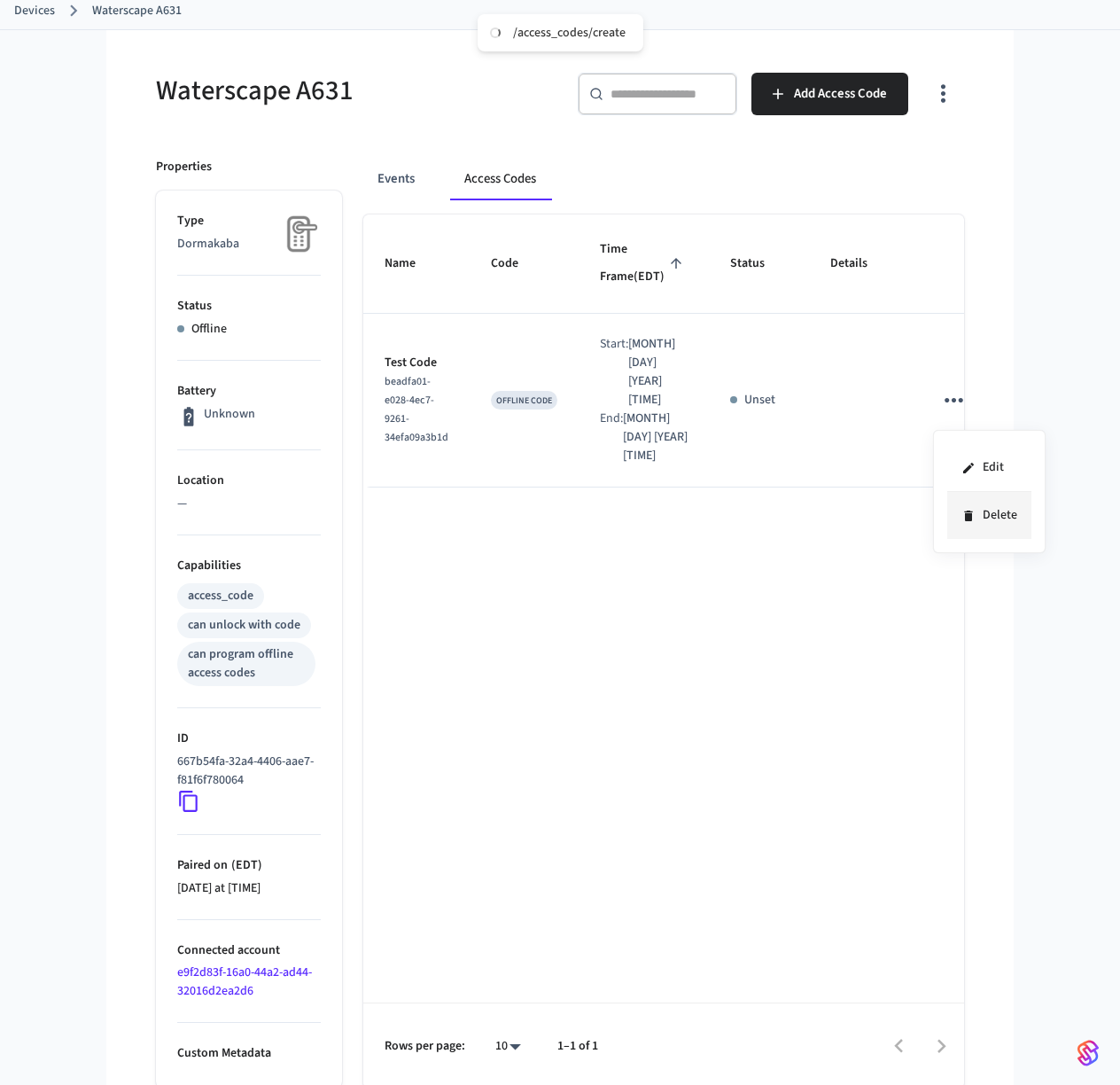 click on "Delete" at bounding box center (989, 515) 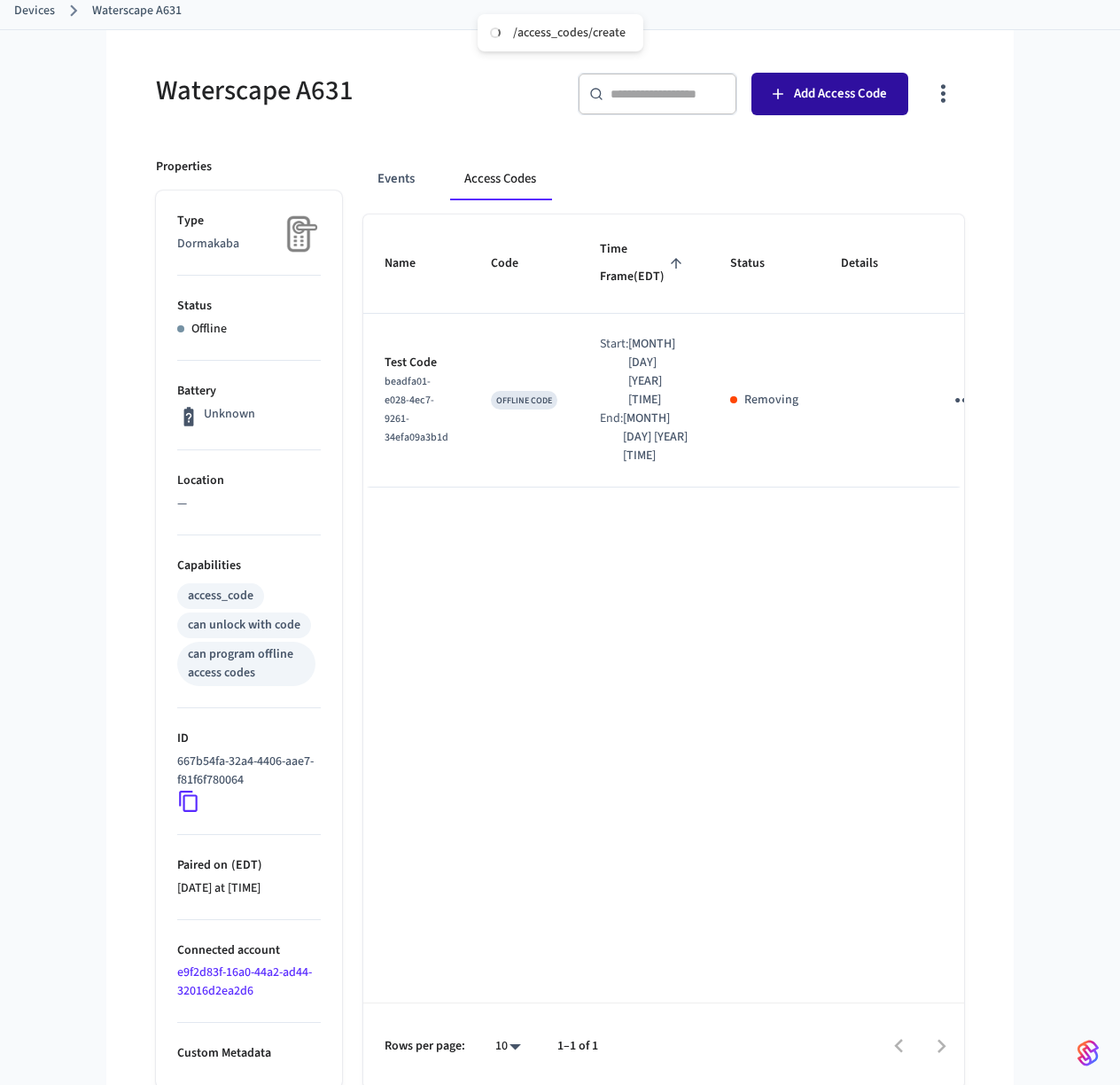 click on "Add Access Code" at bounding box center (840, 94) 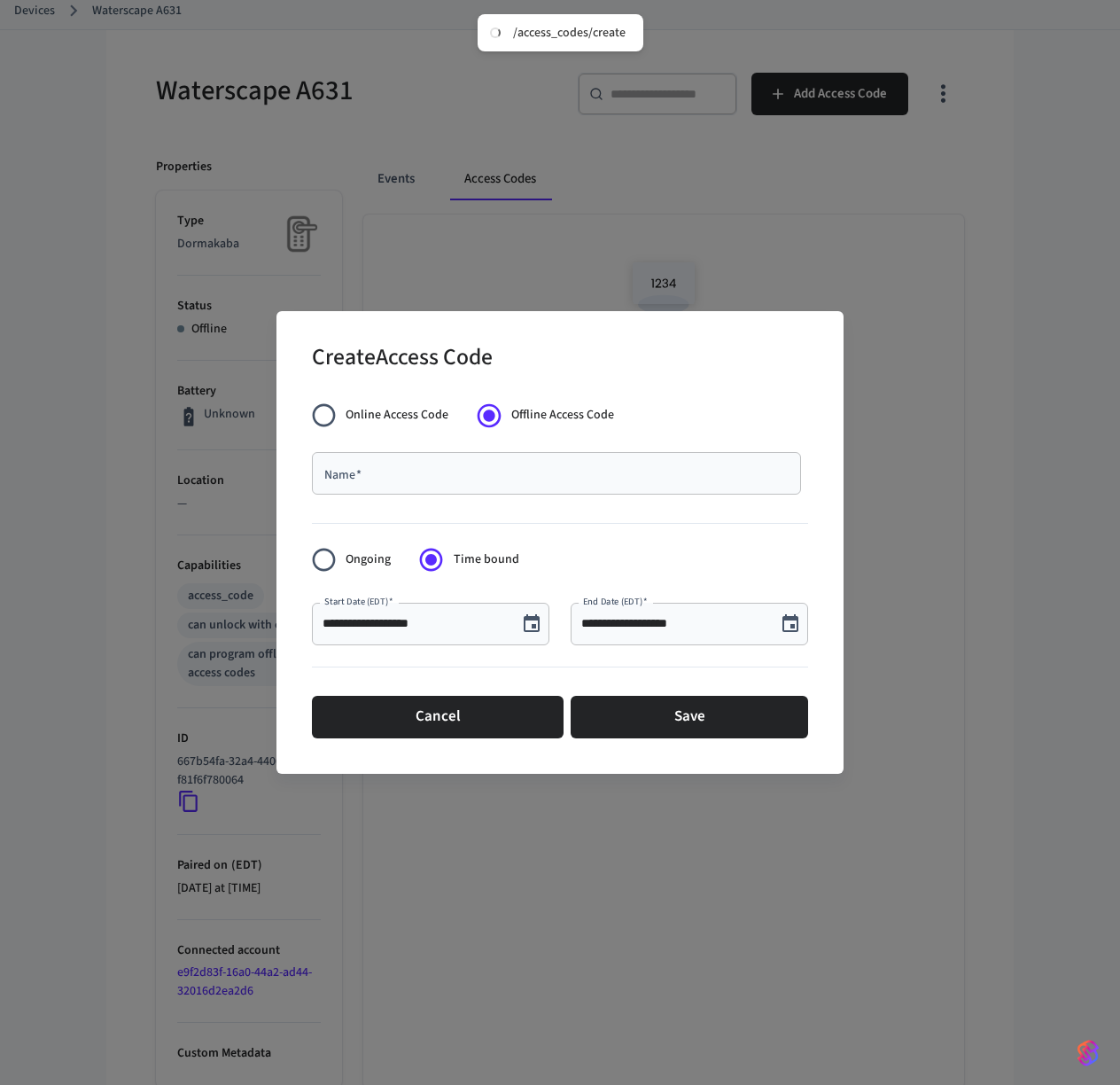 click on "Name   *" at bounding box center (556, 473) 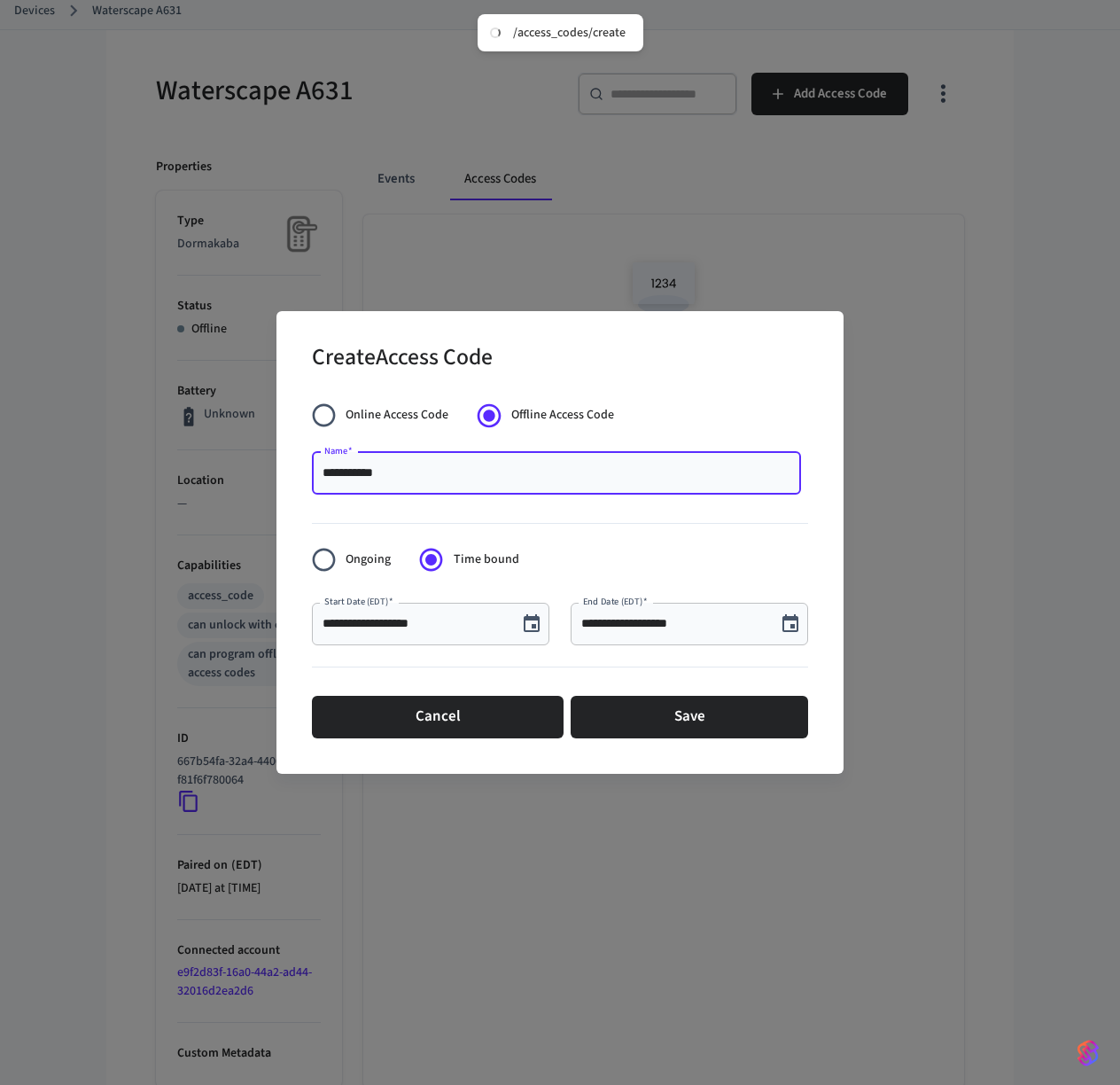 type on "**********" 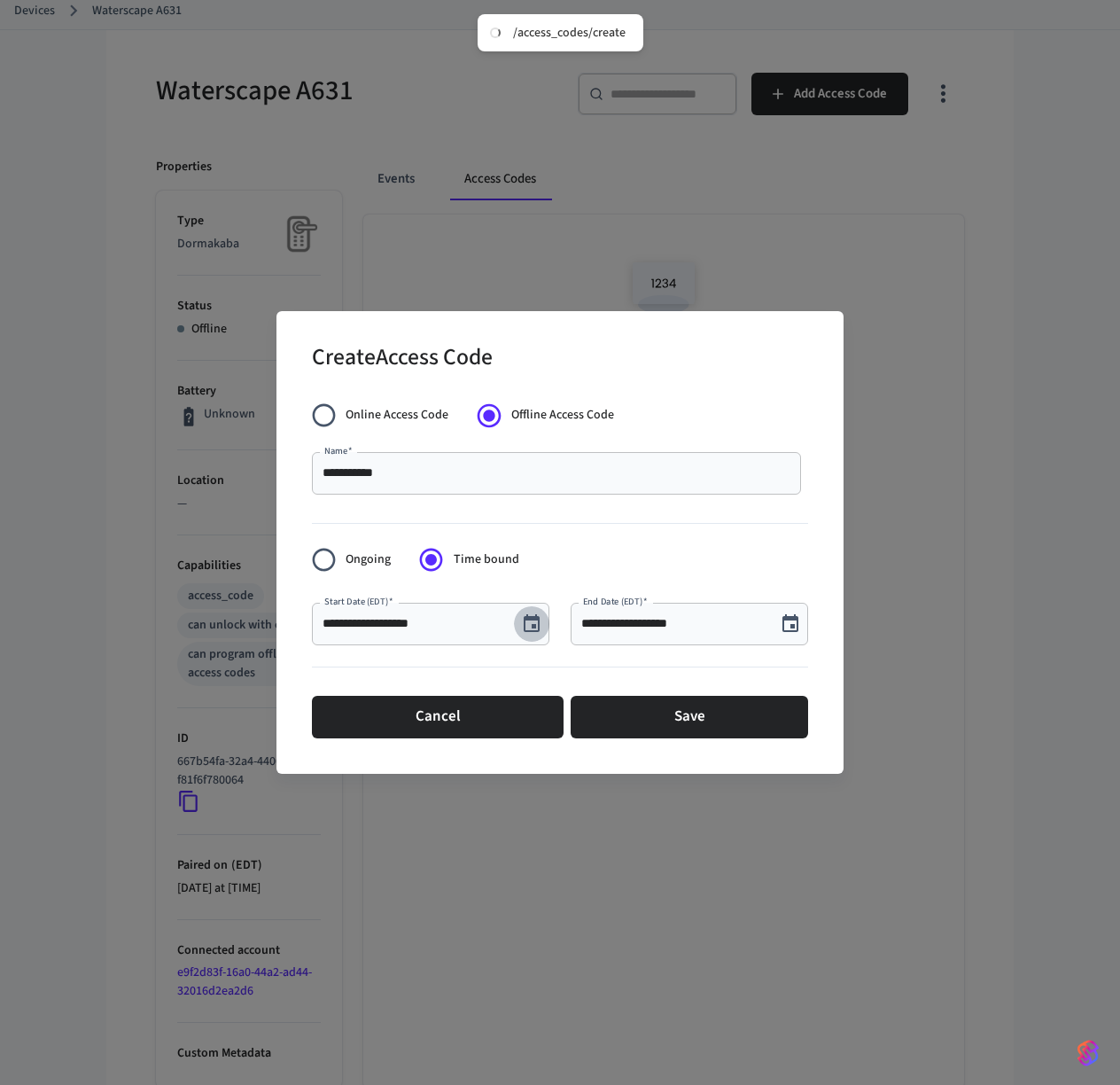 click 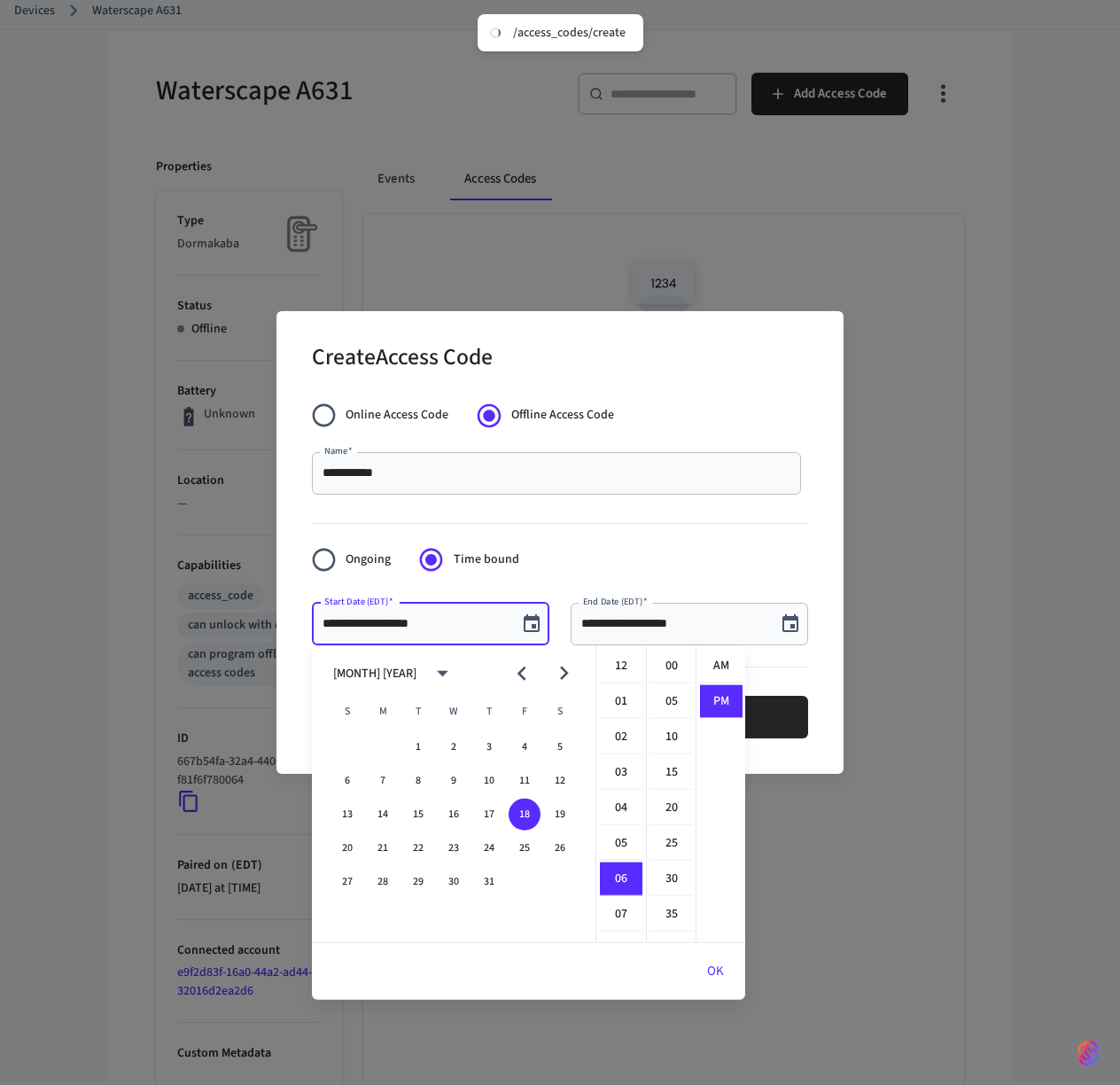 scroll, scrollTop: 211, scrollLeft: 0, axis: vertical 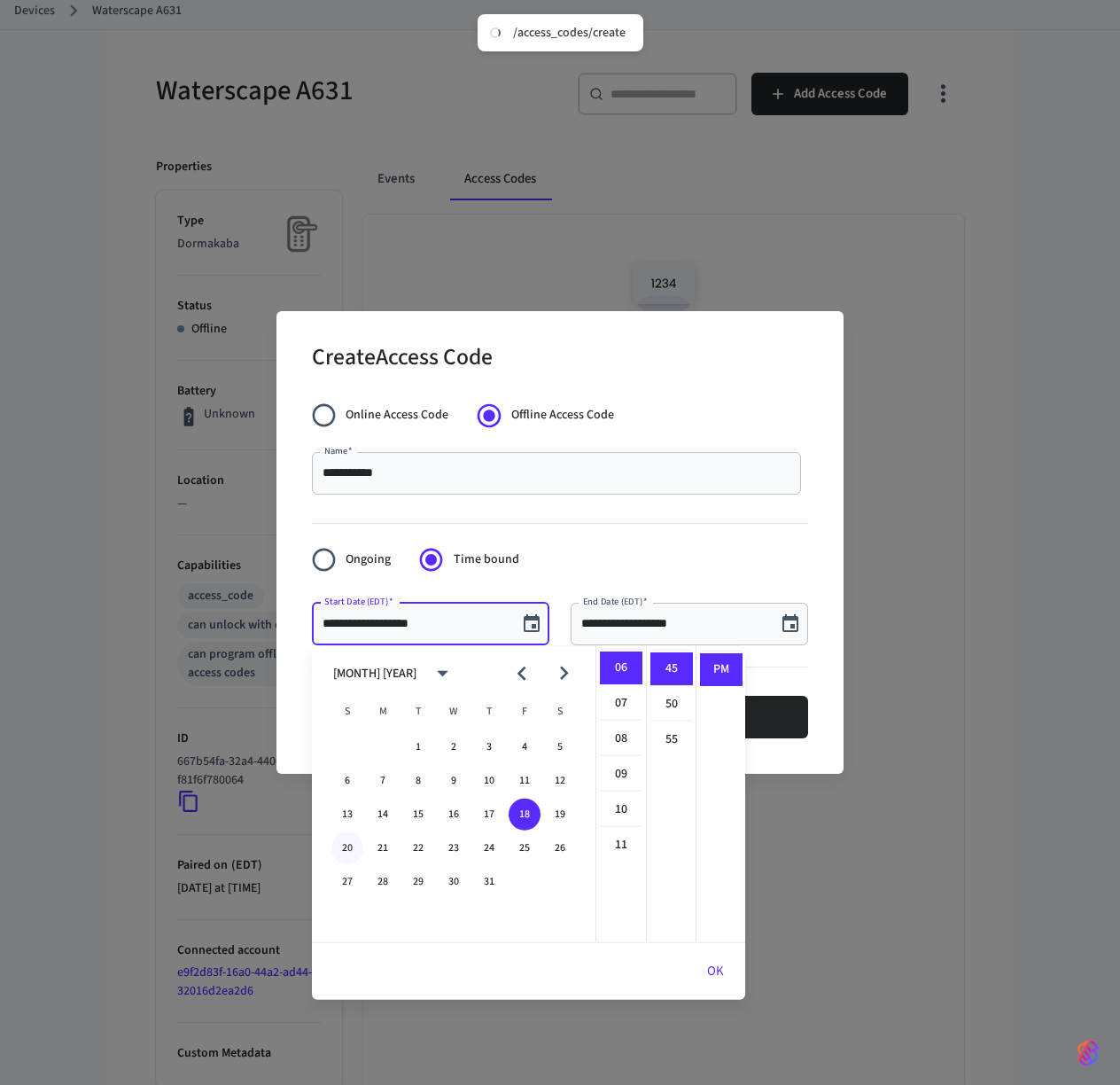 click on "20" at bounding box center [347, 848] 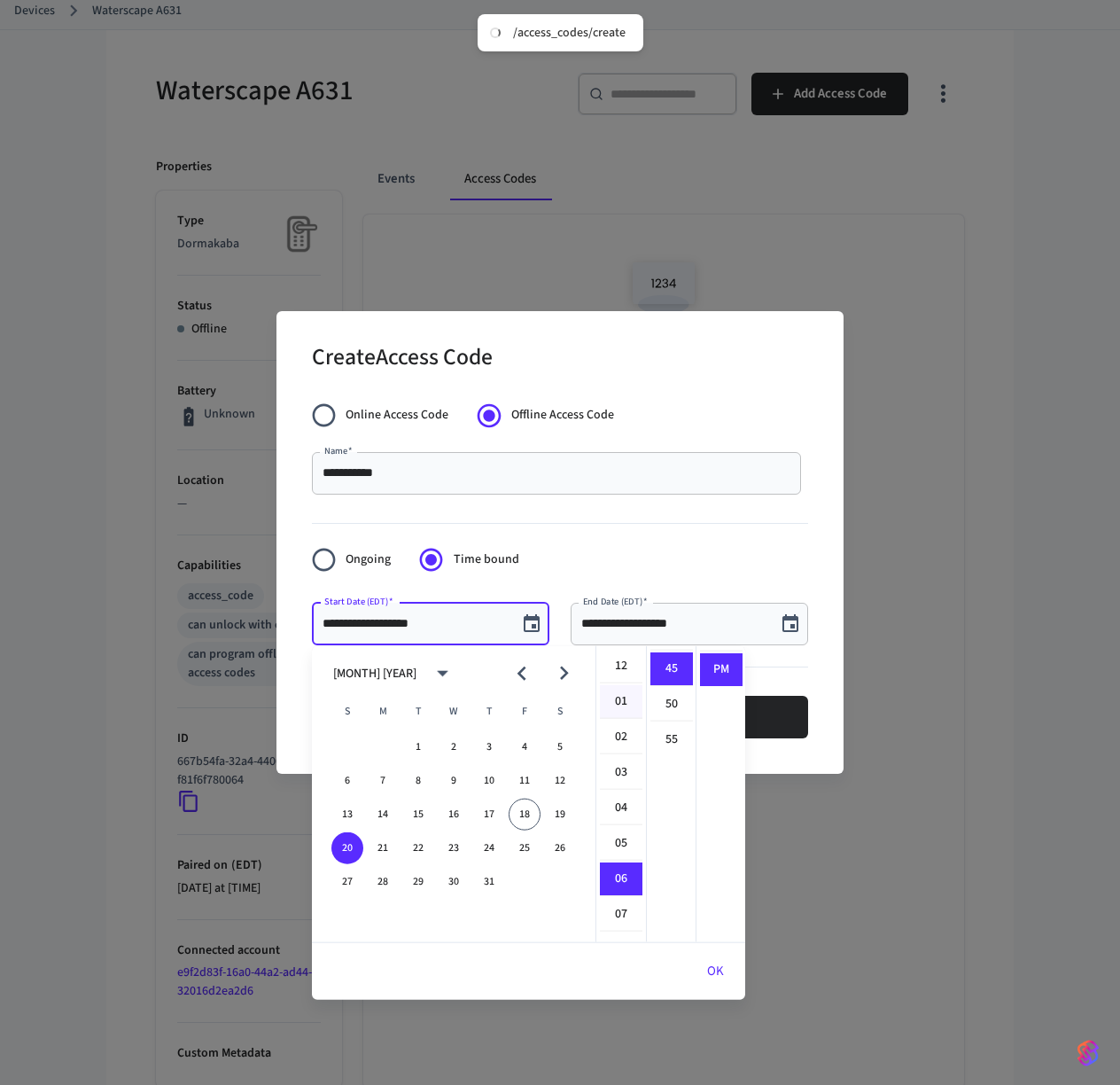 scroll, scrollTop: 12, scrollLeft: 0, axis: vertical 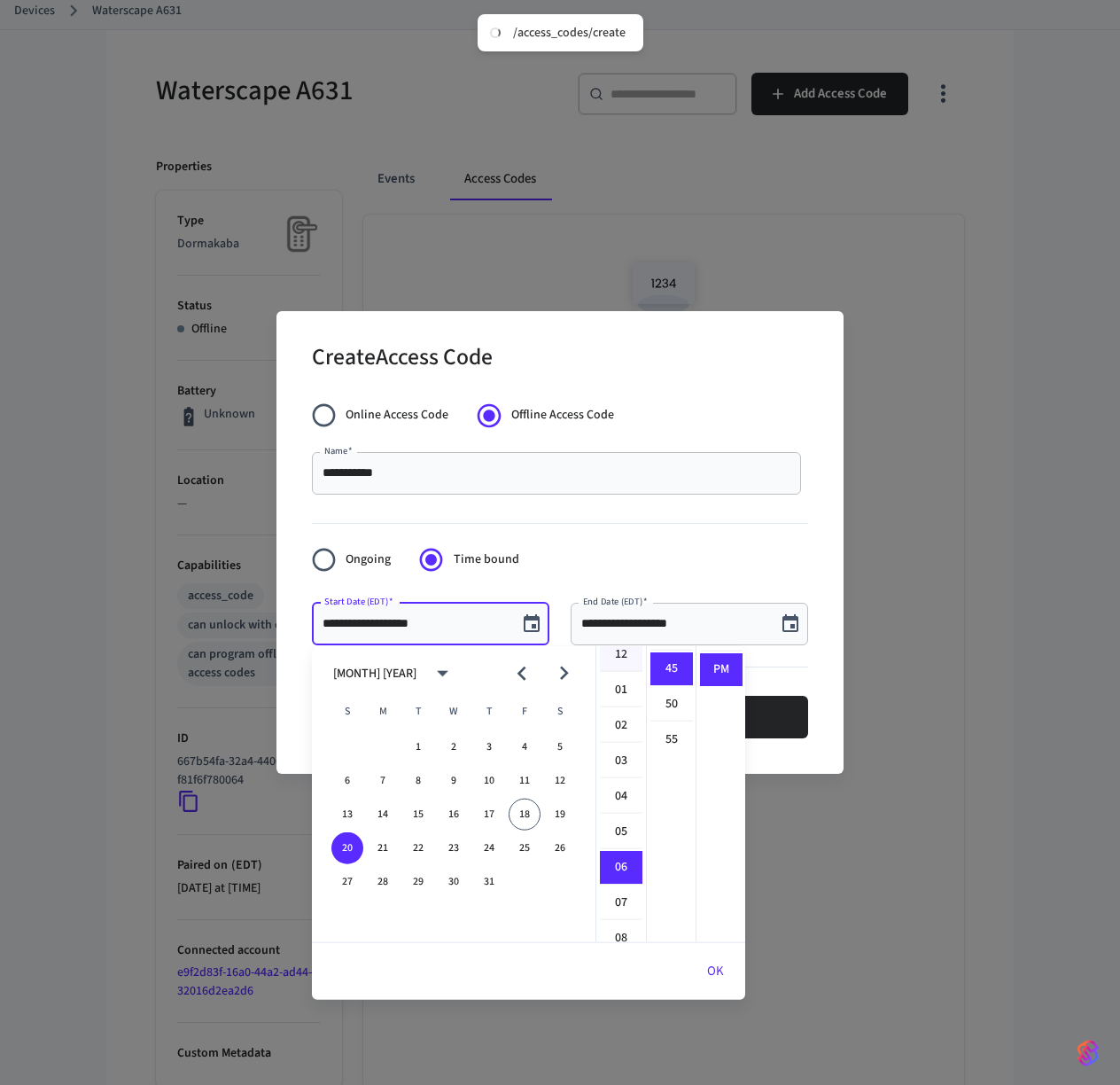 click on "12" at bounding box center (621, 655) 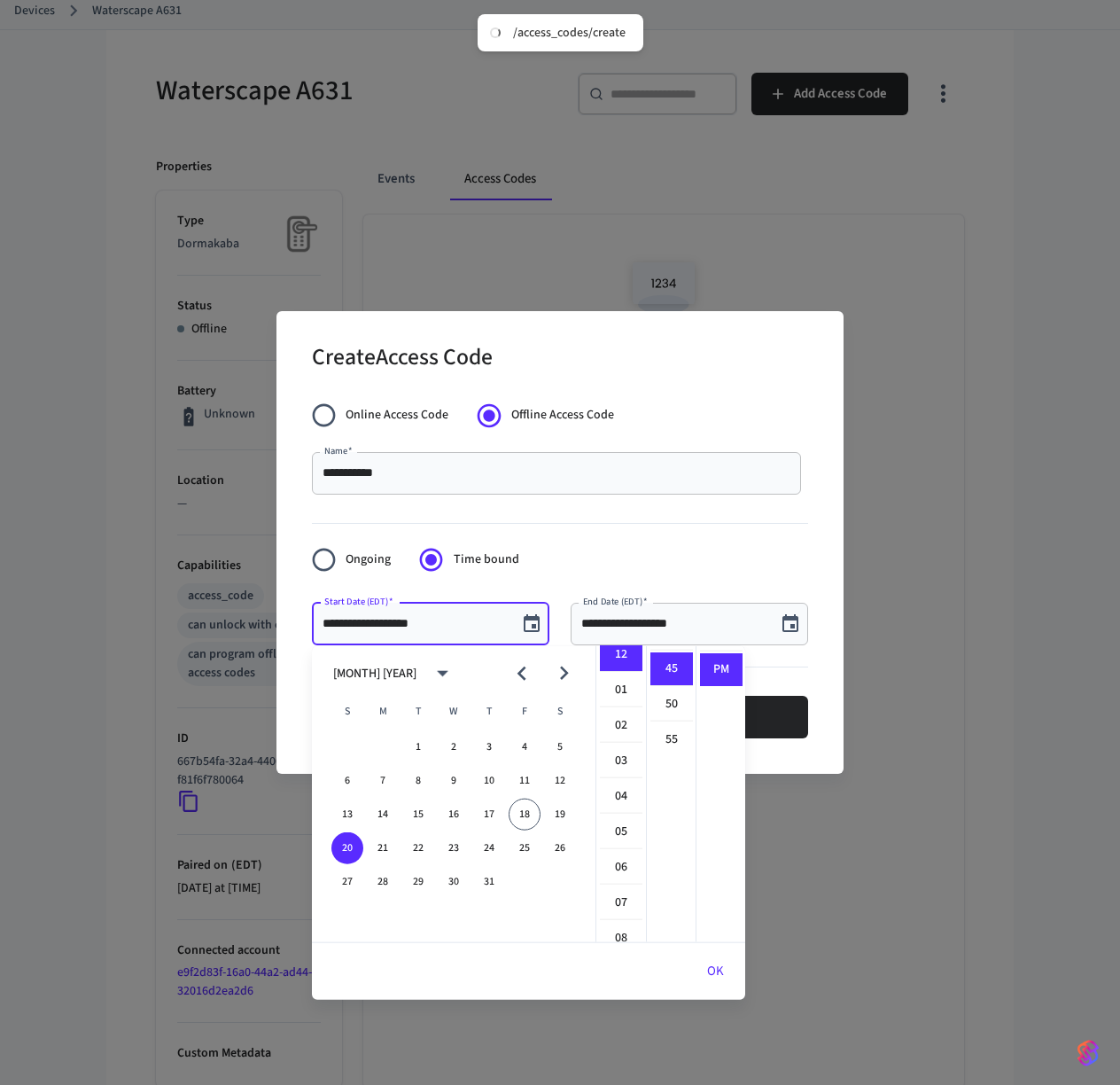 scroll, scrollTop: 0, scrollLeft: 0, axis: both 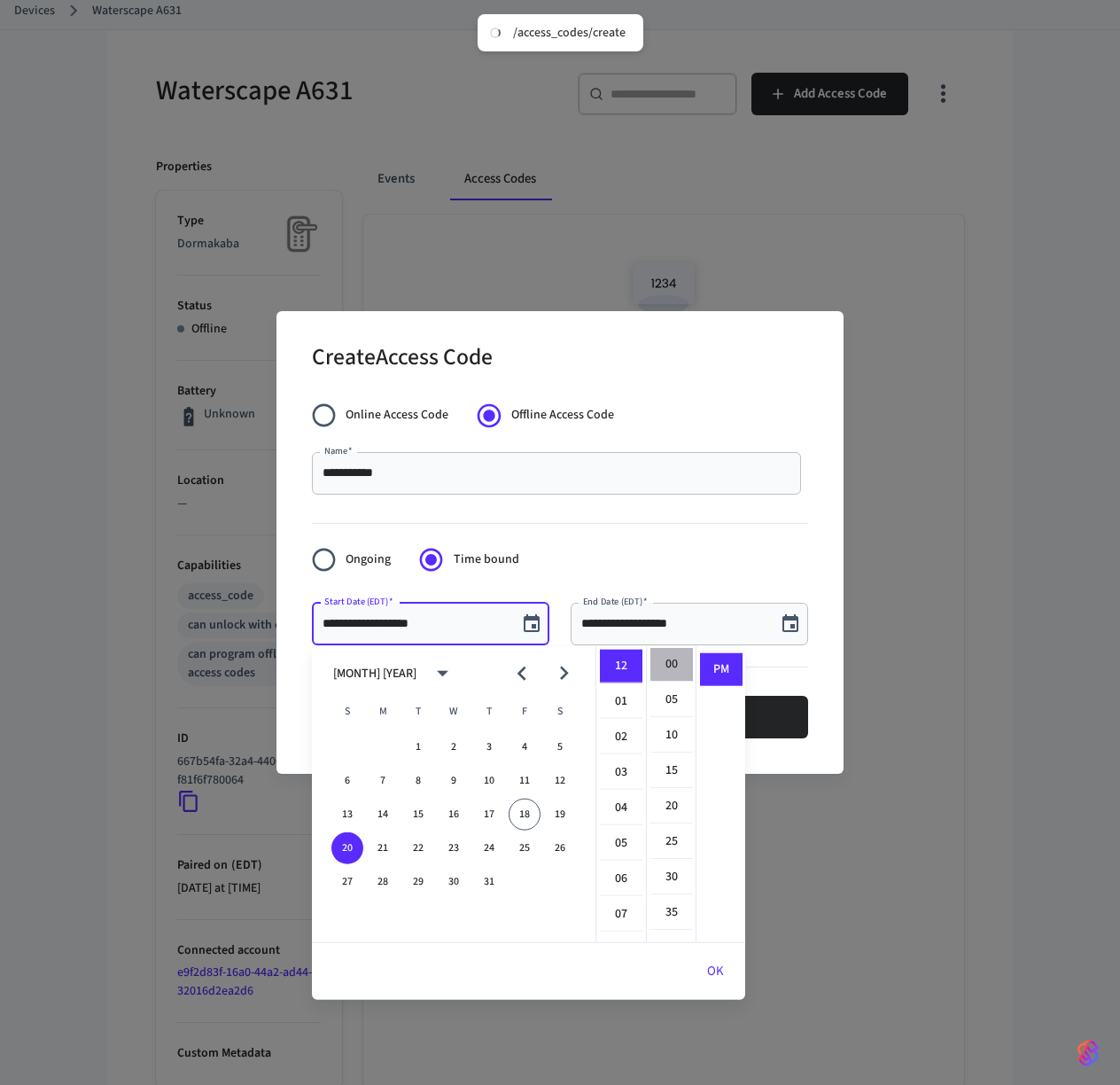 click on "00" at bounding box center (672, 665) 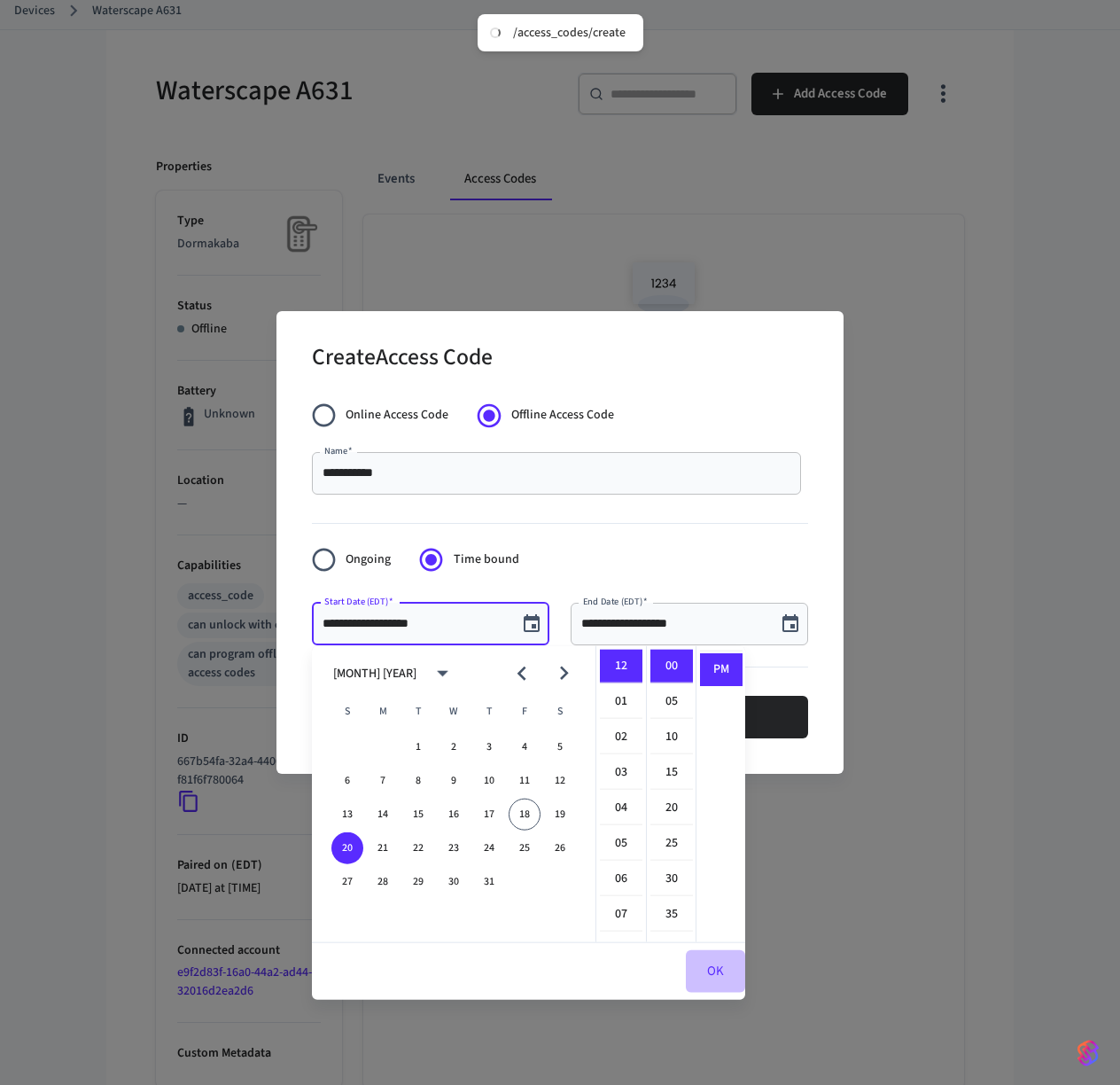 click on "OK" at bounding box center [715, 972] 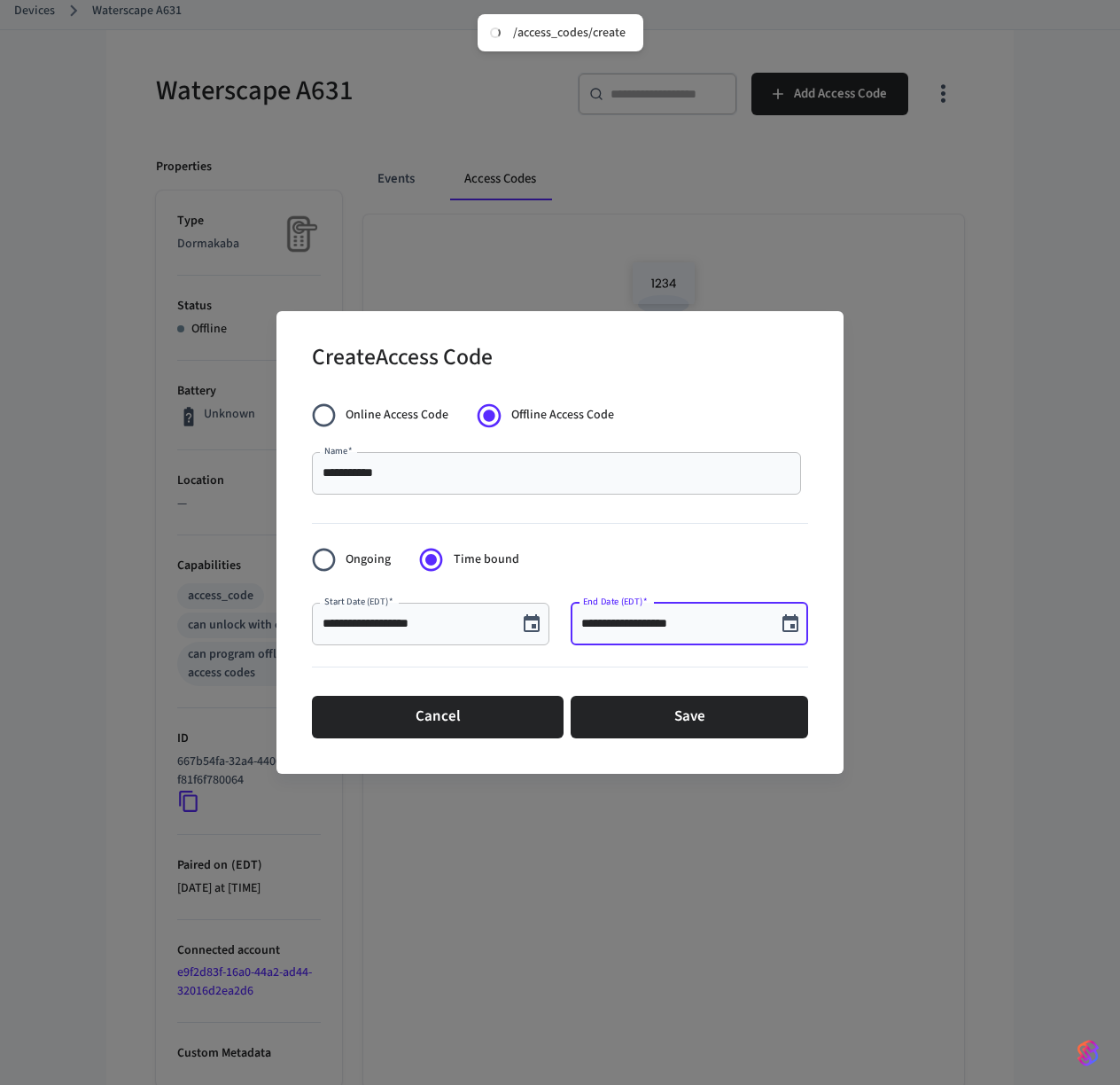 click on "**********" at bounding box center [673, 624] 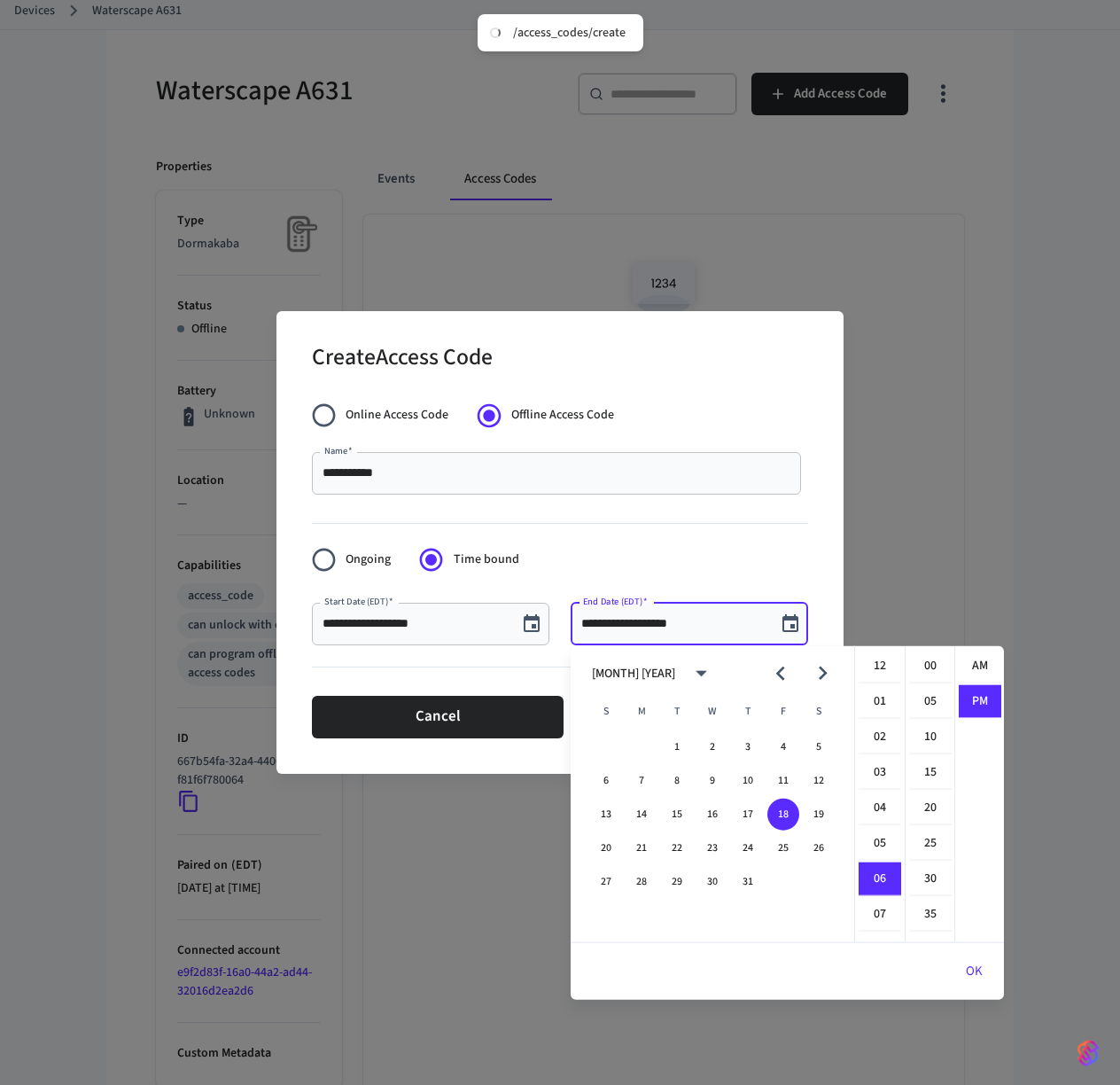 scroll, scrollTop: 211, scrollLeft: 0, axis: vertical 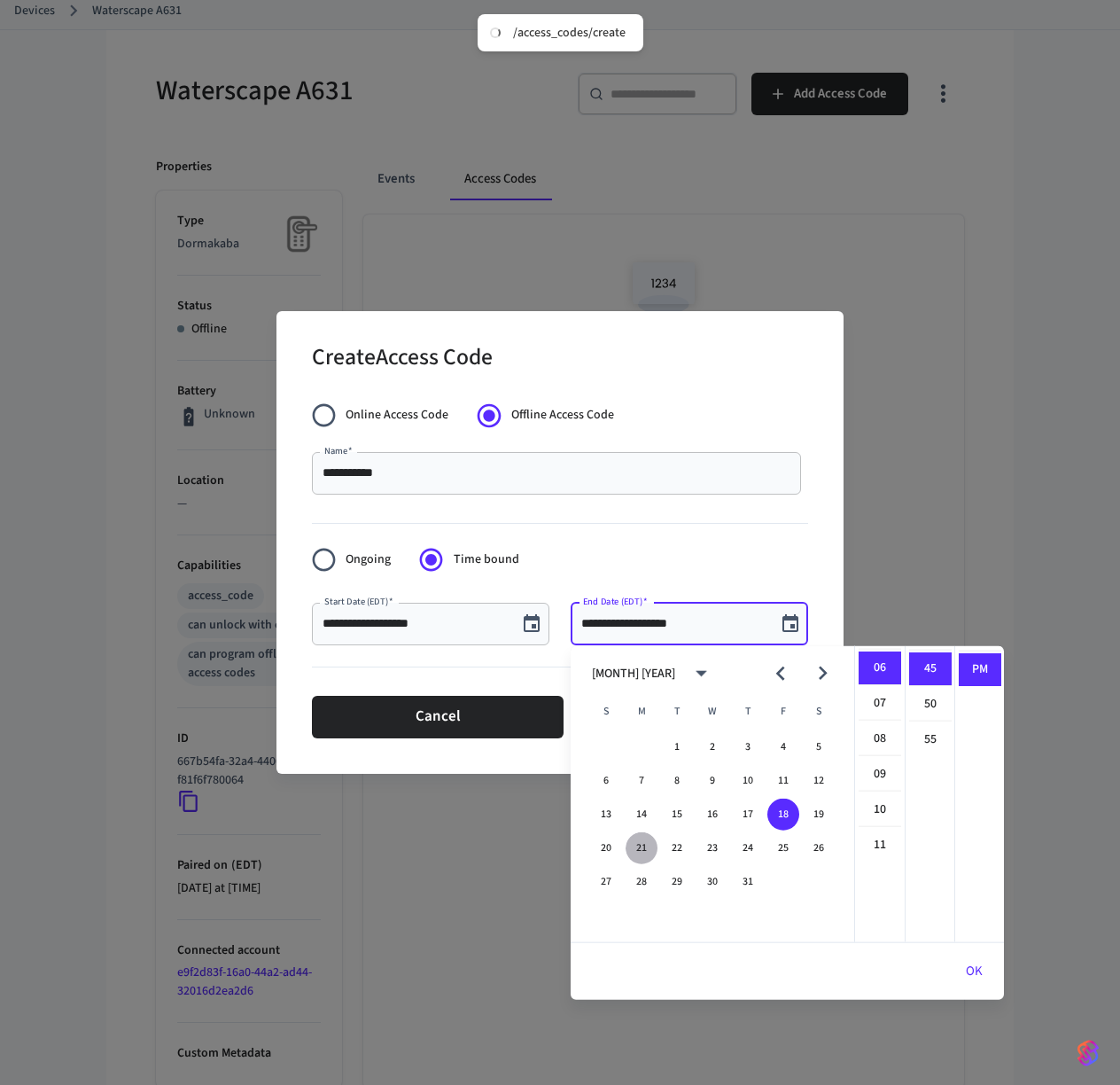 click on "21" at bounding box center [642, 848] 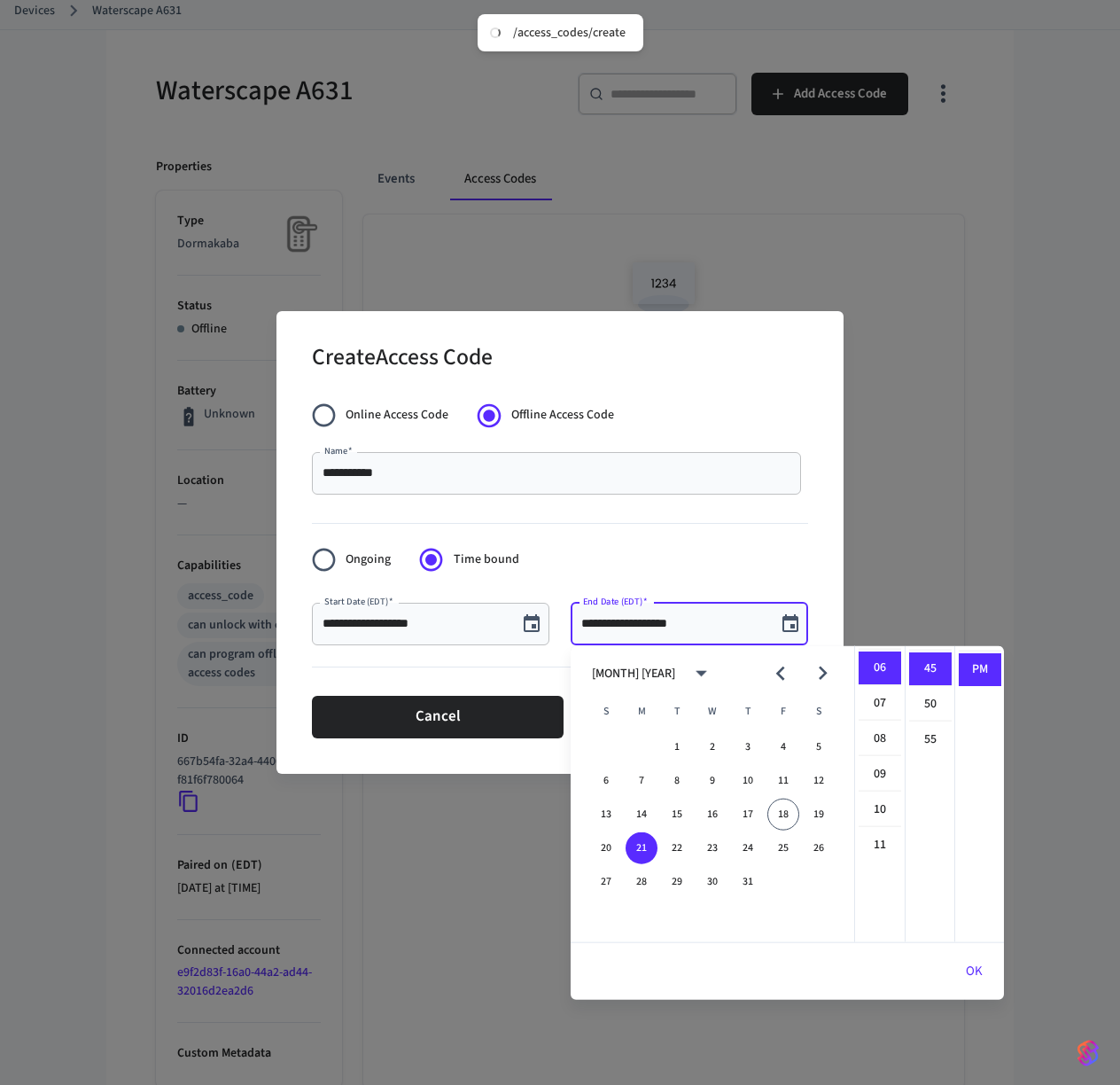 click on "**********" at bounding box center (673, 624) 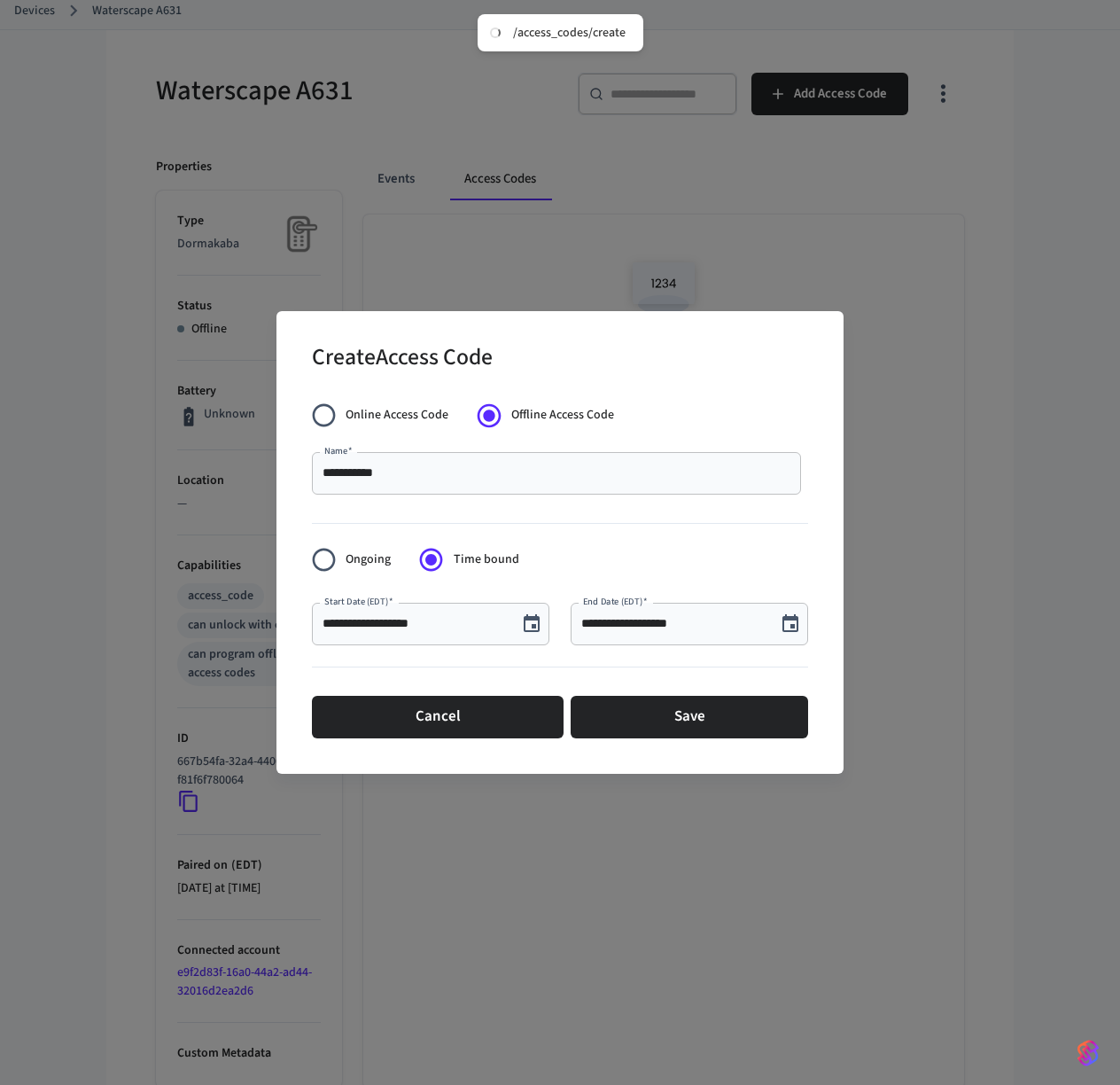 click 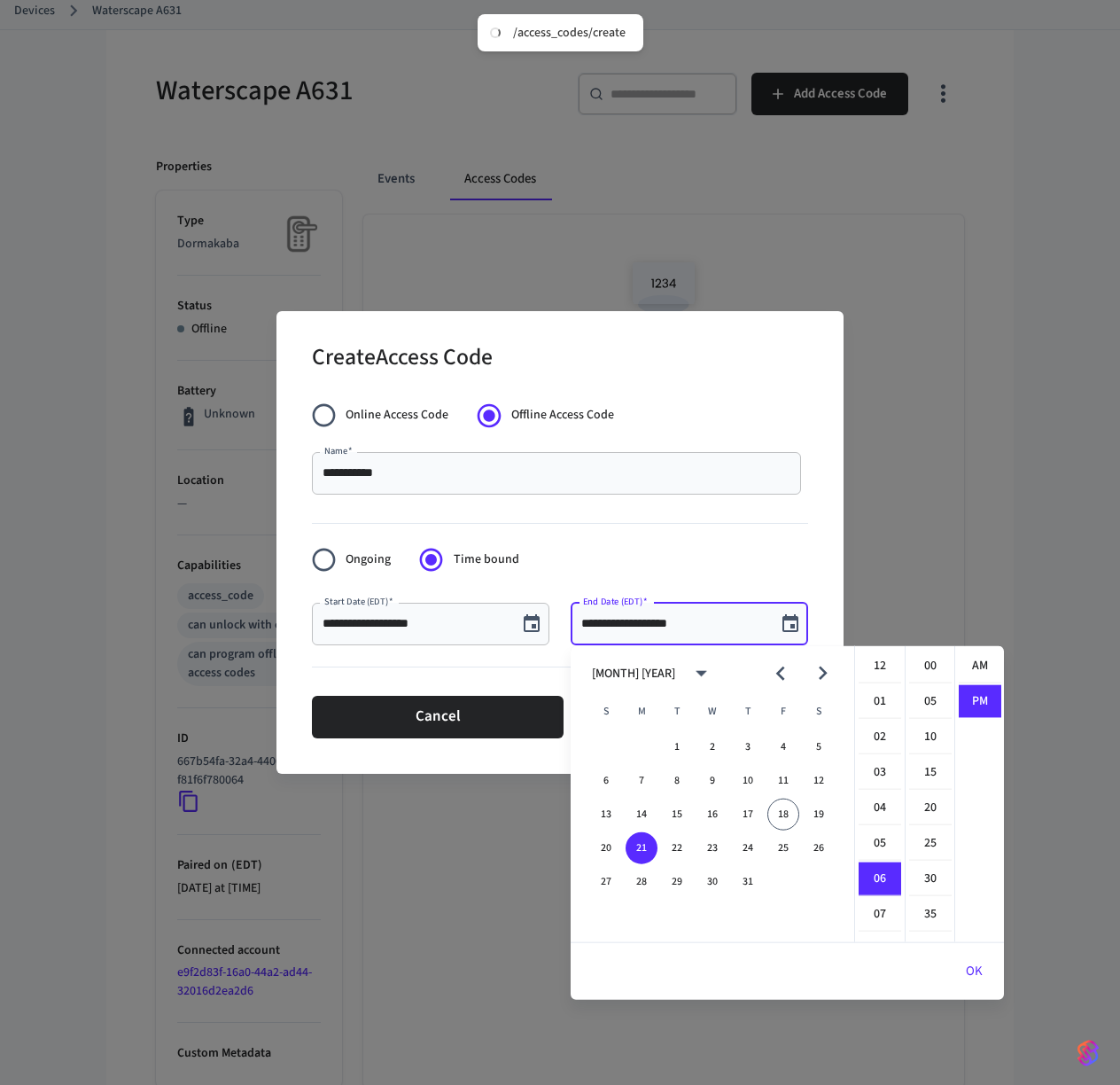 scroll, scrollTop: 211, scrollLeft: 0, axis: vertical 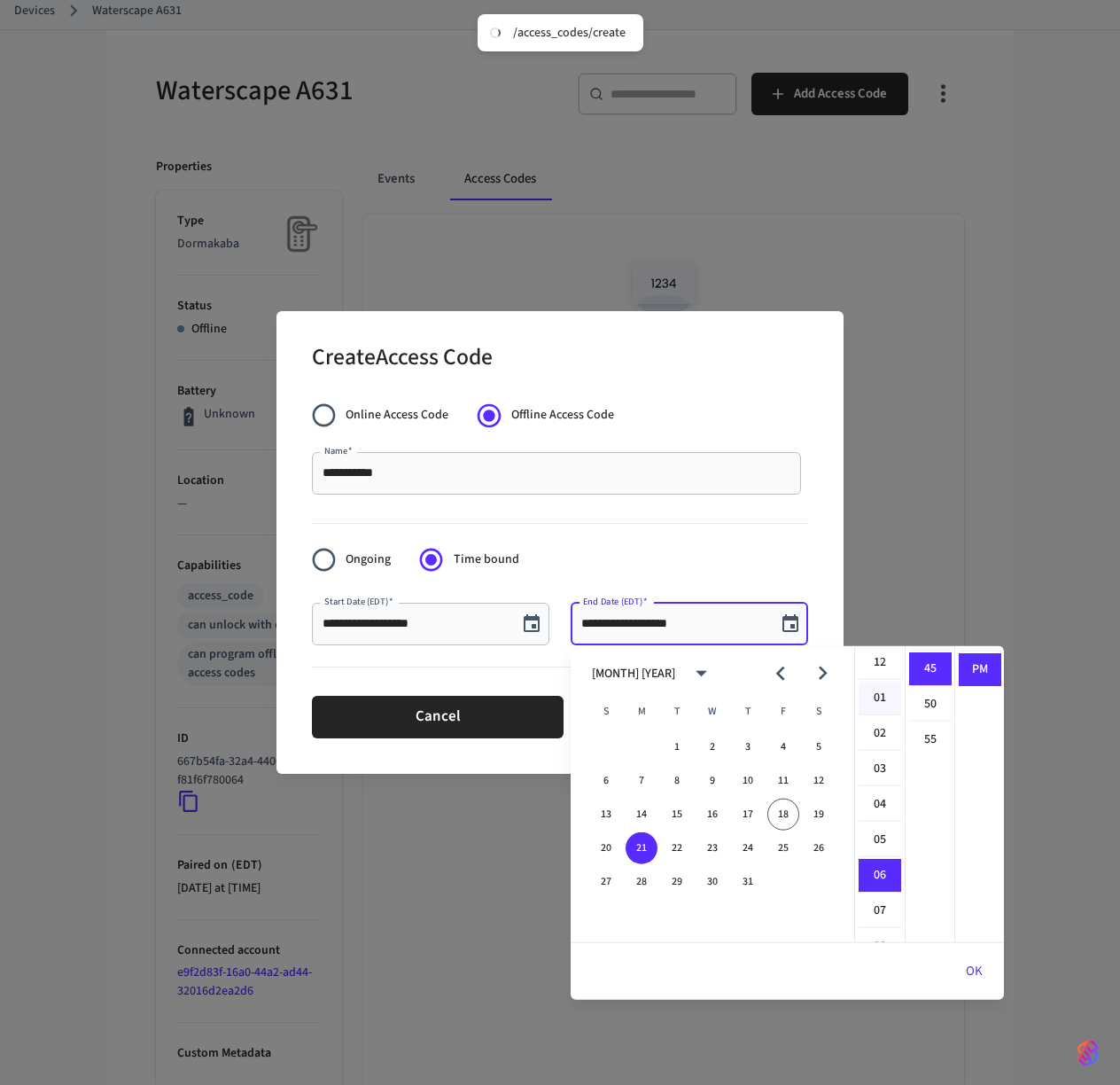 click on "01" at bounding box center [880, 699] 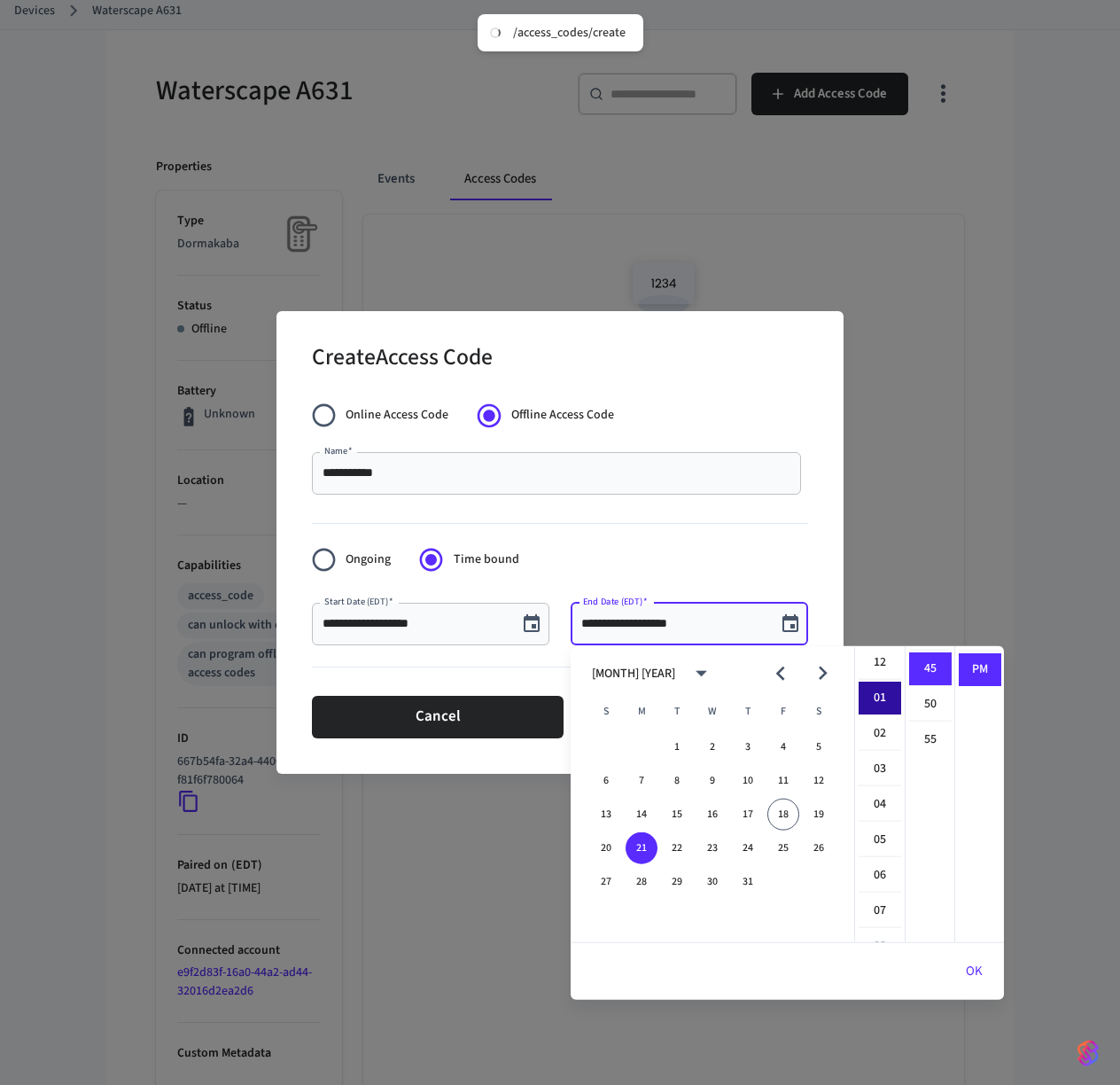 scroll, scrollTop: 35, scrollLeft: 0, axis: vertical 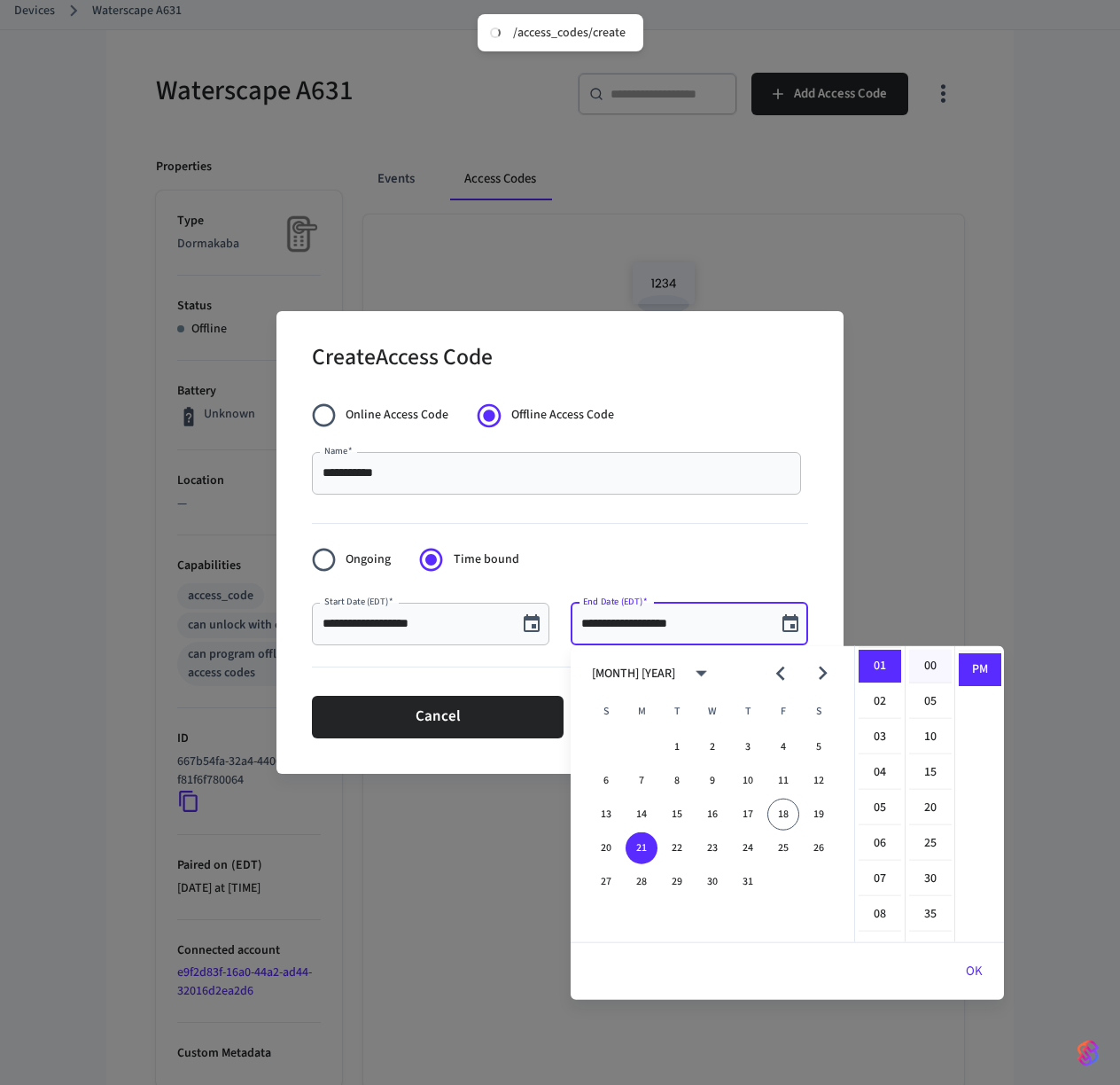 click on "00" at bounding box center (930, 667) 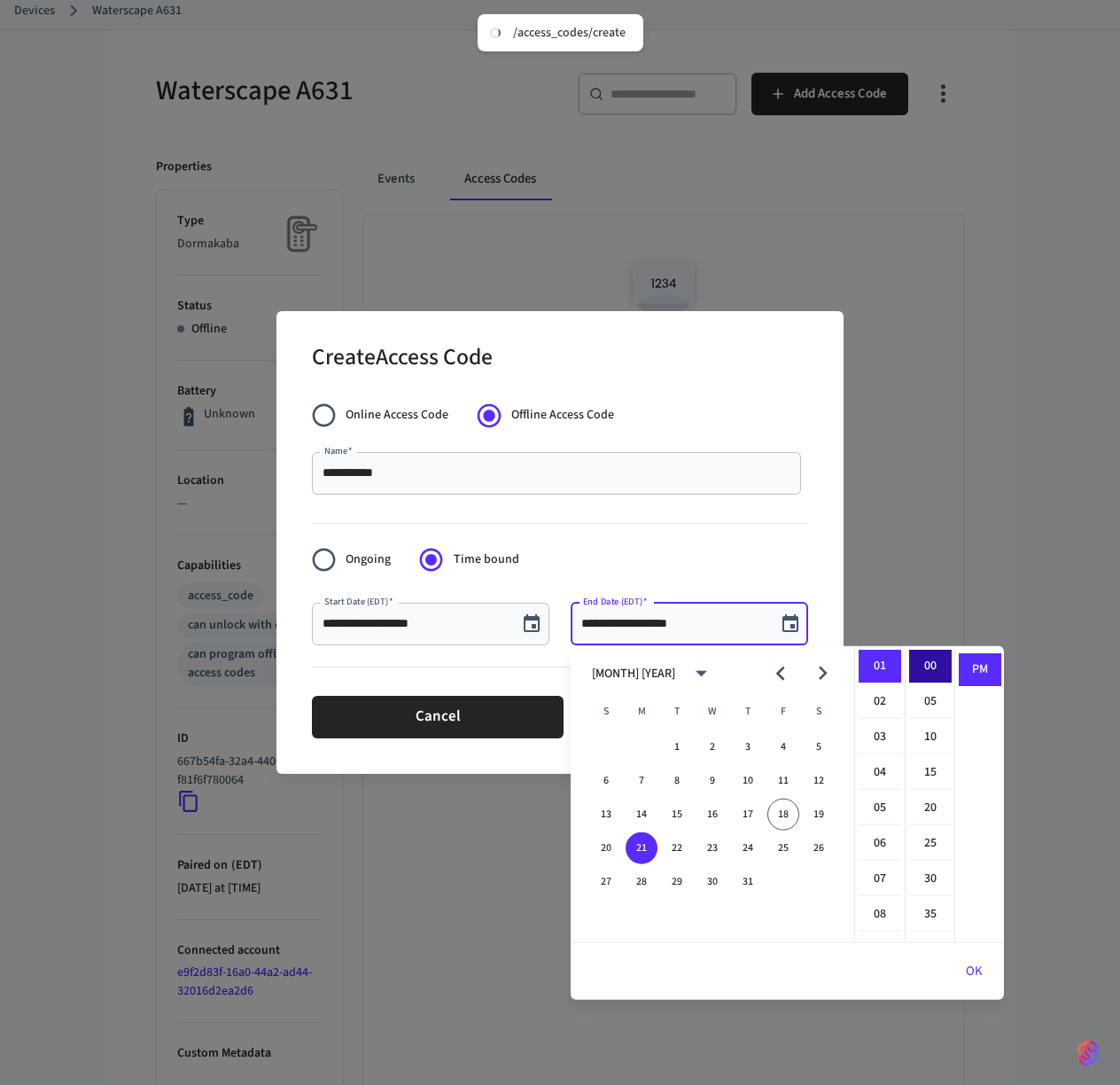 type on "**********" 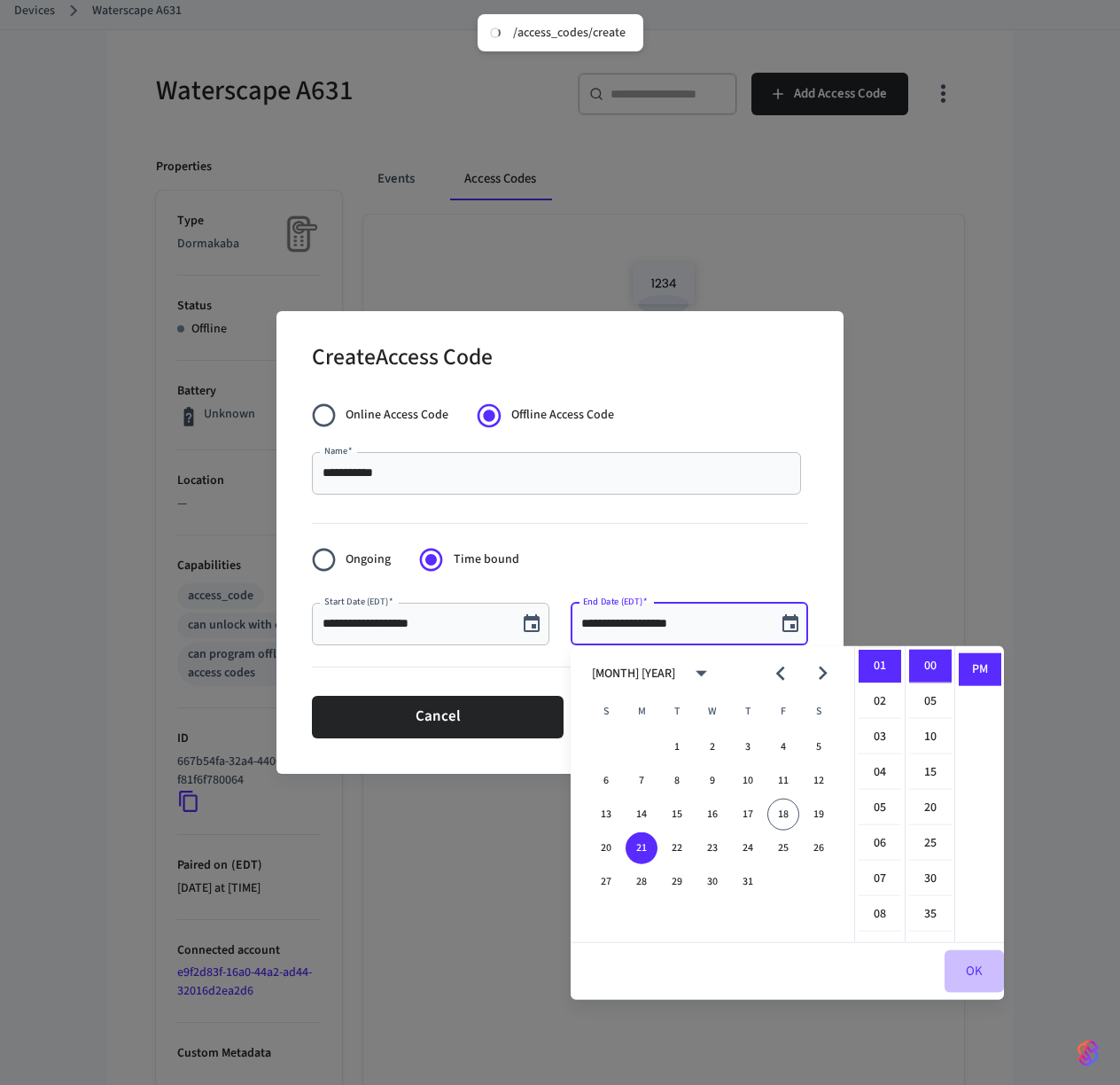 click on "OK" at bounding box center (974, 972) 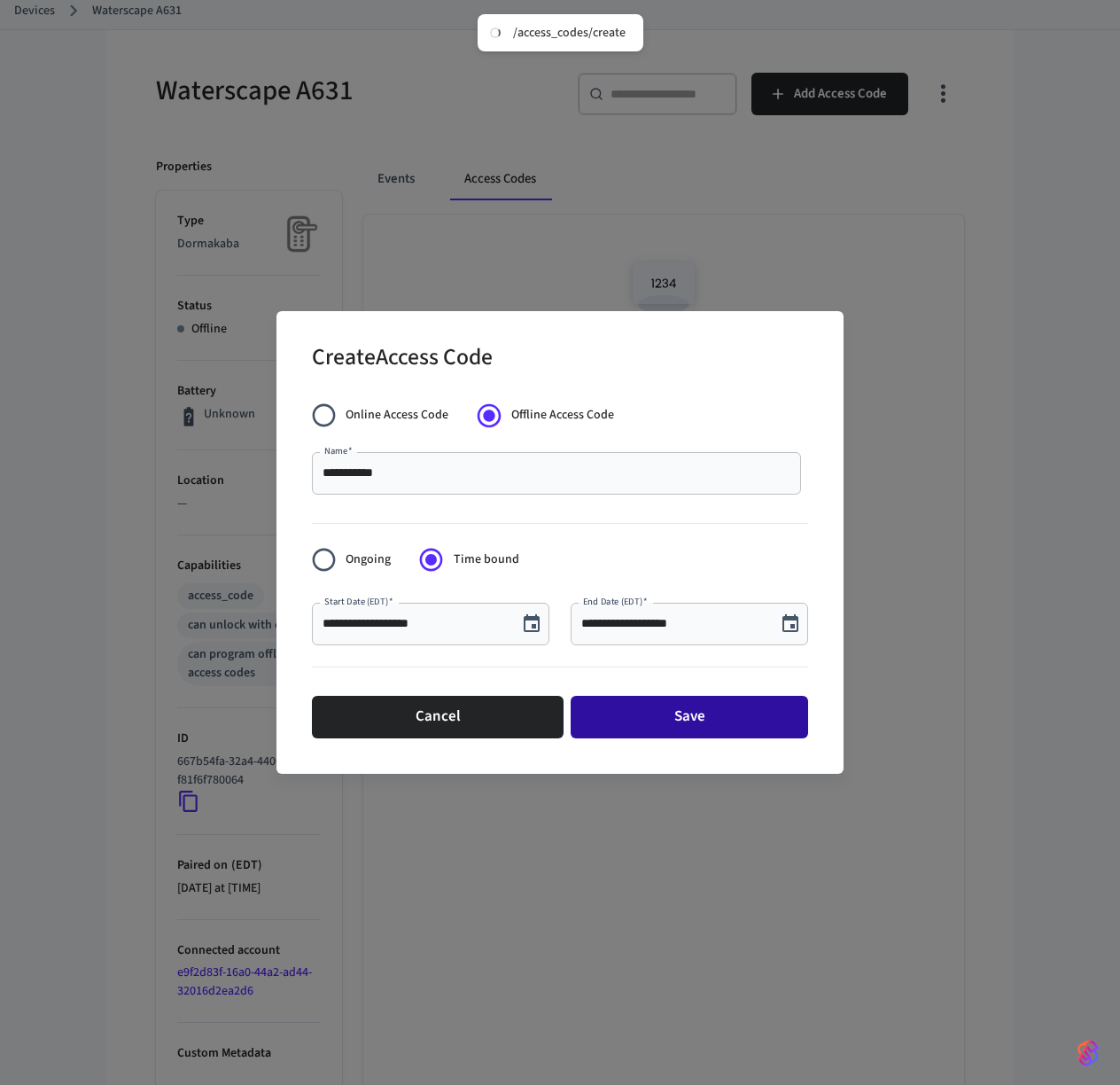 click on "Save" at bounding box center (689, 717) 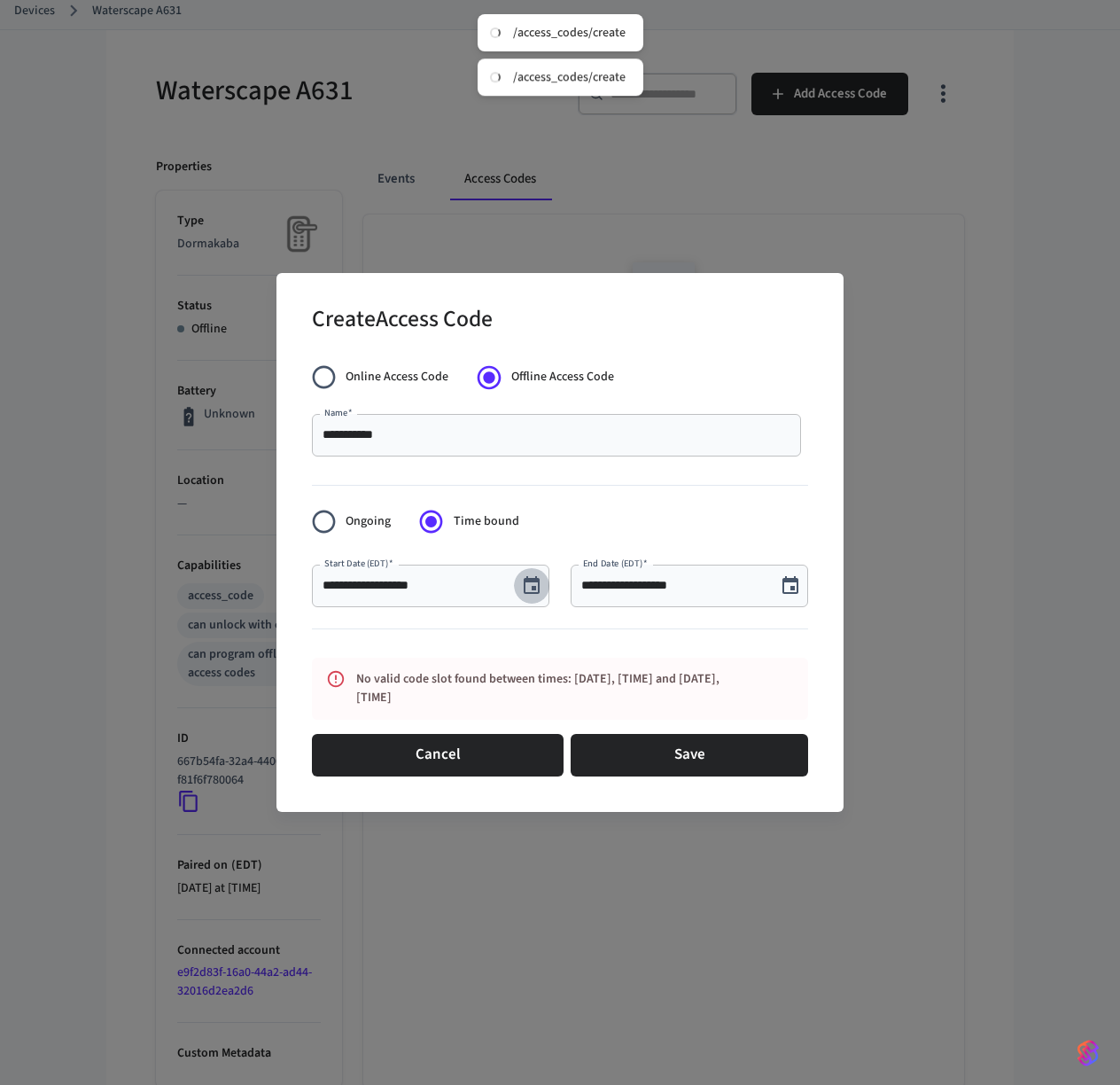 click 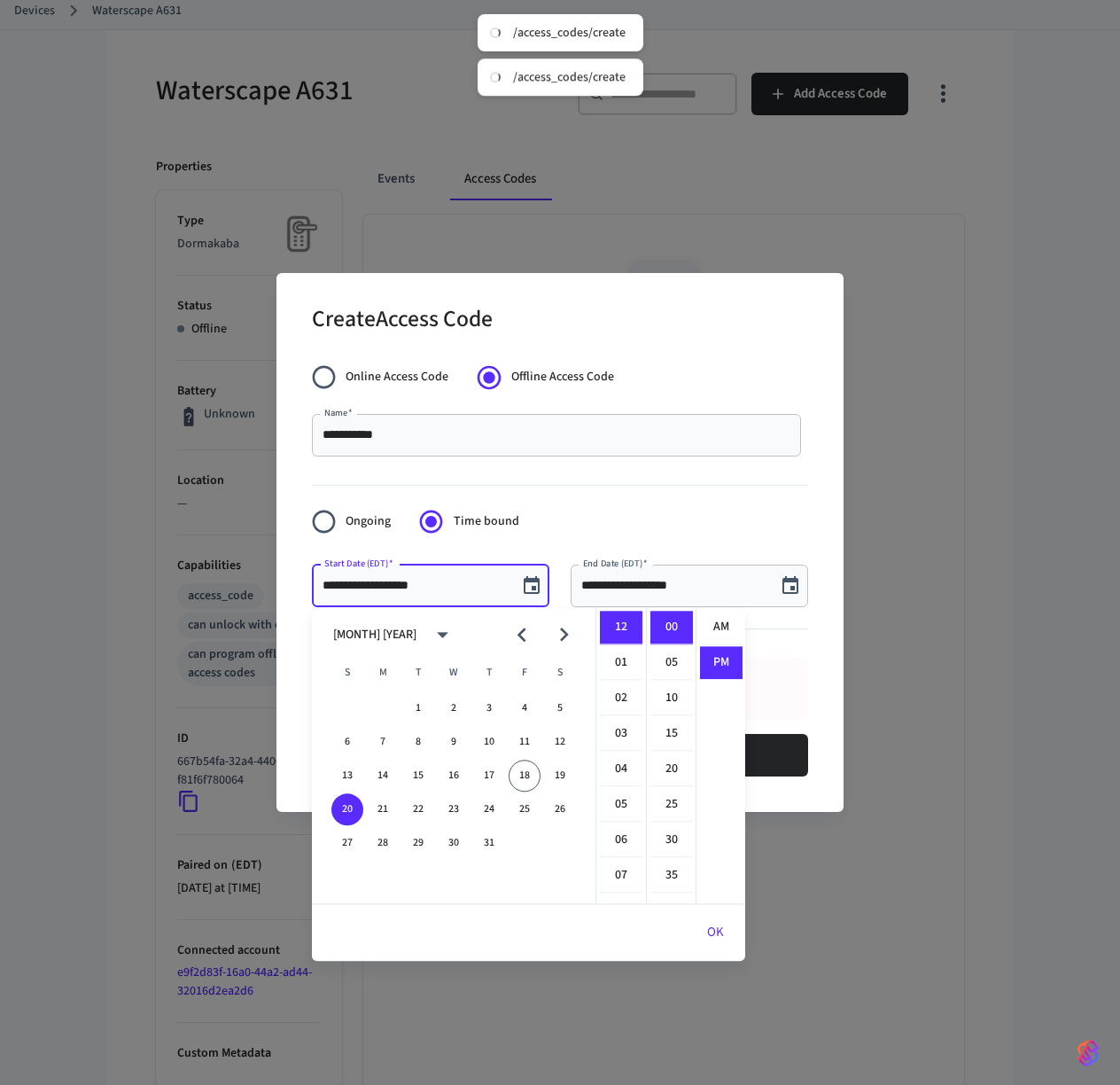 scroll, scrollTop: 32, scrollLeft: 0, axis: vertical 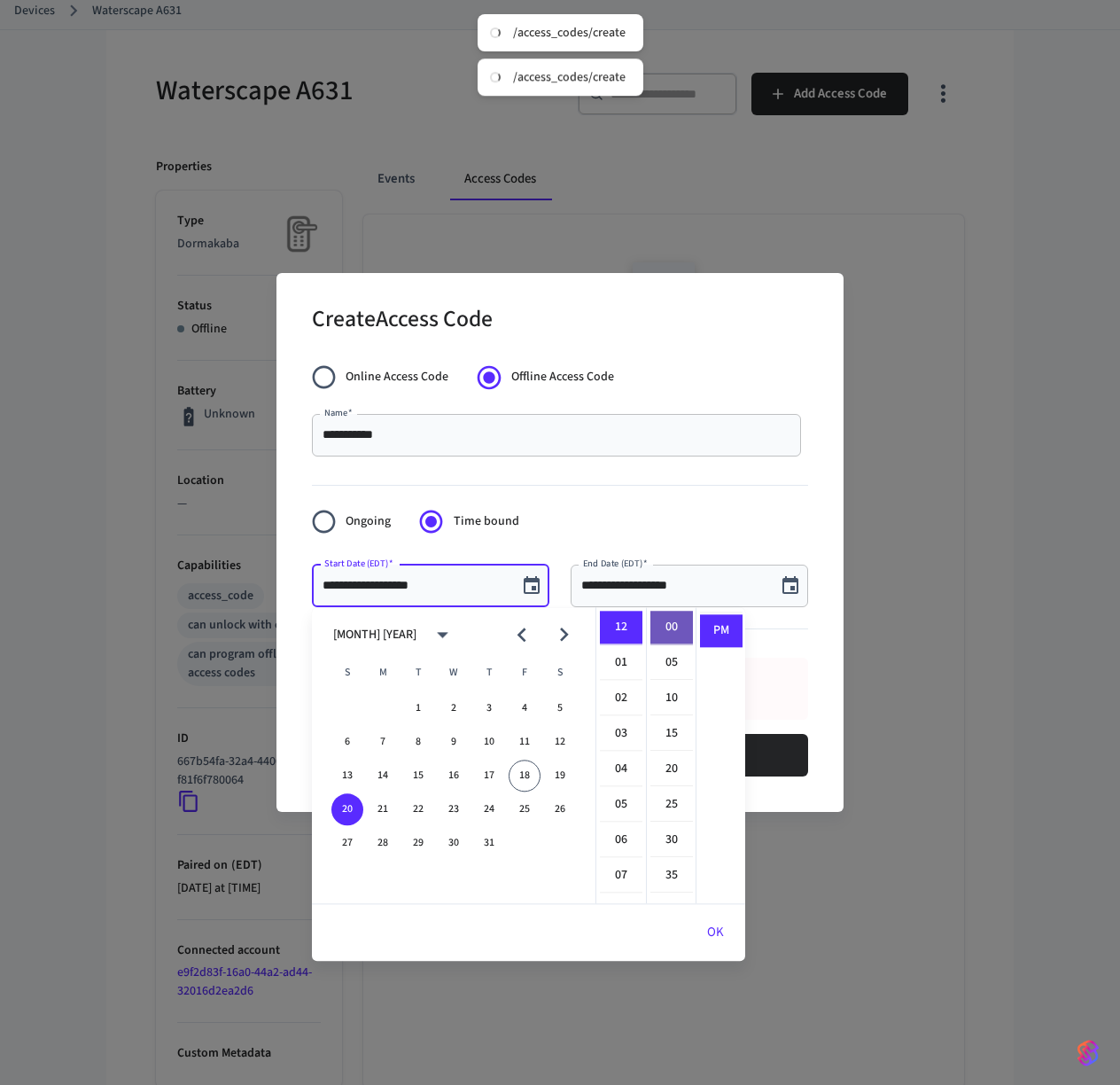 click on "00" at bounding box center [672, 628] 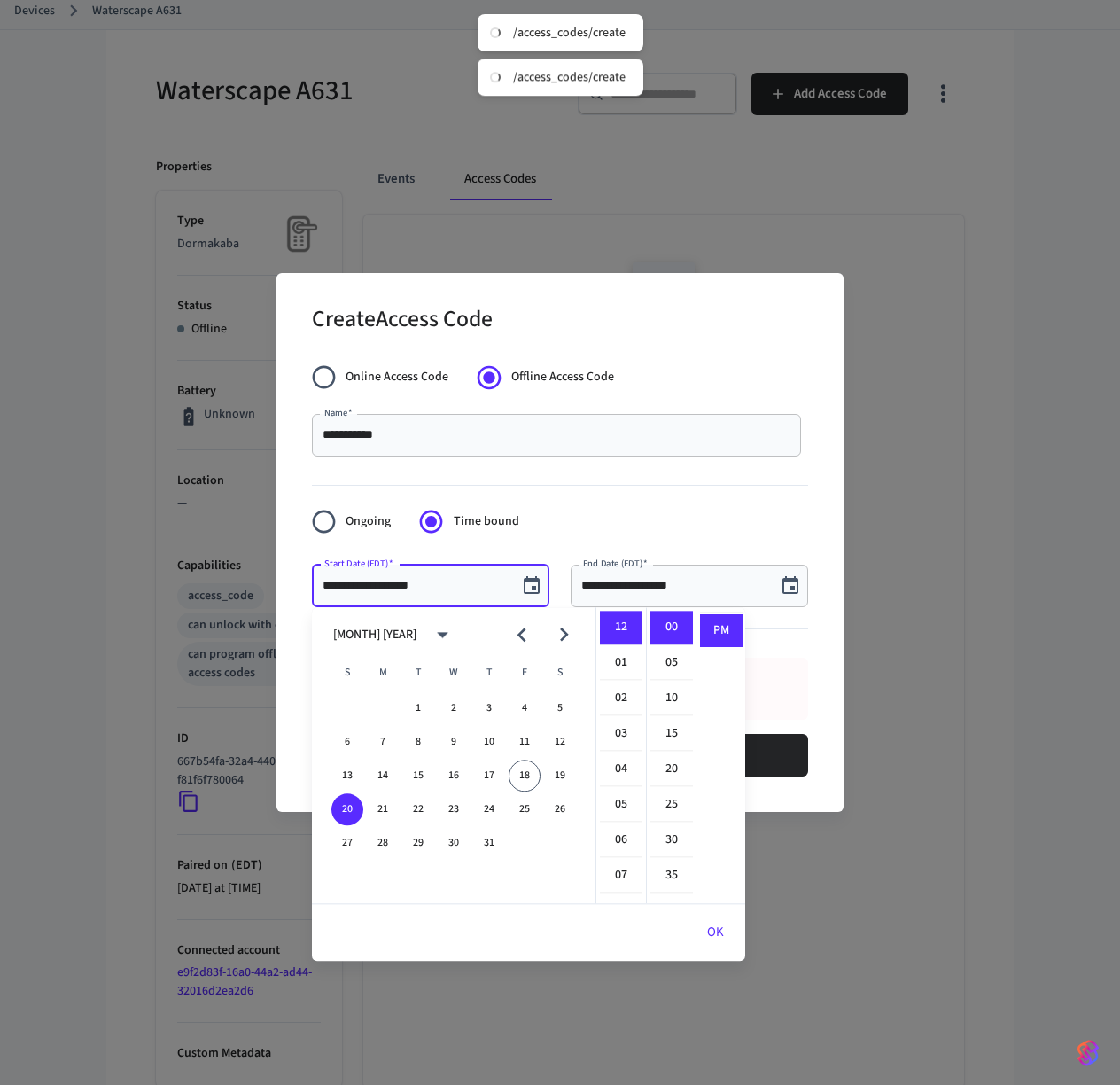 click on "OK" at bounding box center (715, 933) 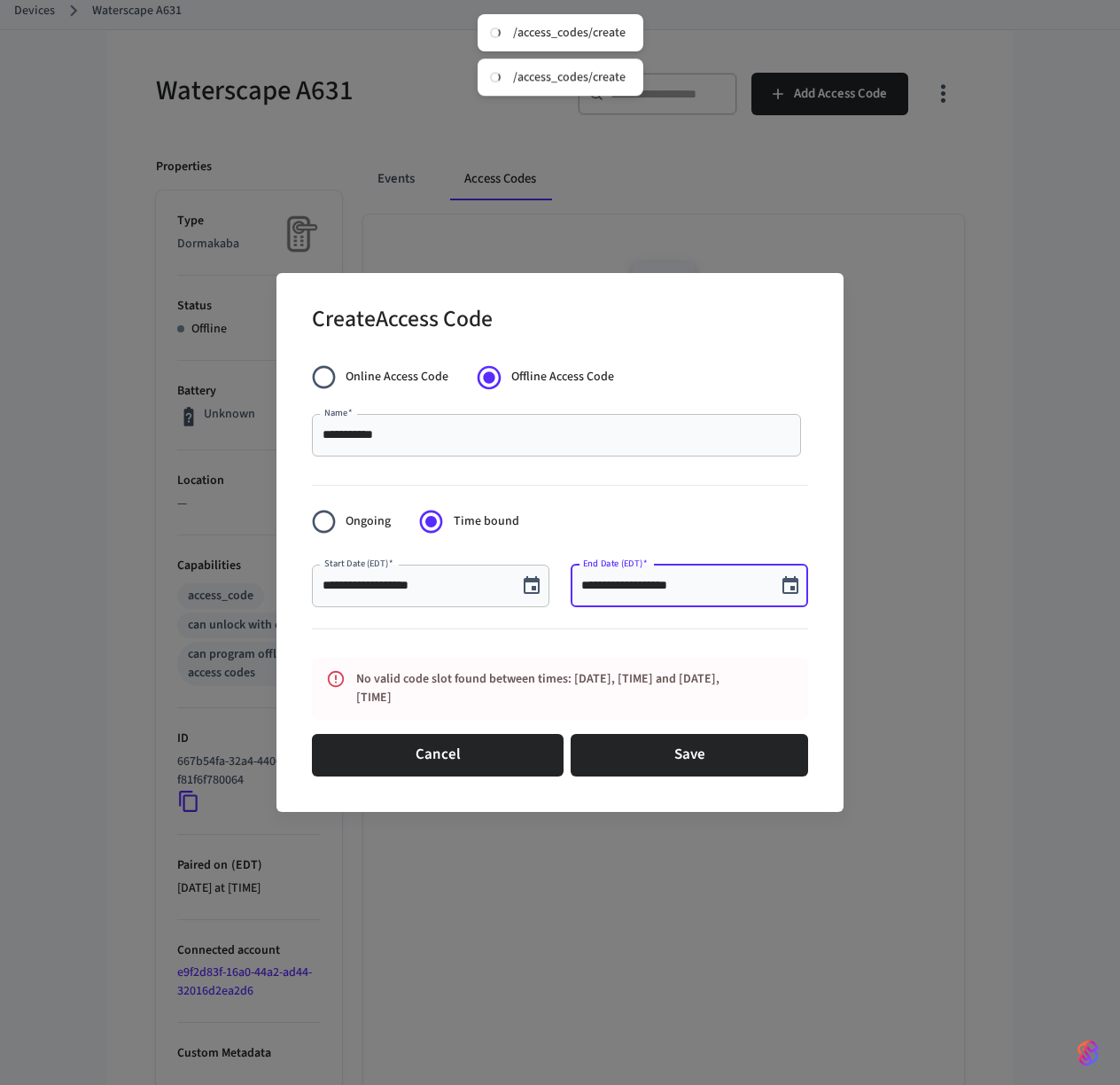 click on "**********" at bounding box center [673, 586] 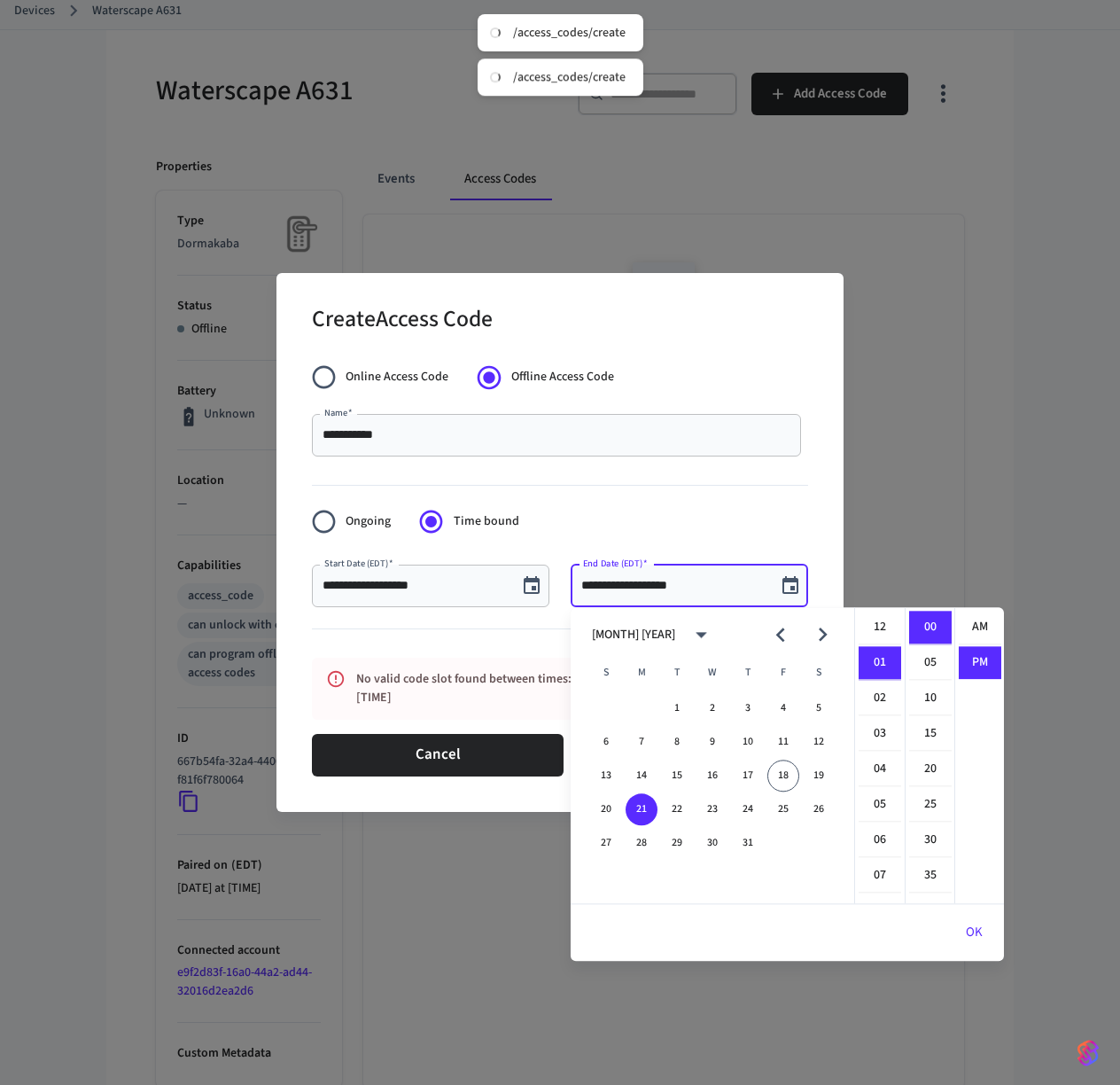scroll, scrollTop: 35, scrollLeft: 0, axis: vertical 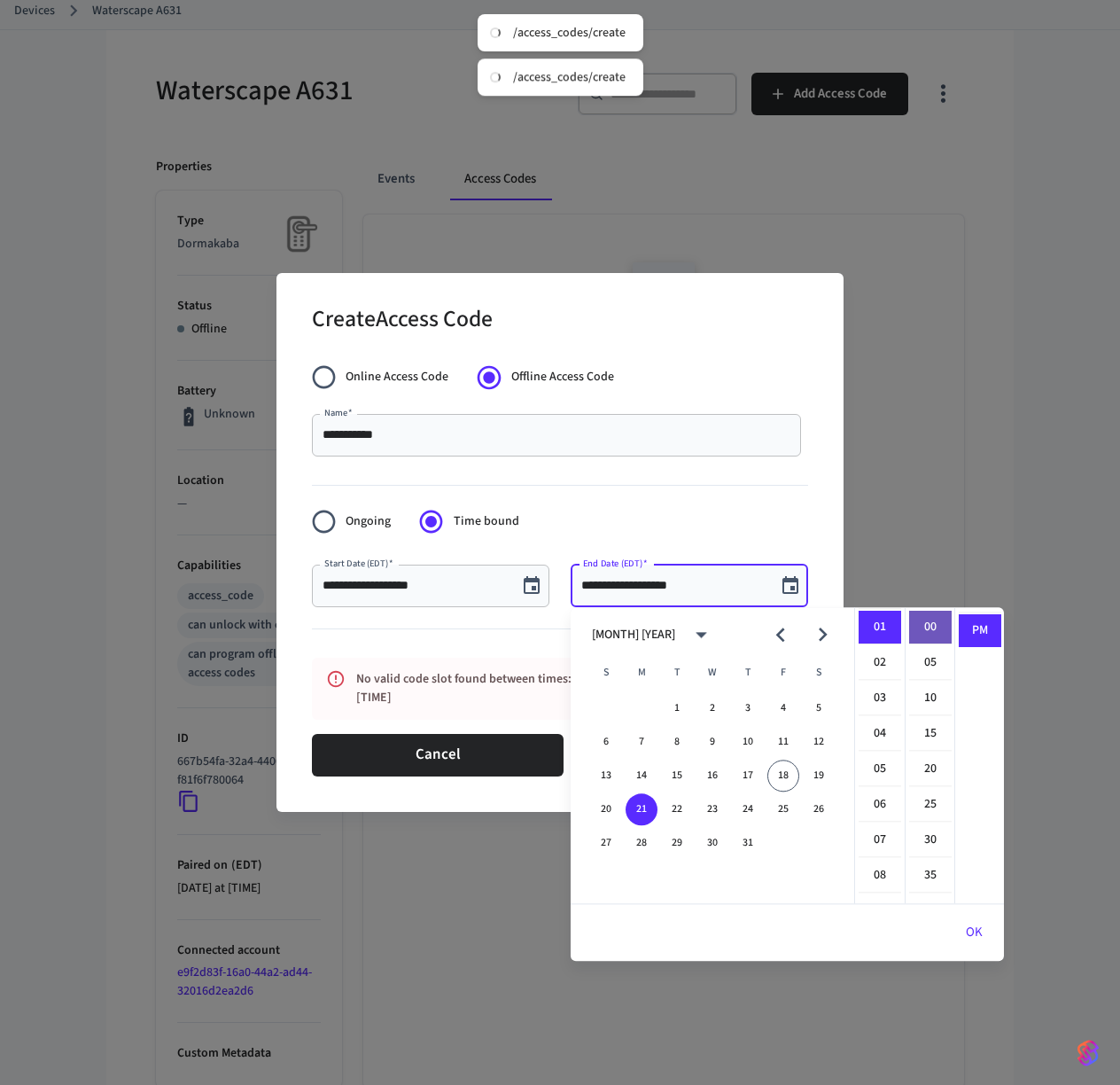 click on "00" at bounding box center [930, 628] 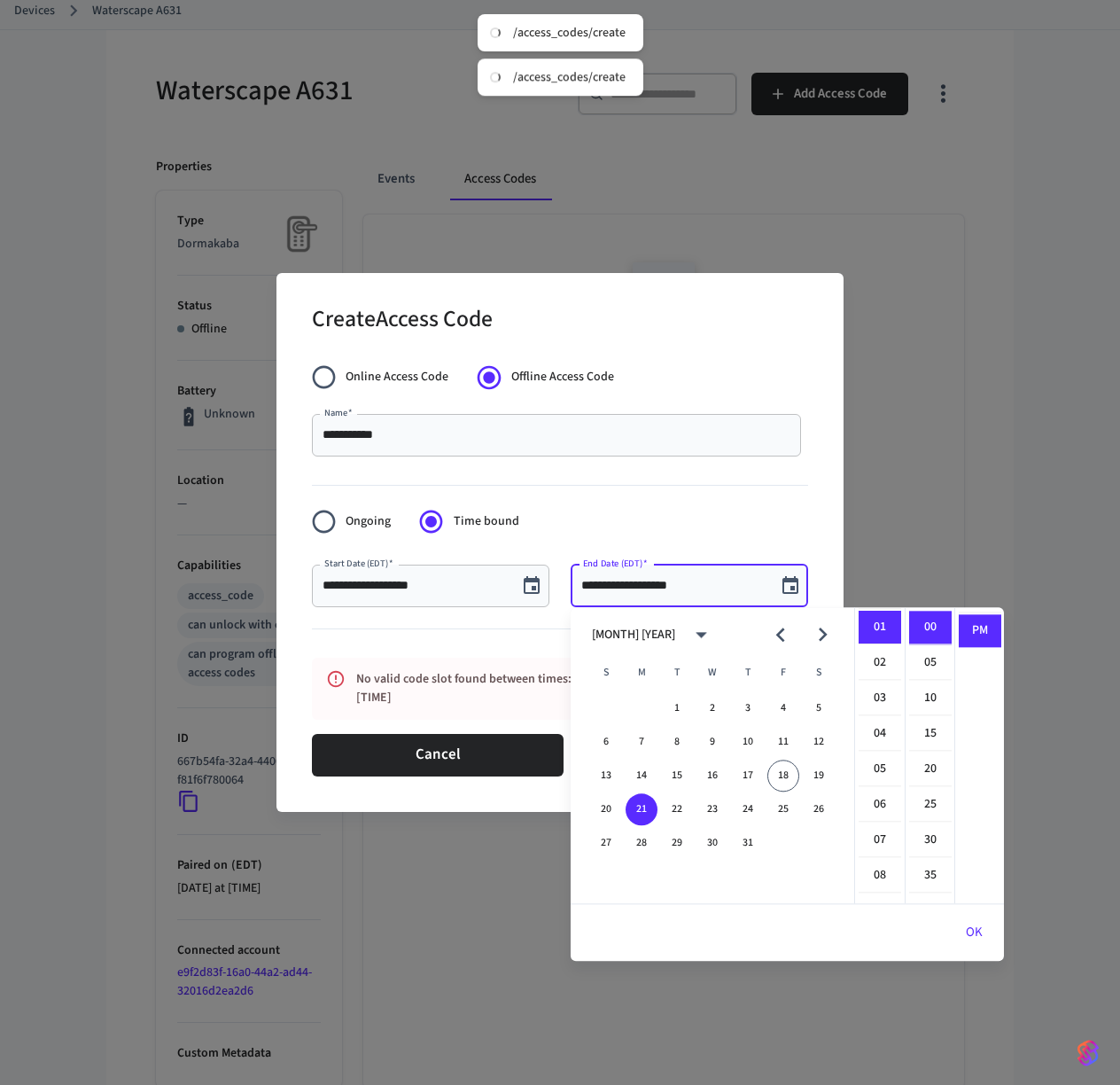 click on "OK" at bounding box center (974, 933) 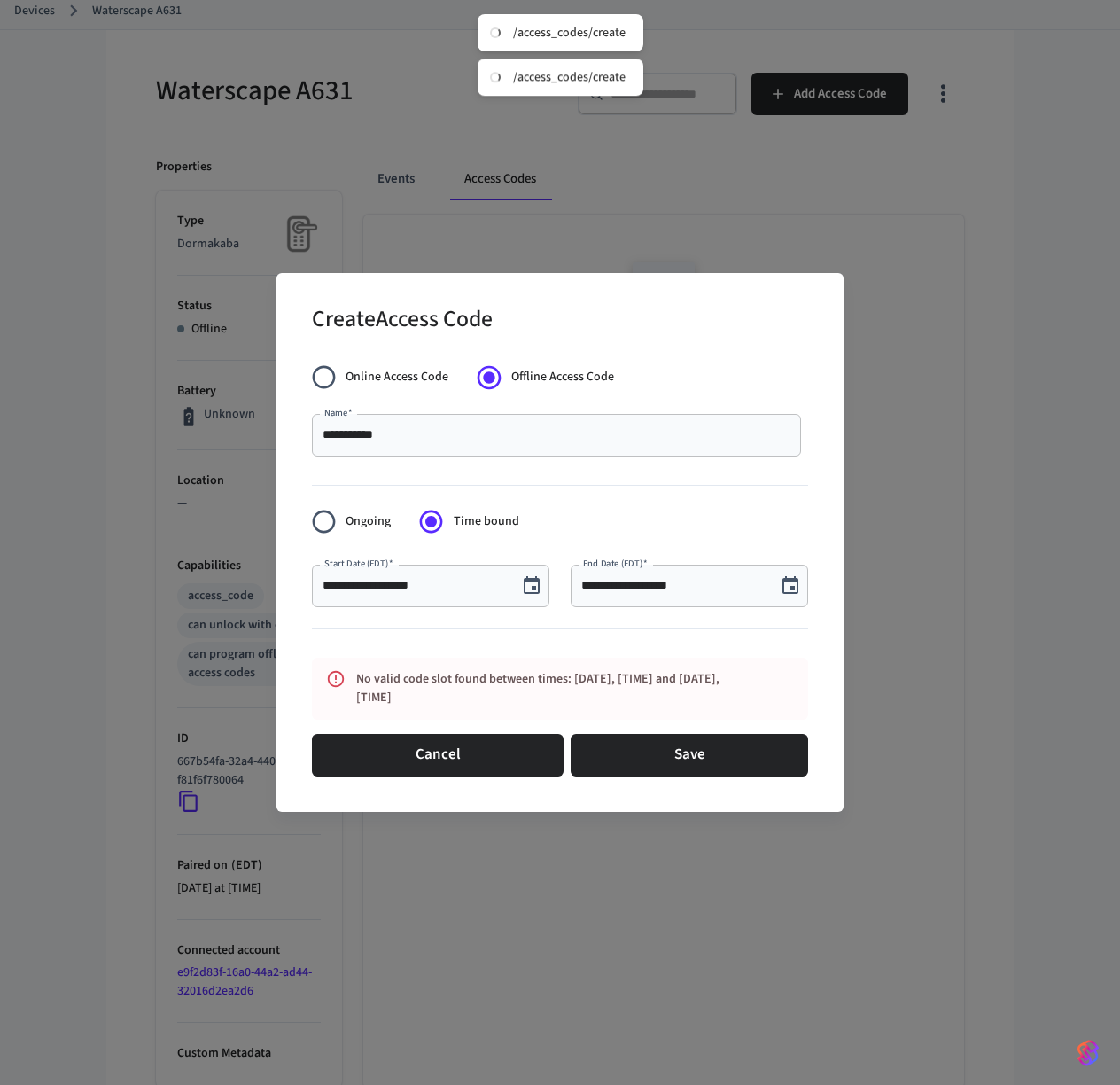 click at bounding box center [560, 632] 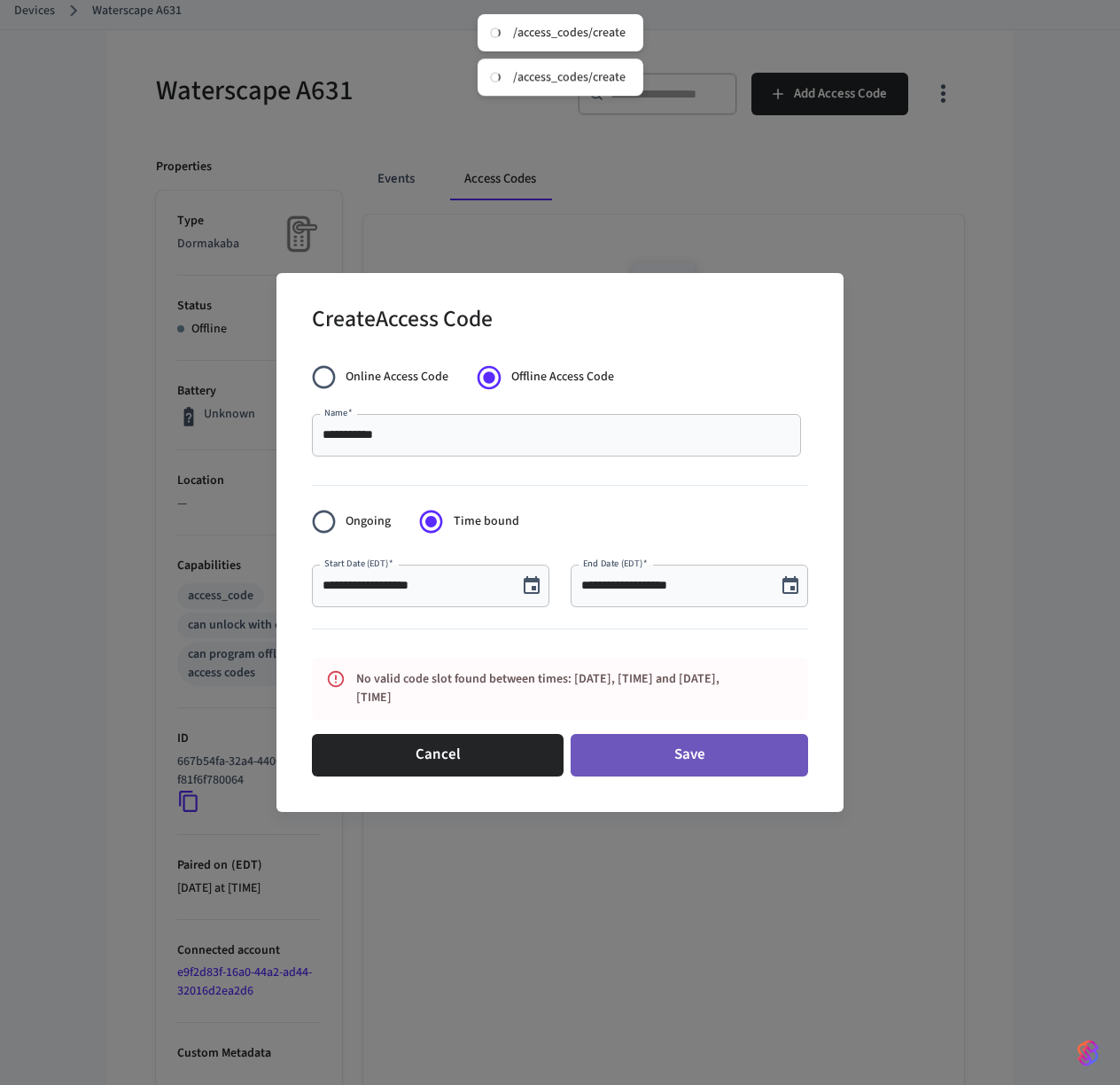 click on "Save" at bounding box center (689, 755) 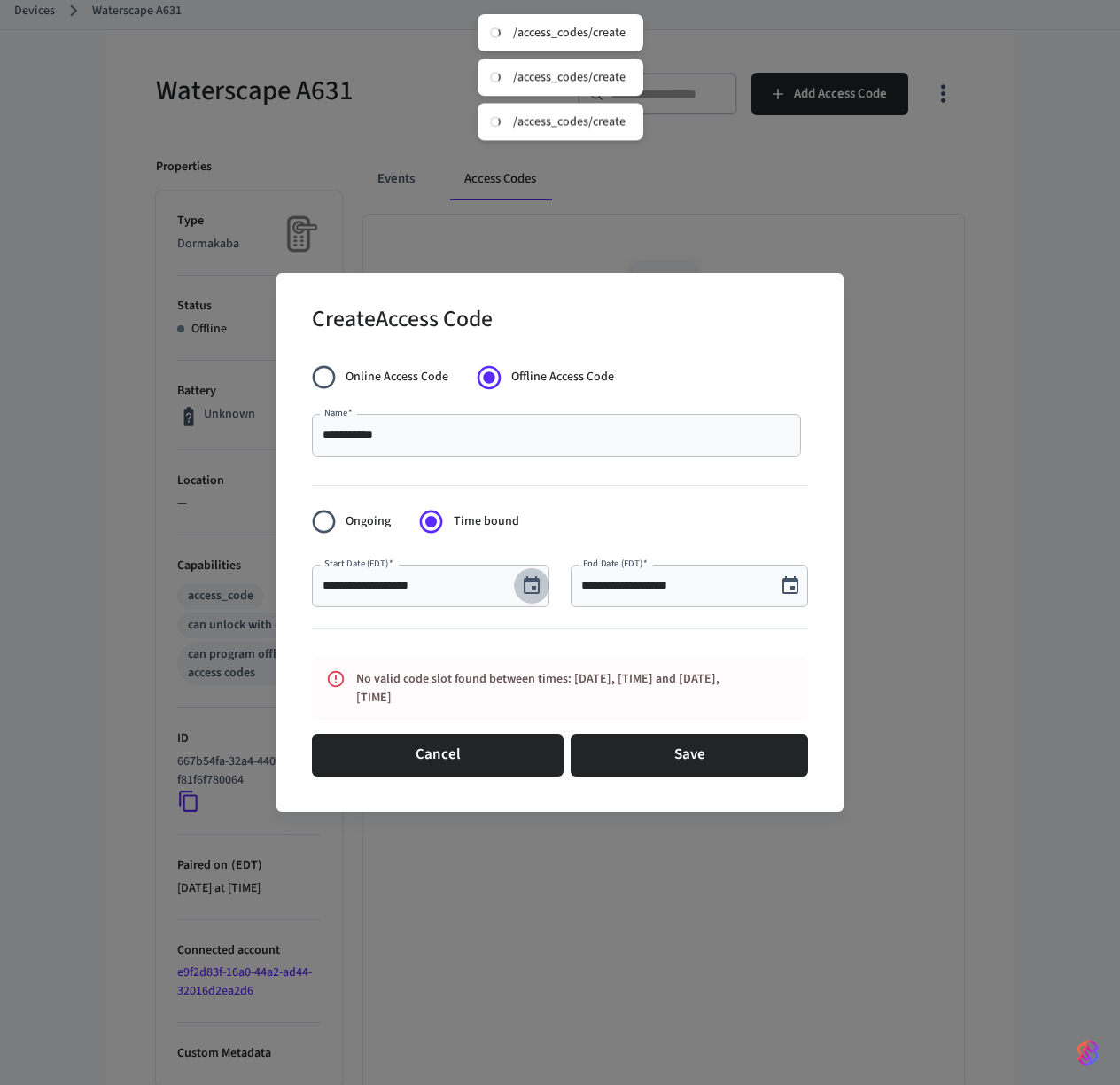 click 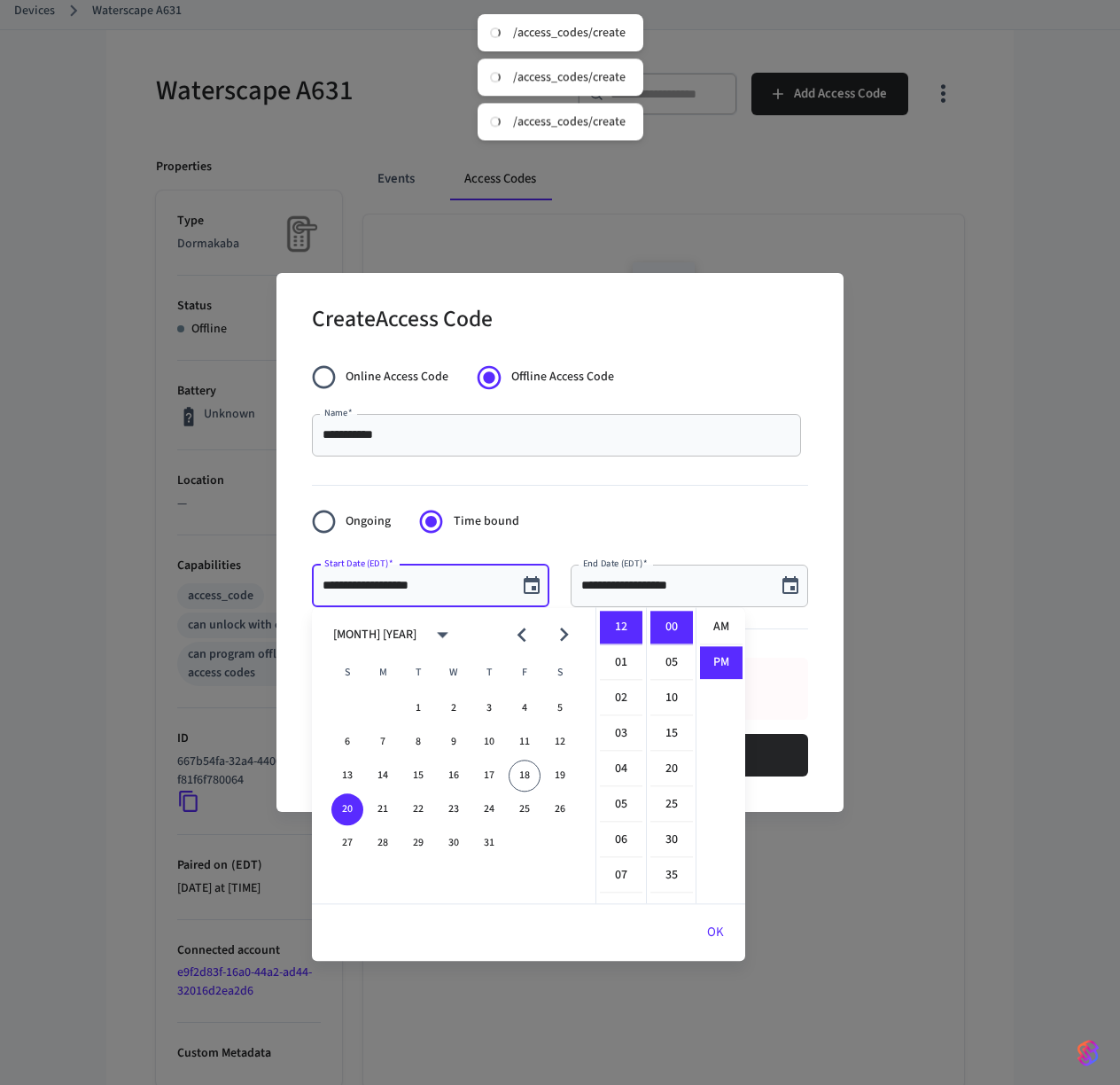 scroll, scrollTop: 32, scrollLeft: 0, axis: vertical 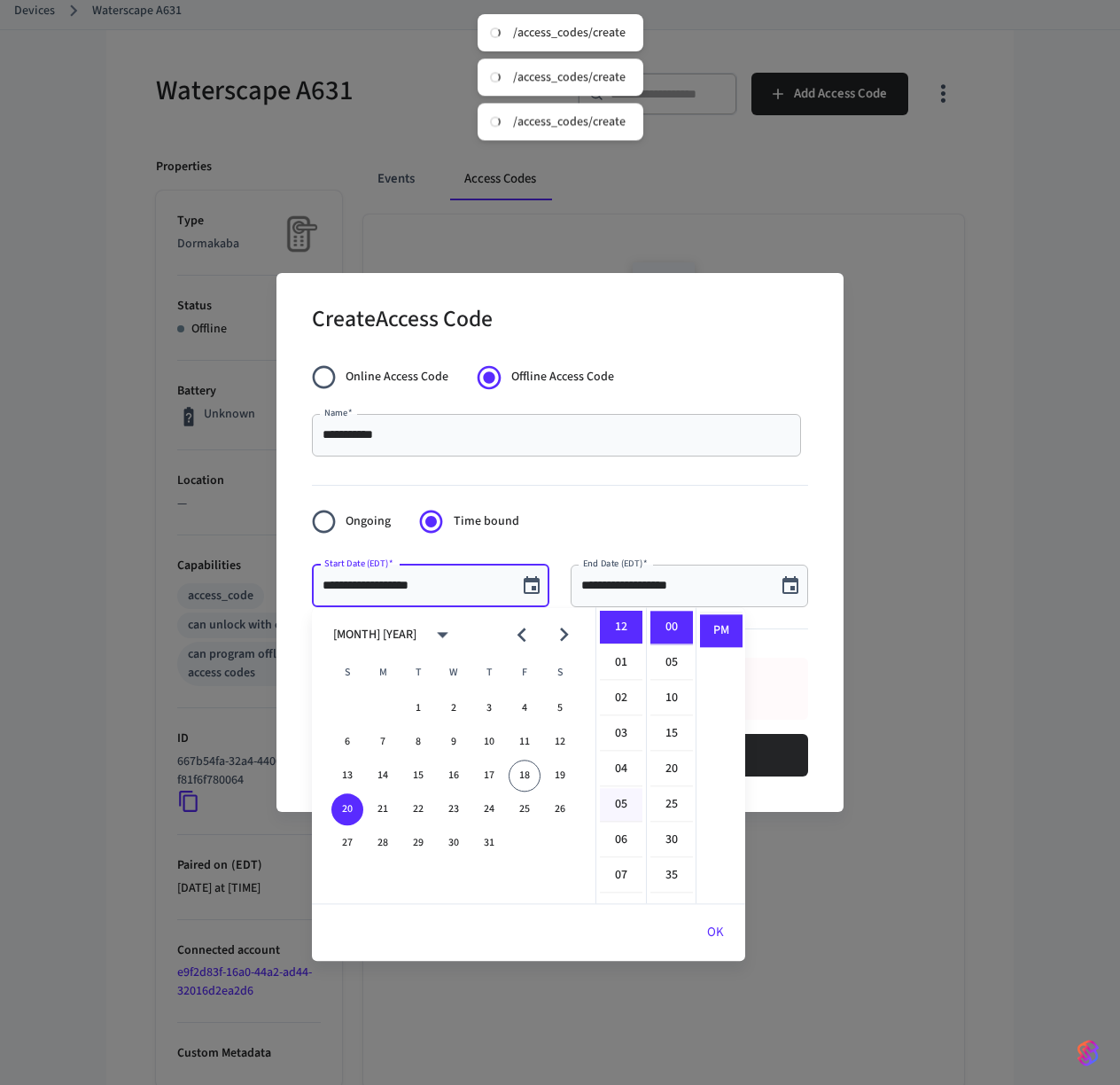 click on "05" at bounding box center (621, 805) 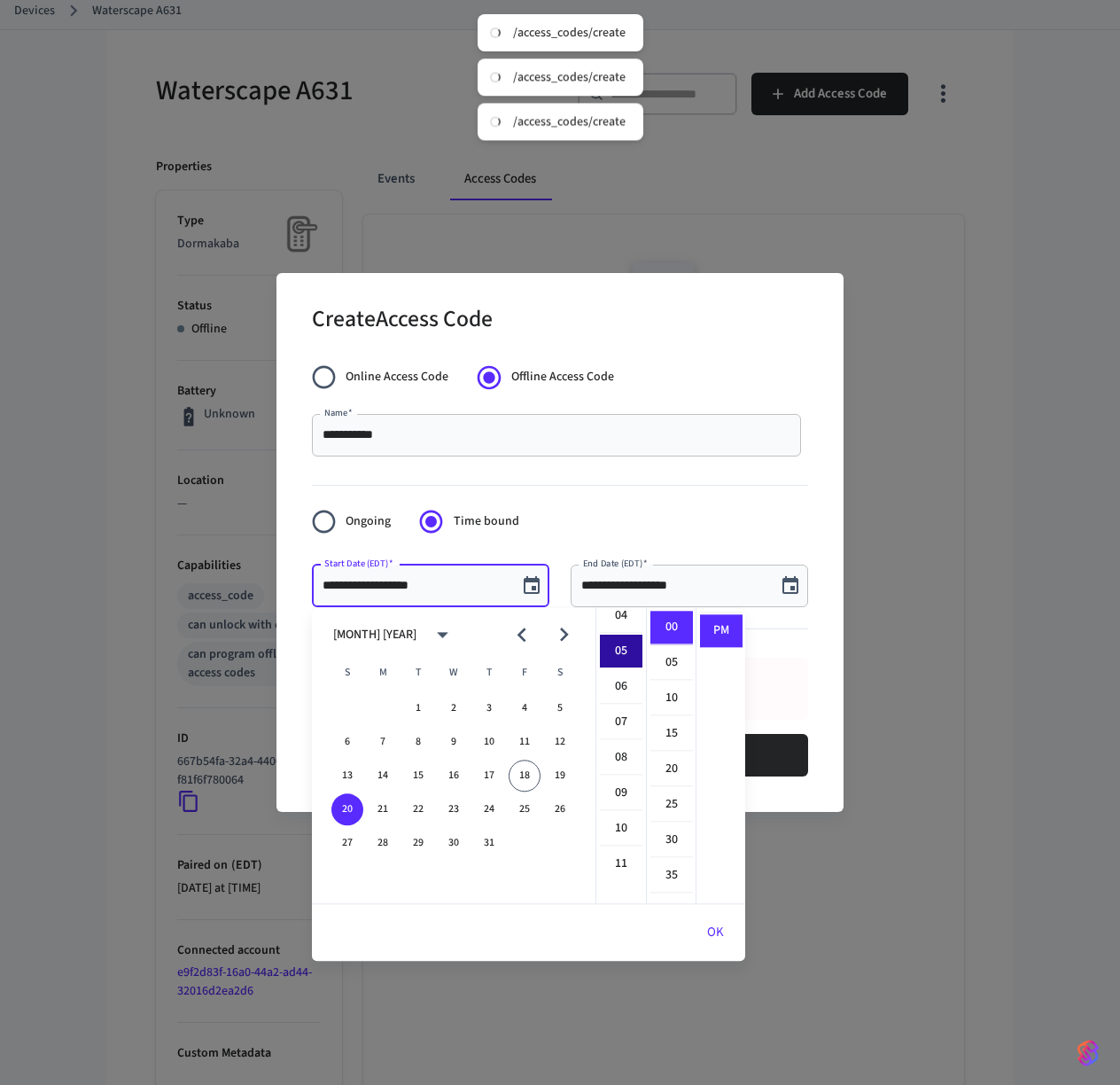 scroll, scrollTop: 176, scrollLeft: 0, axis: vertical 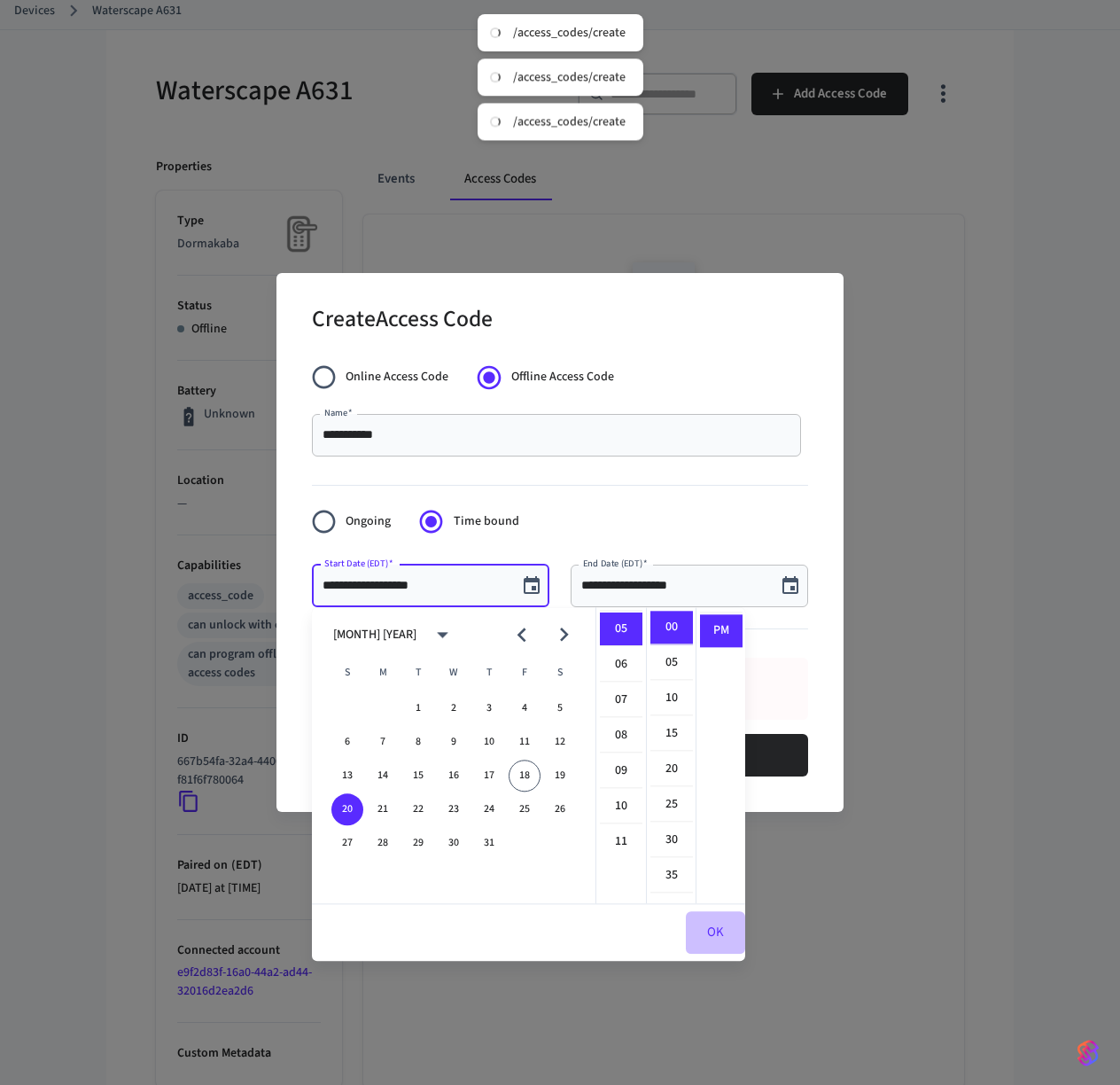 click on "OK" at bounding box center (715, 933) 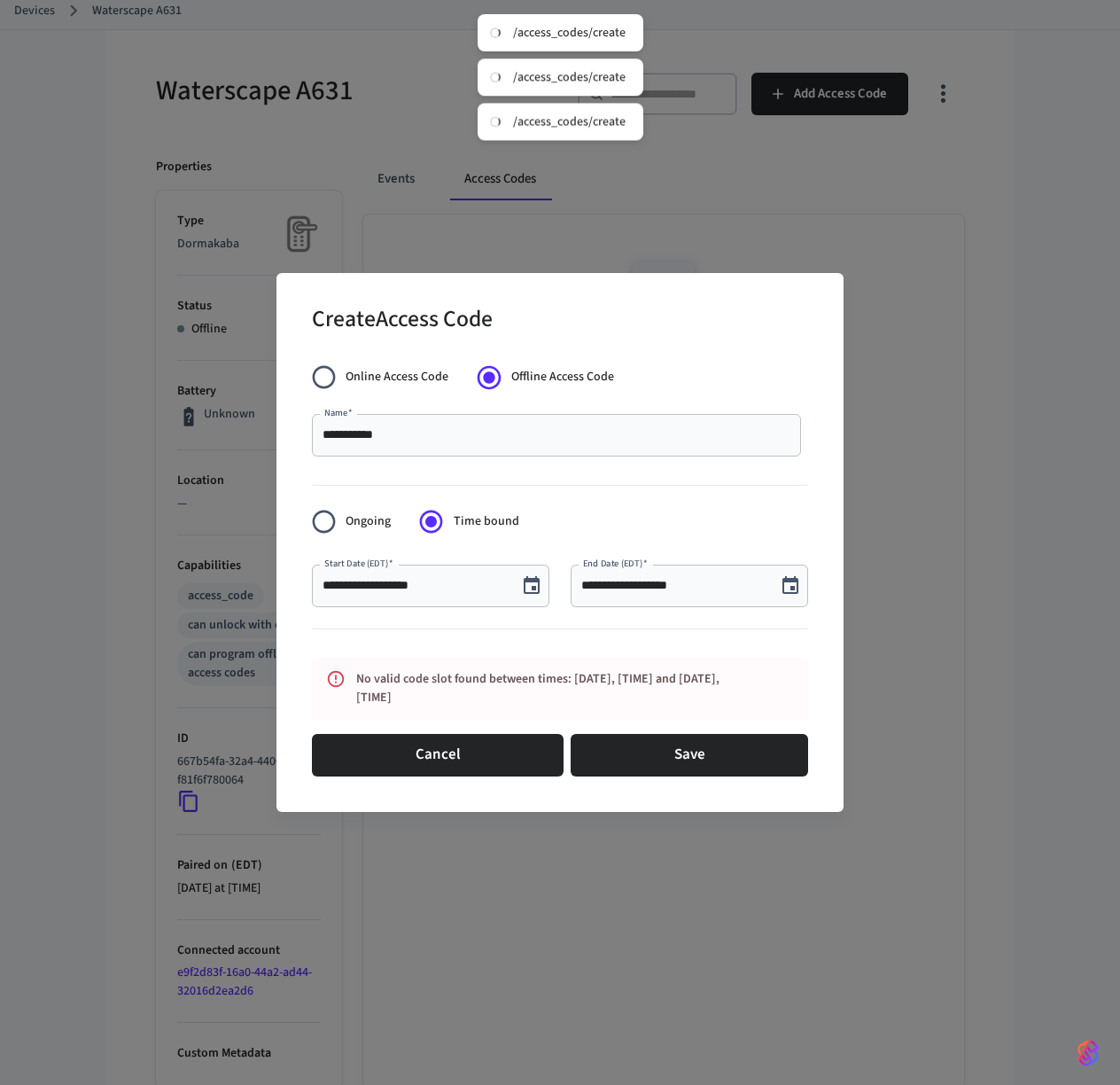 click at bounding box center [560, 632] 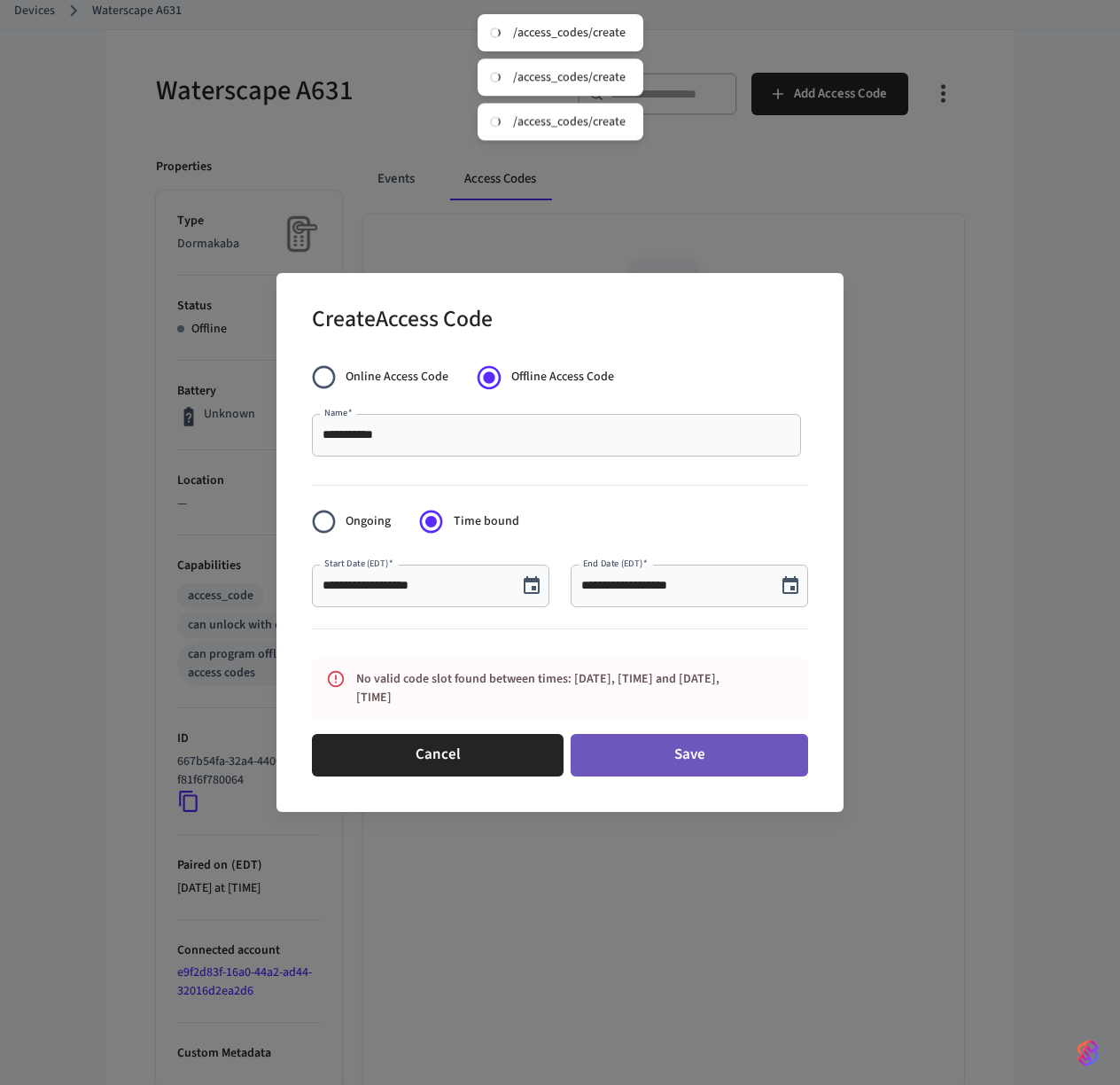 click on "Save" at bounding box center [689, 755] 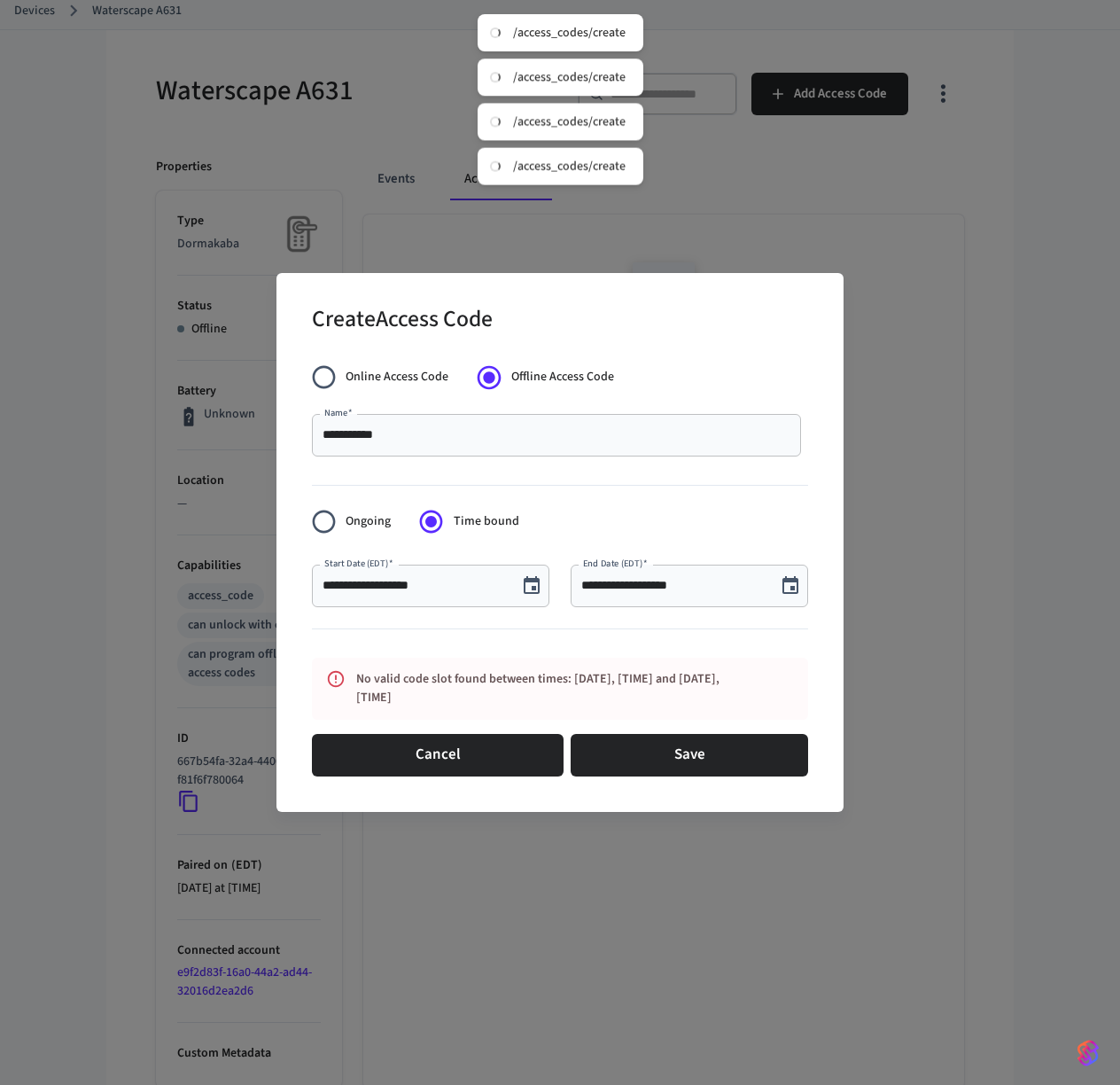 click on "**********" at bounding box center [415, 586] 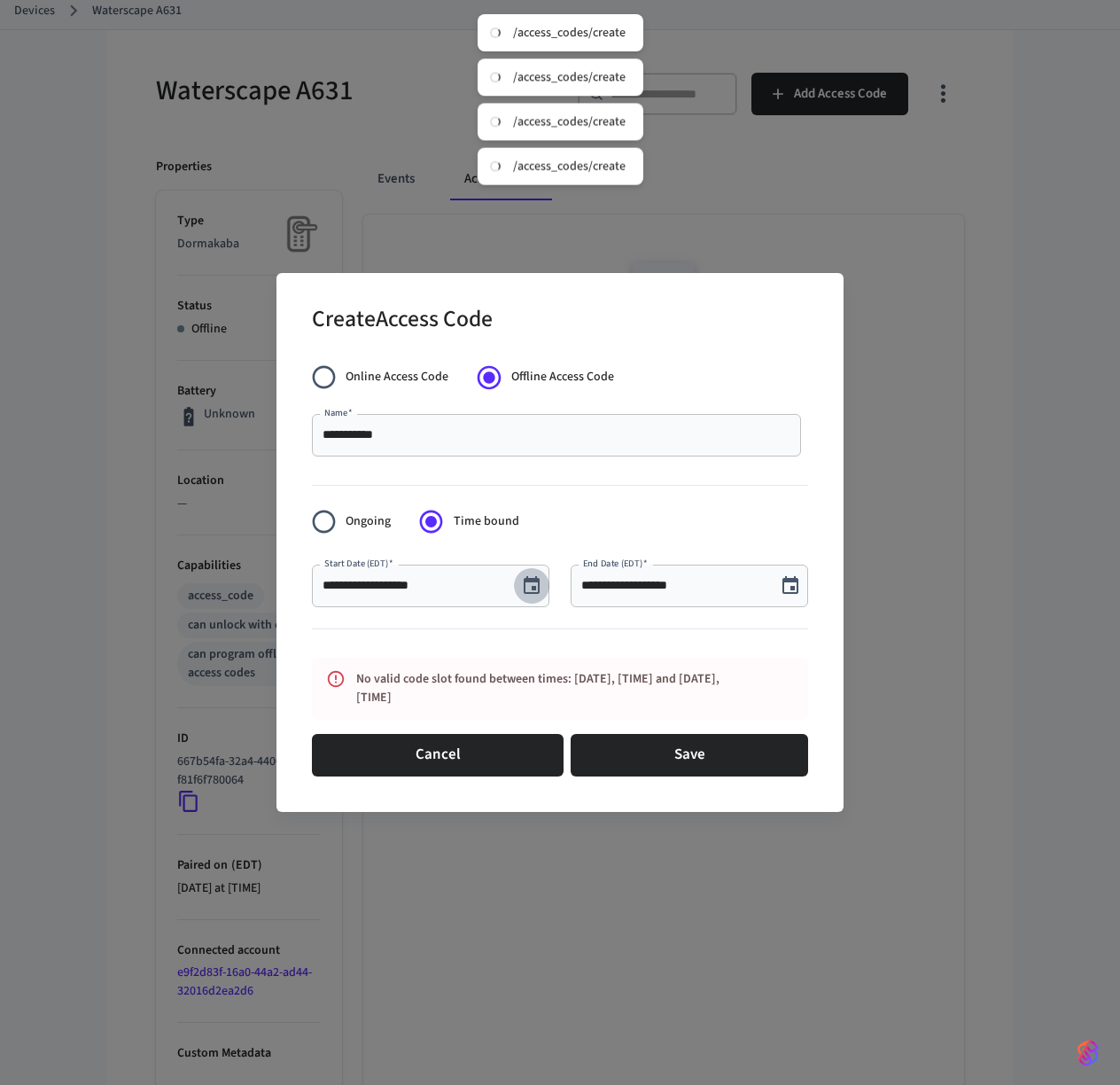 click 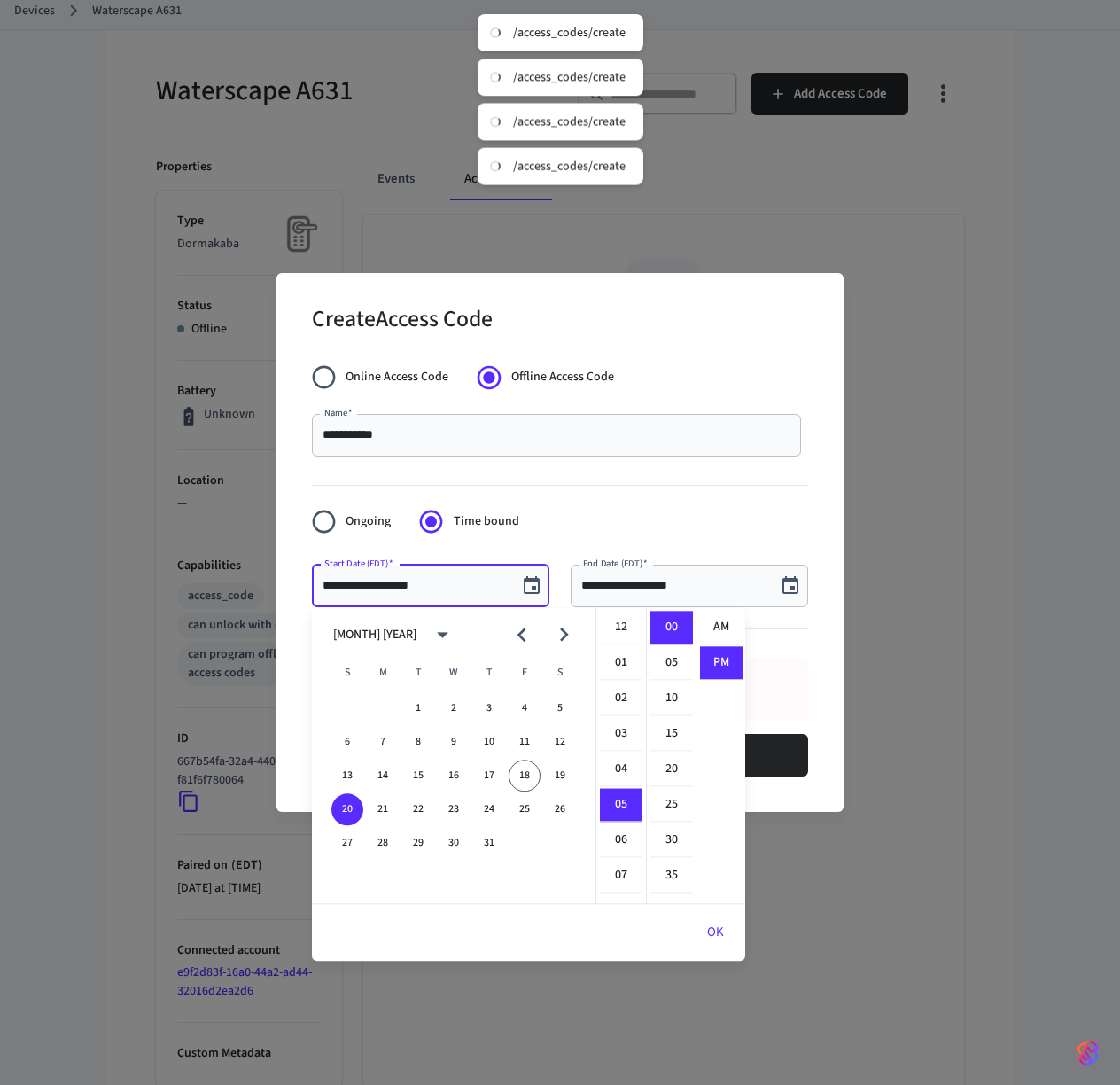 scroll, scrollTop: 176, scrollLeft: 0, axis: vertical 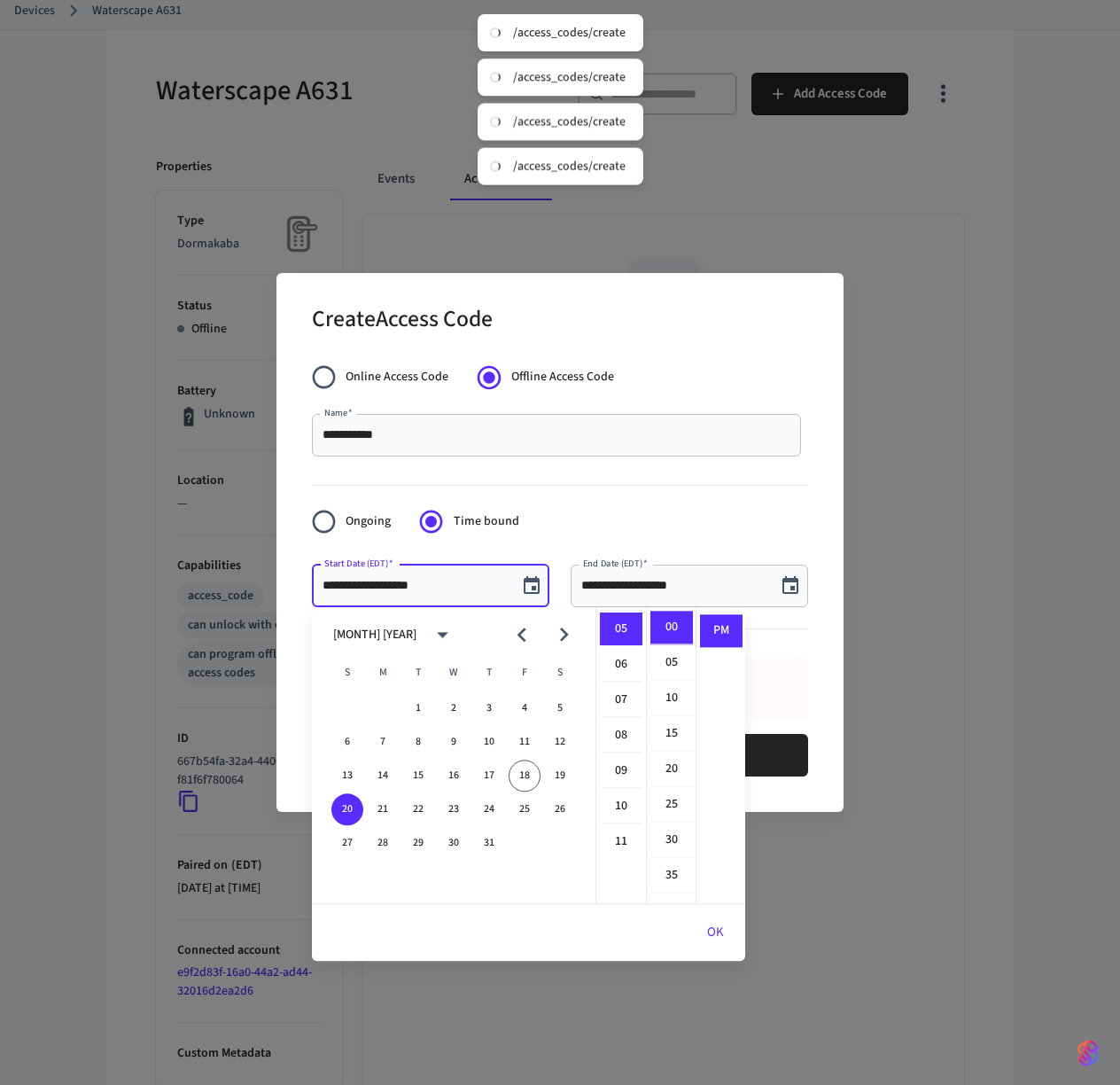 click on "**********" at bounding box center (415, 586) 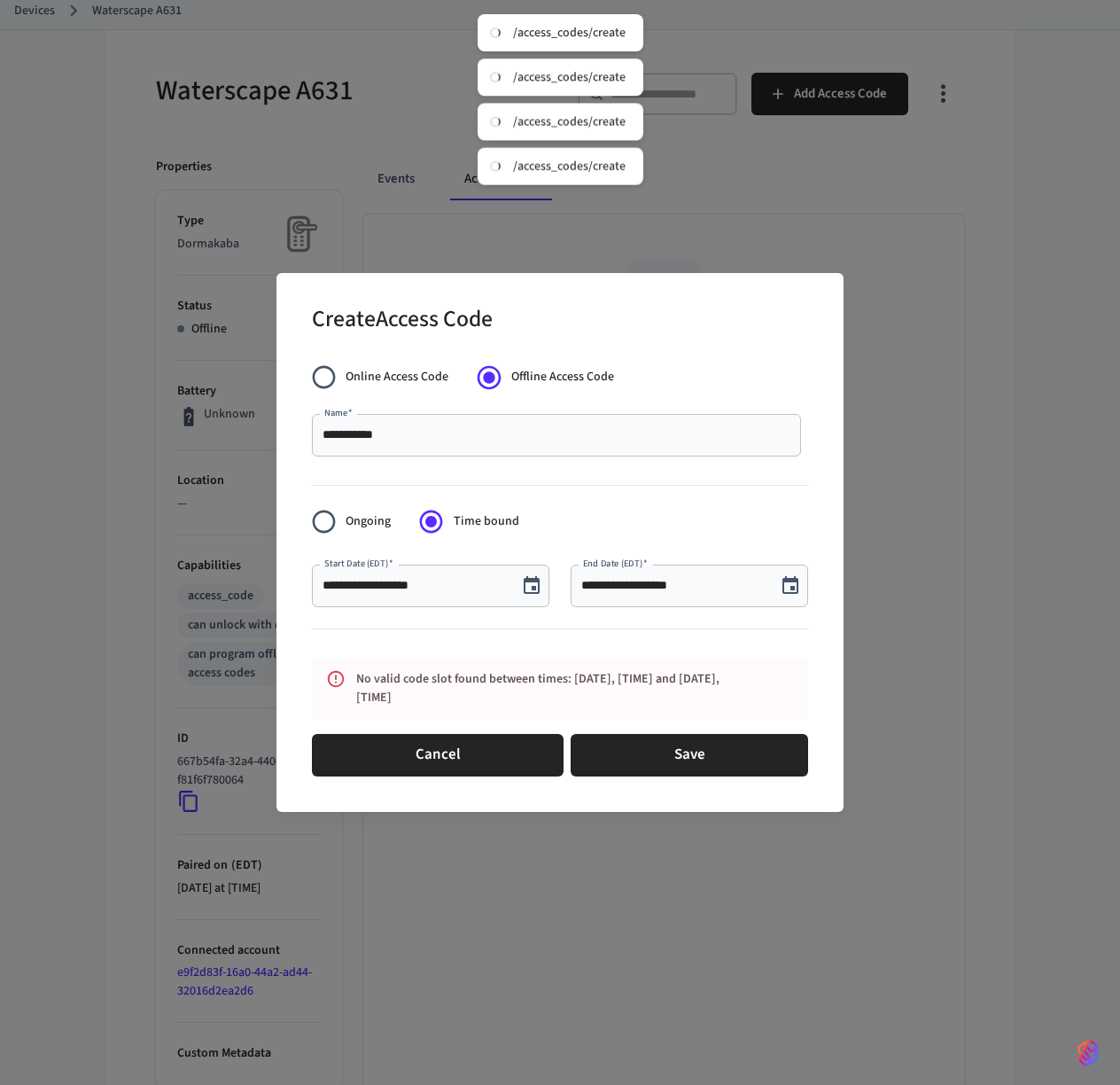 click on "**********" at bounding box center (415, 586) 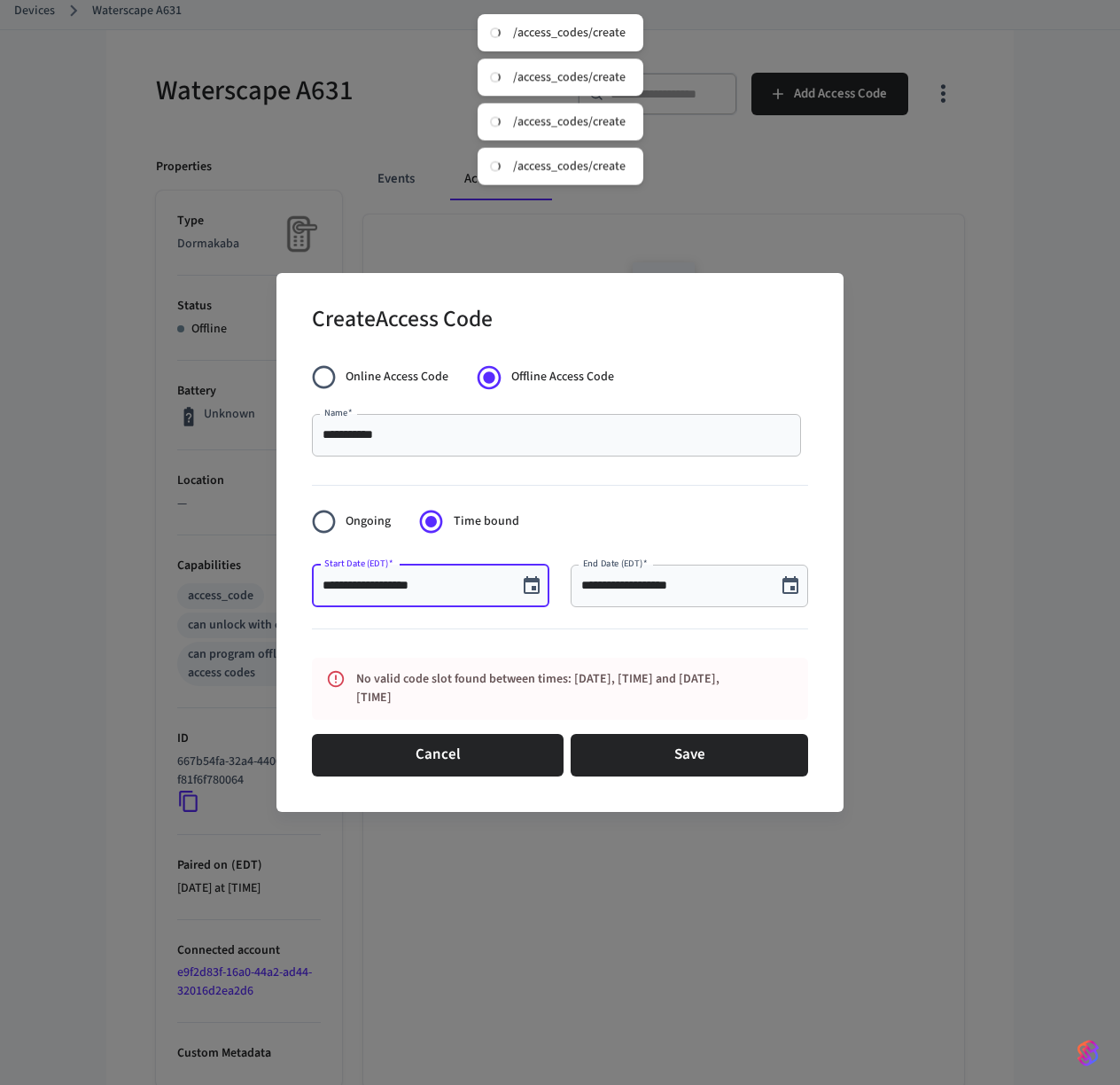 type on "**********" 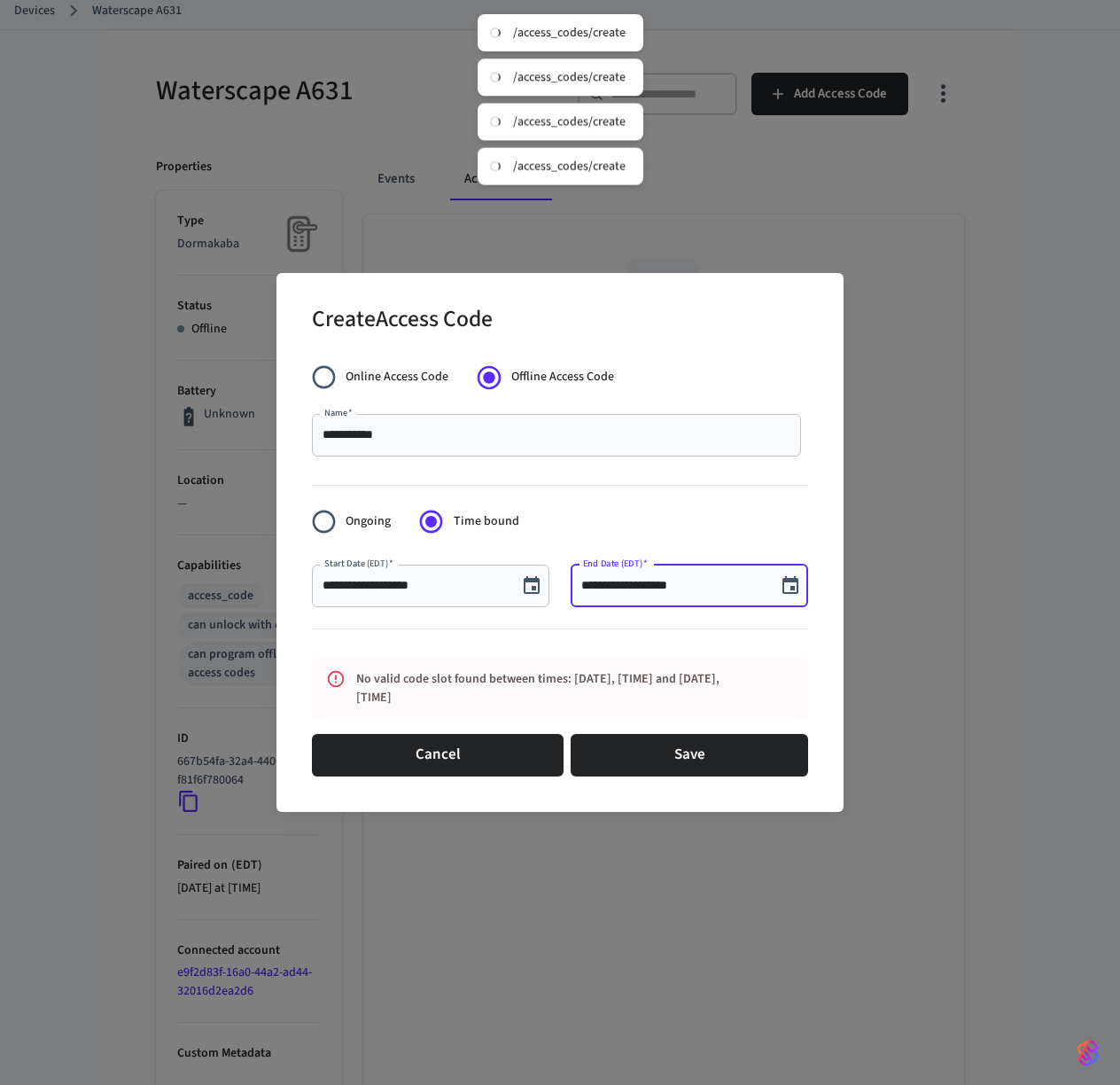 click on "**********" at bounding box center [673, 586] 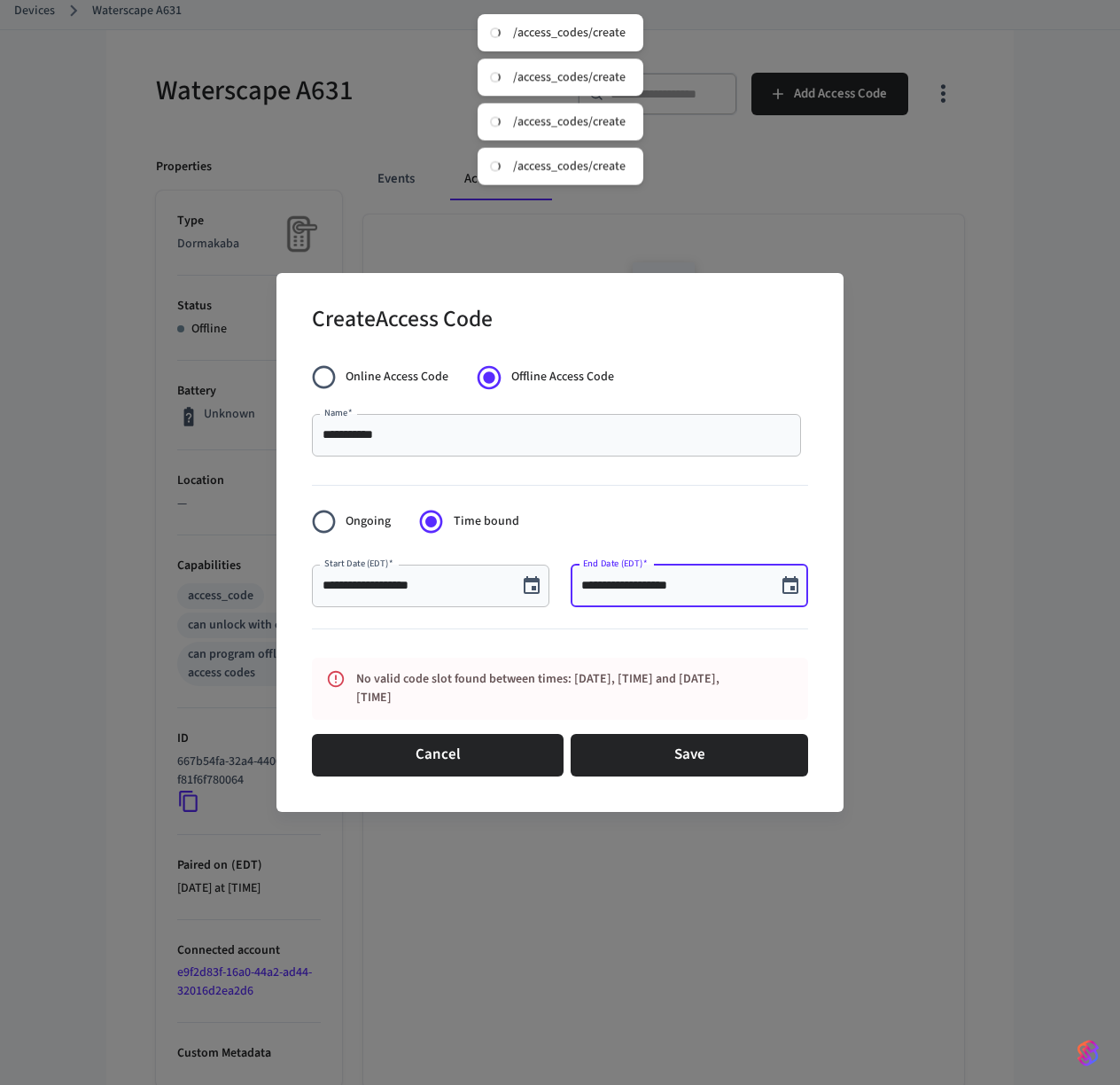 type on "**********" 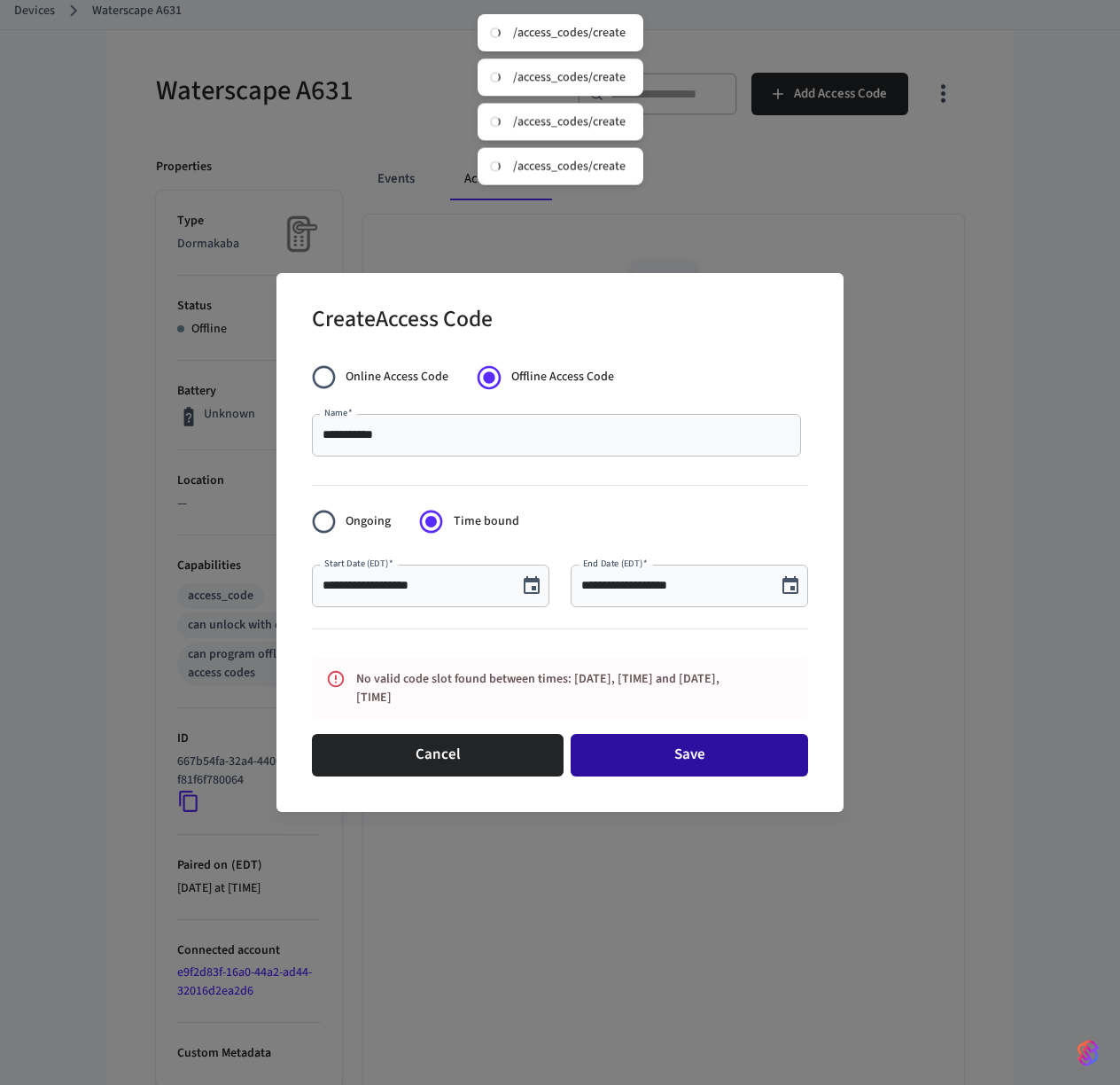 click on "Save" at bounding box center [689, 755] 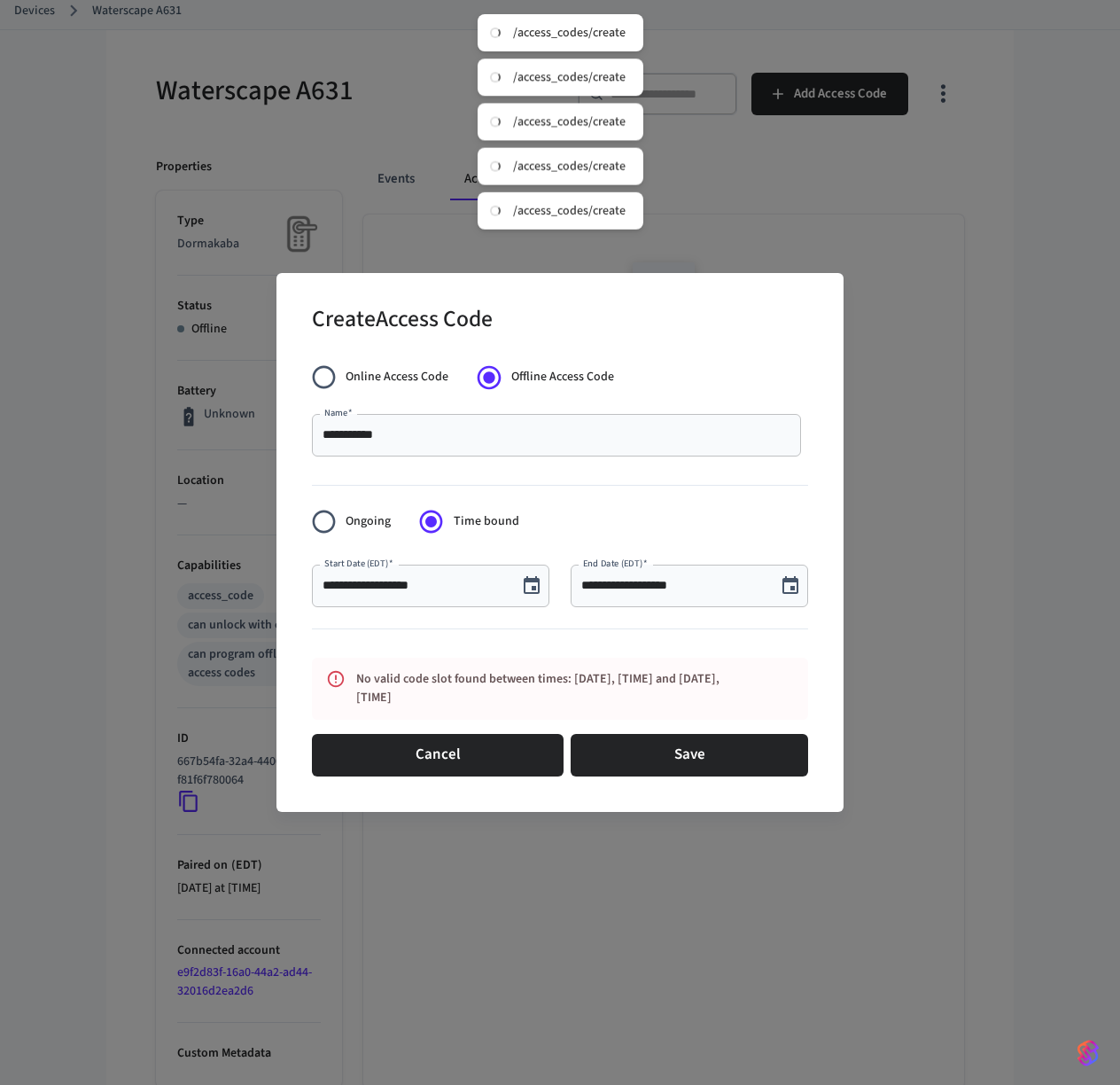 click on "Cancel" at bounding box center (438, 755) 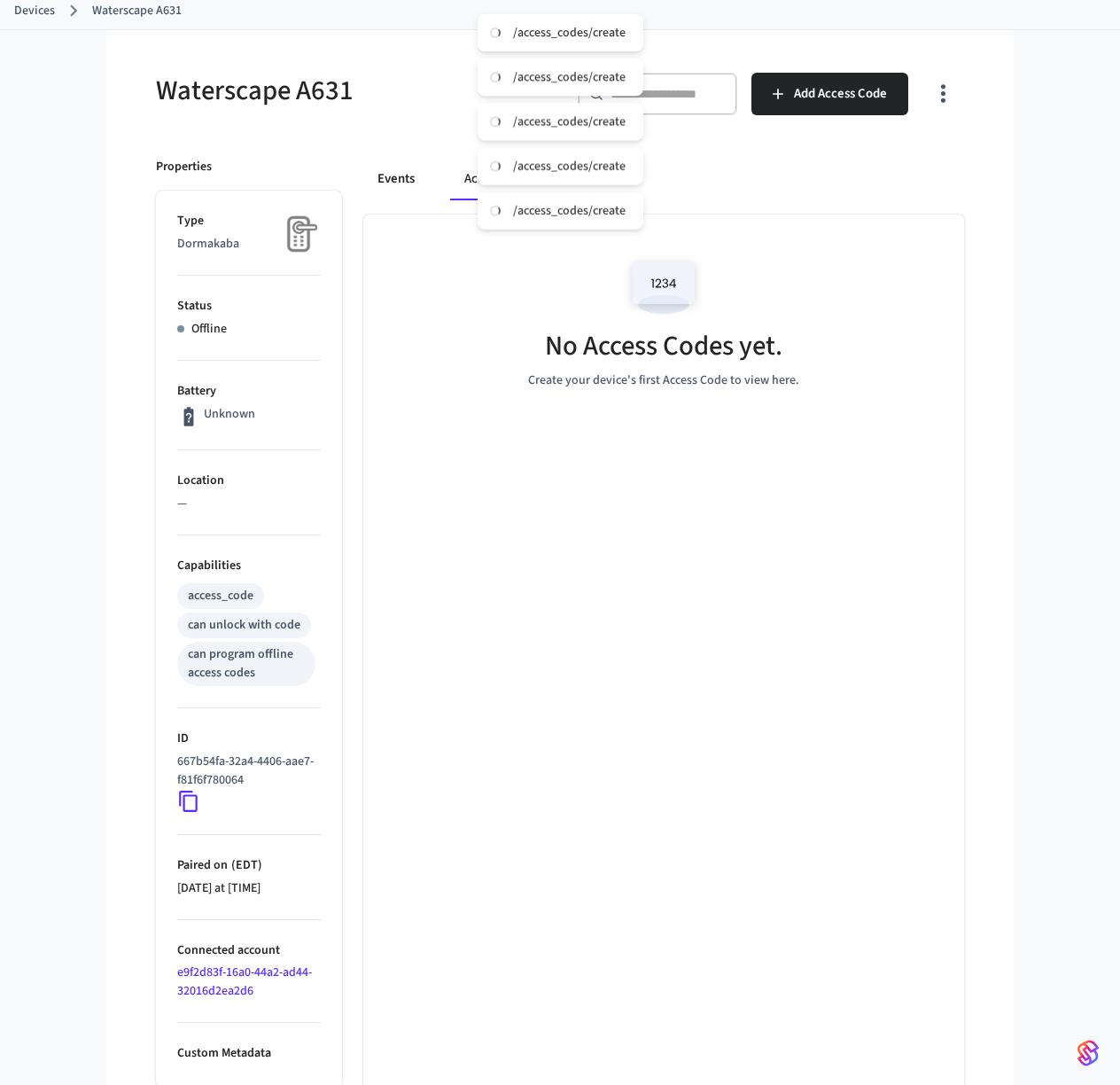 drag, startPoint x: 393, startPoint y: 178, endPoint x: 391, endPoint y: 192, distance: 14.142136 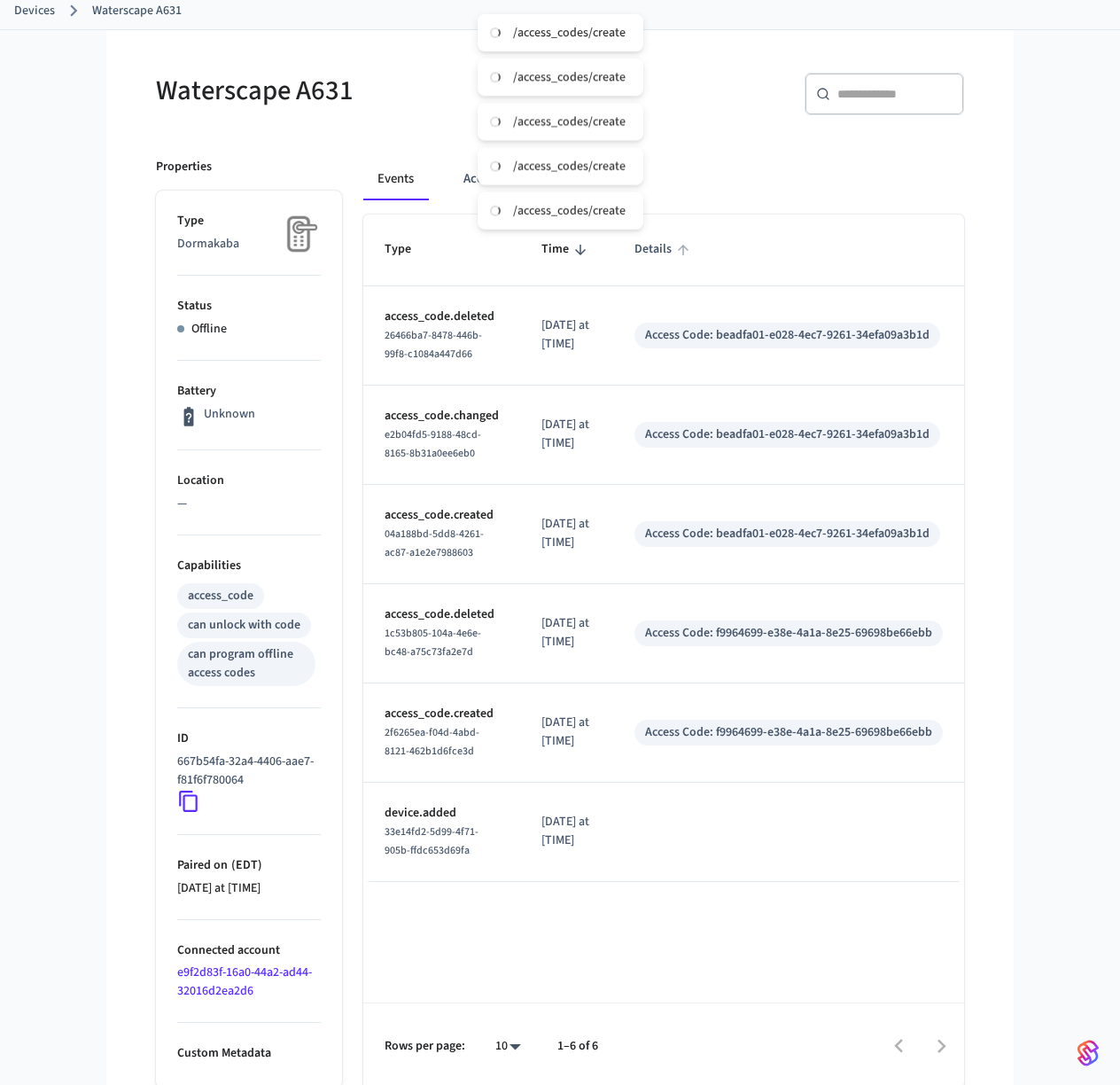 click on "Details" at bounding box center [665, 249] 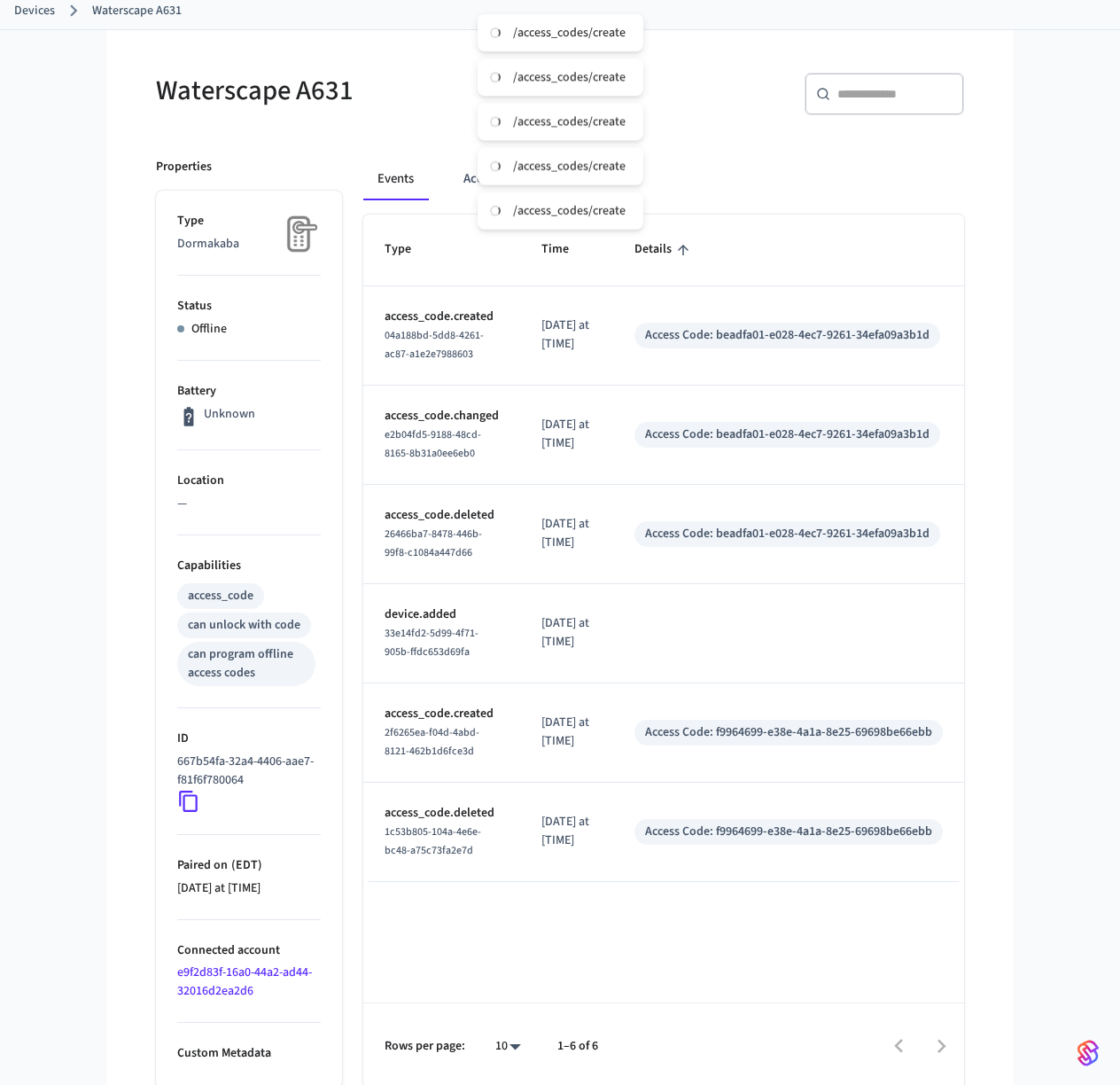 click on "Details" at bounding box center (665, 249) 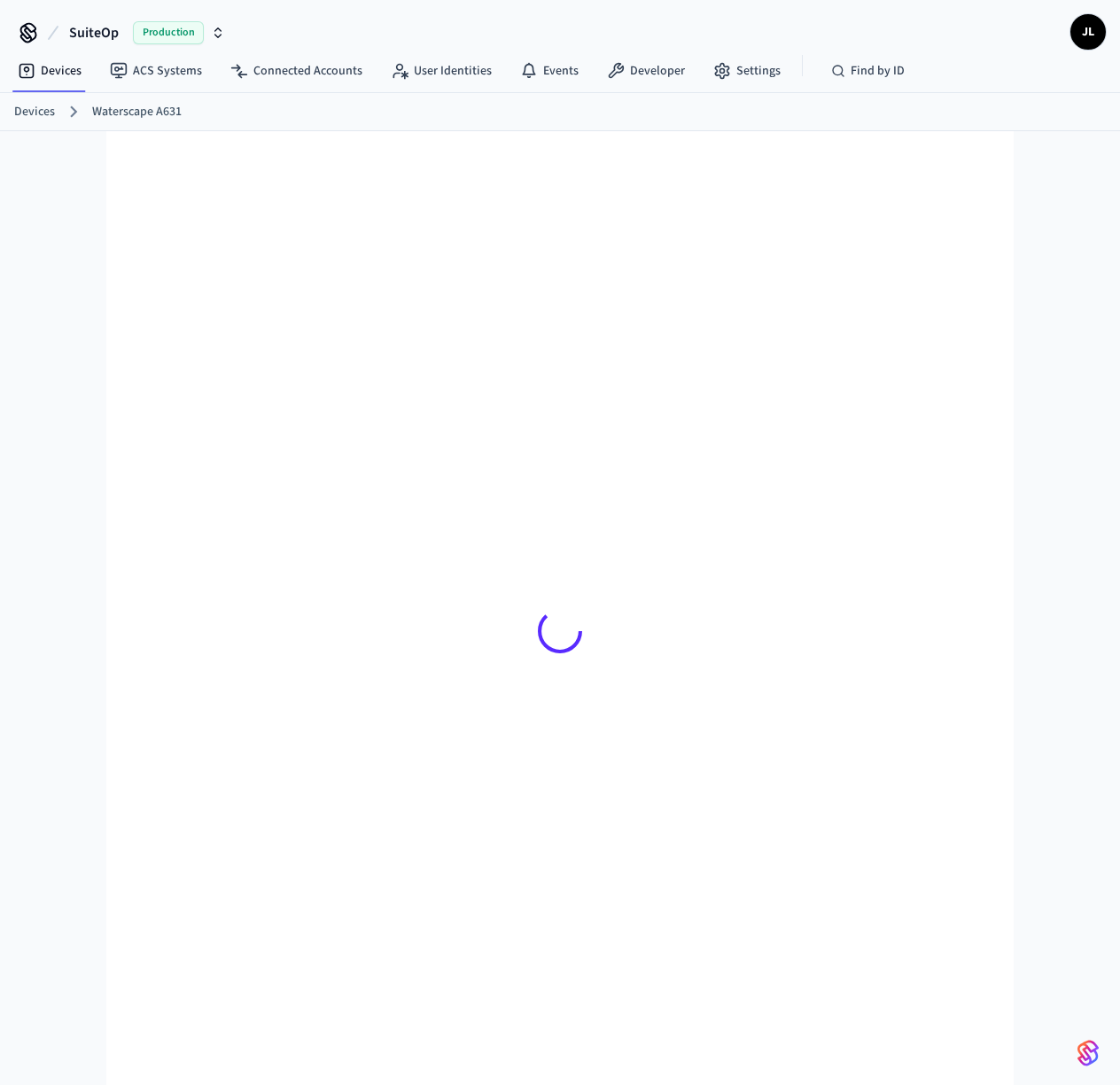 scroll, scrollTop: 0, scrollLeft: 0, axis: both 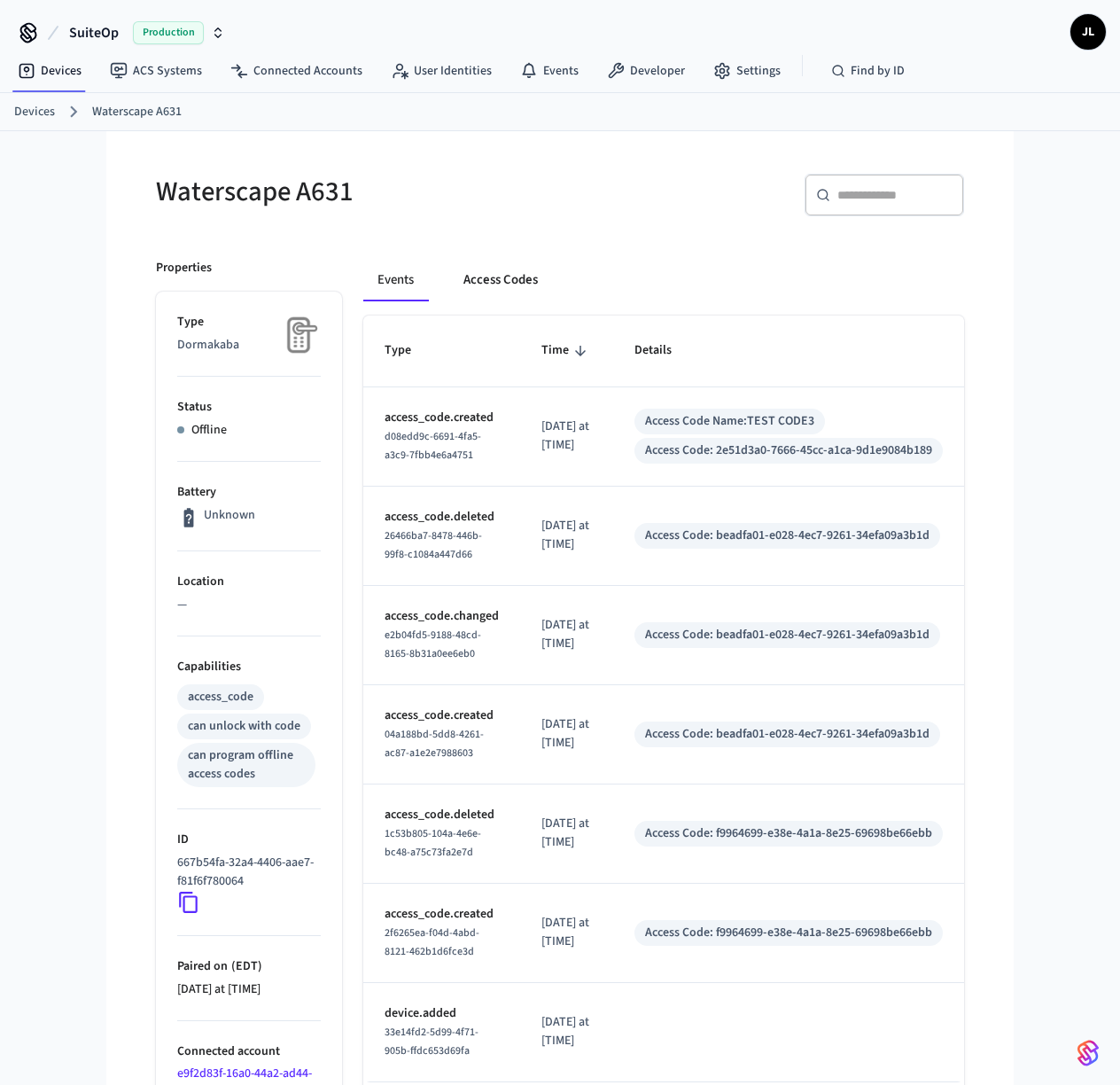 click on "Access Codes" at bounding box center [501, 280] 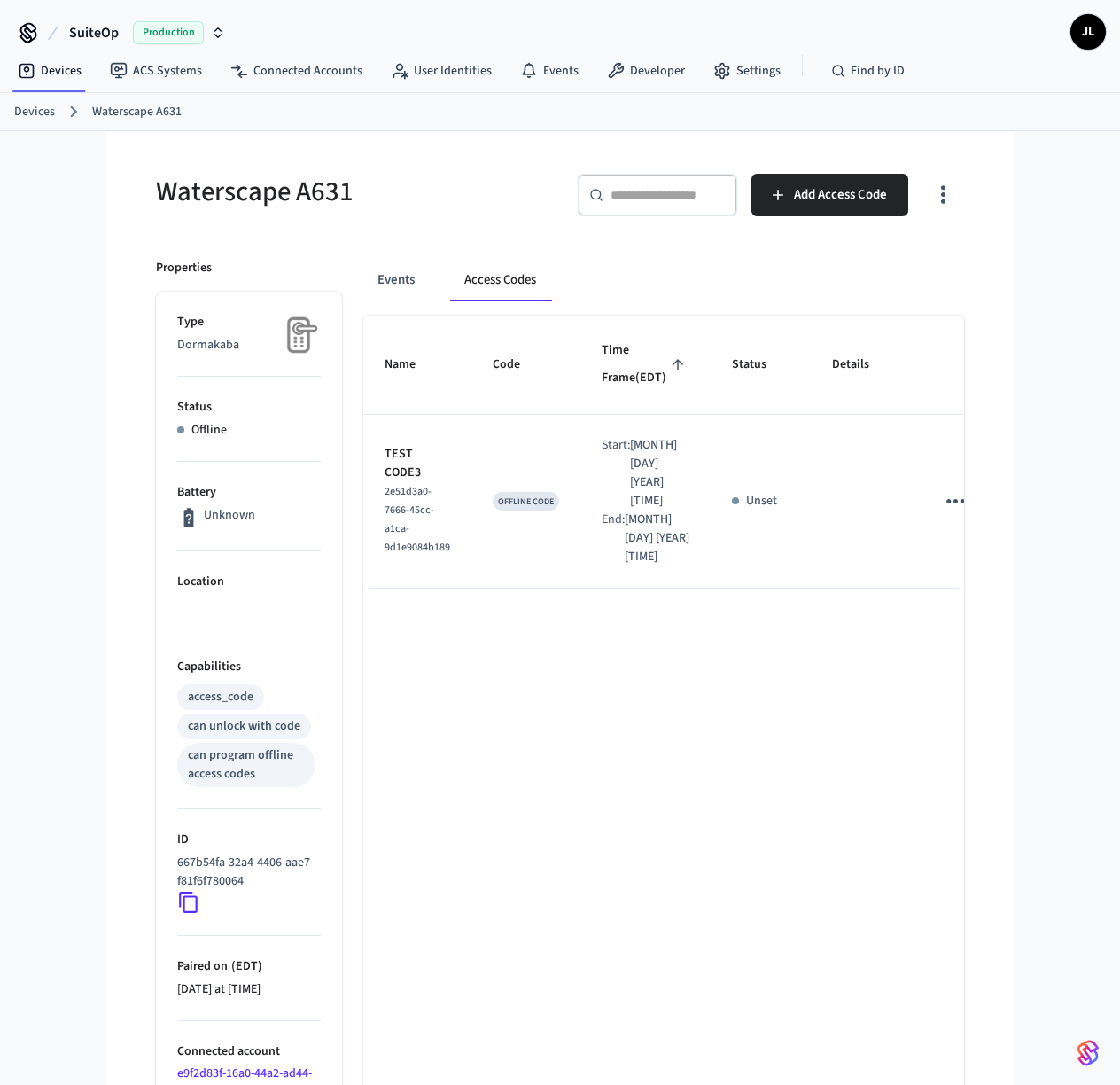 click 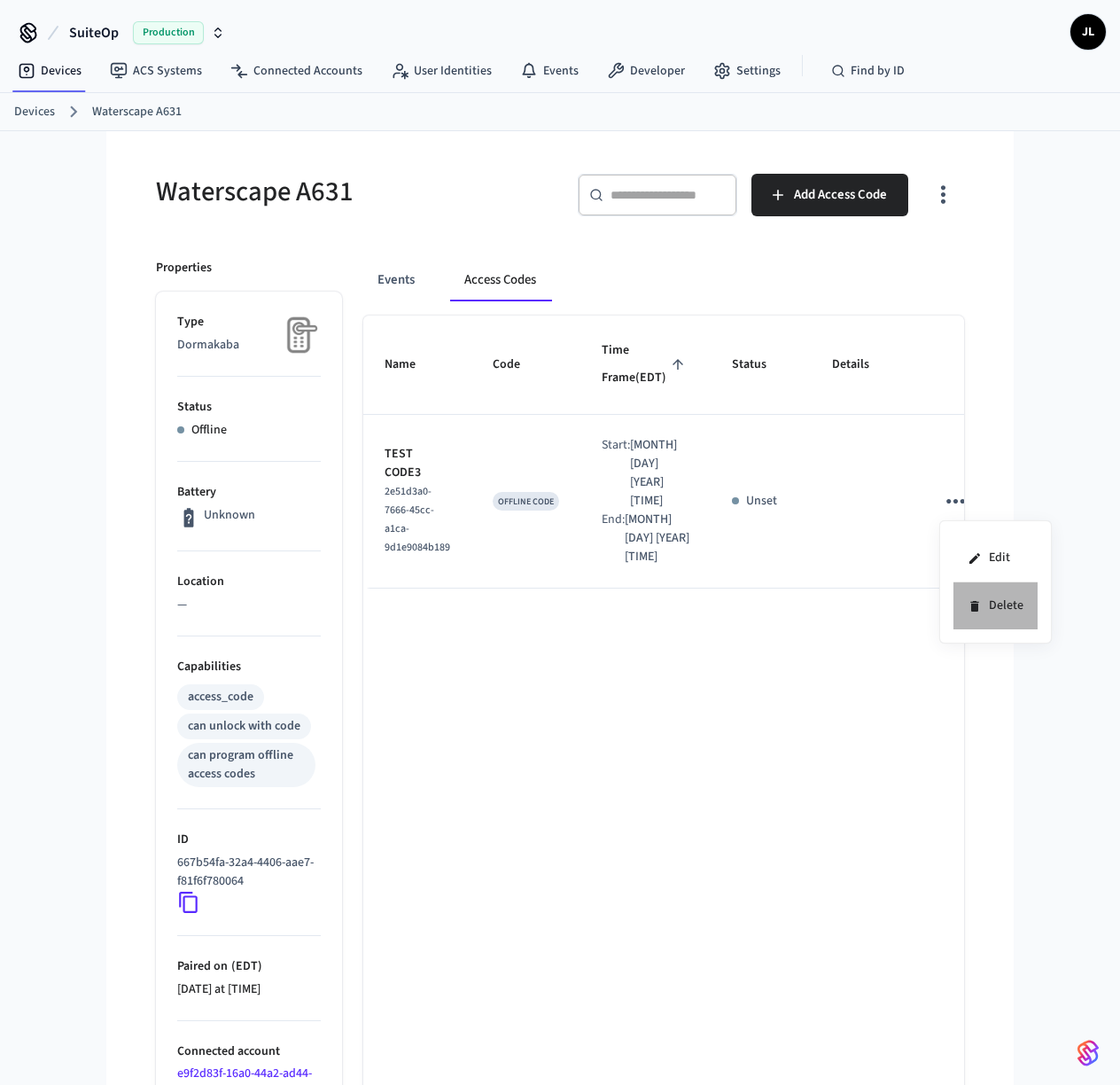 click on "Delete" at bounding box center (995, 605) 